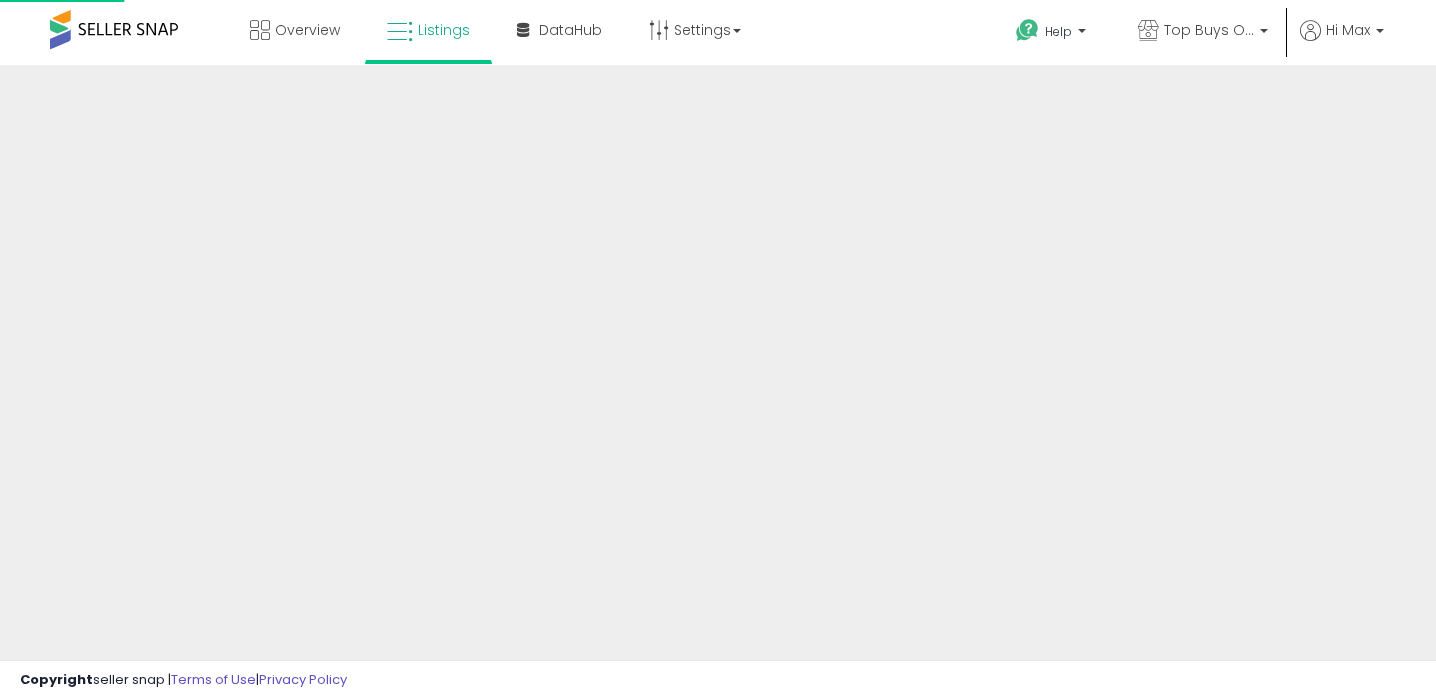 scroll, scrollTop: 0, scrollLeft: 0, axis: both 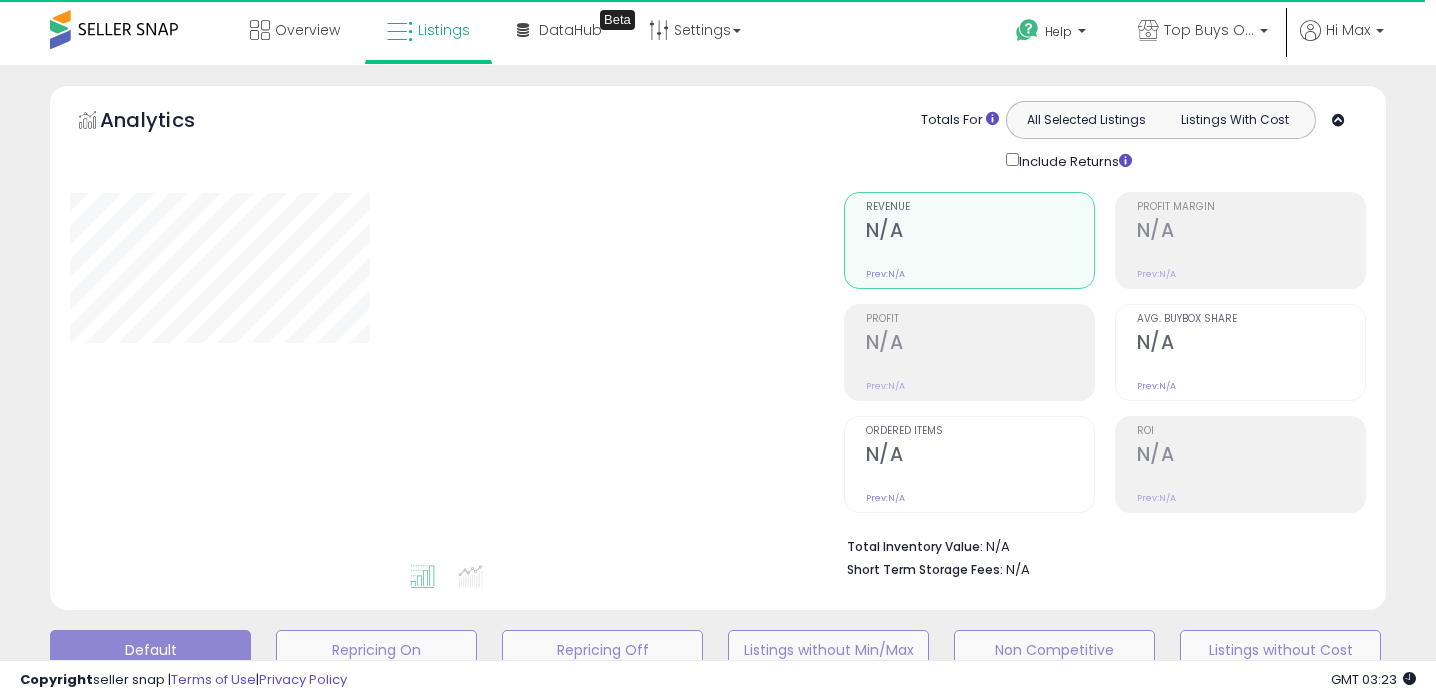 type on "**********" 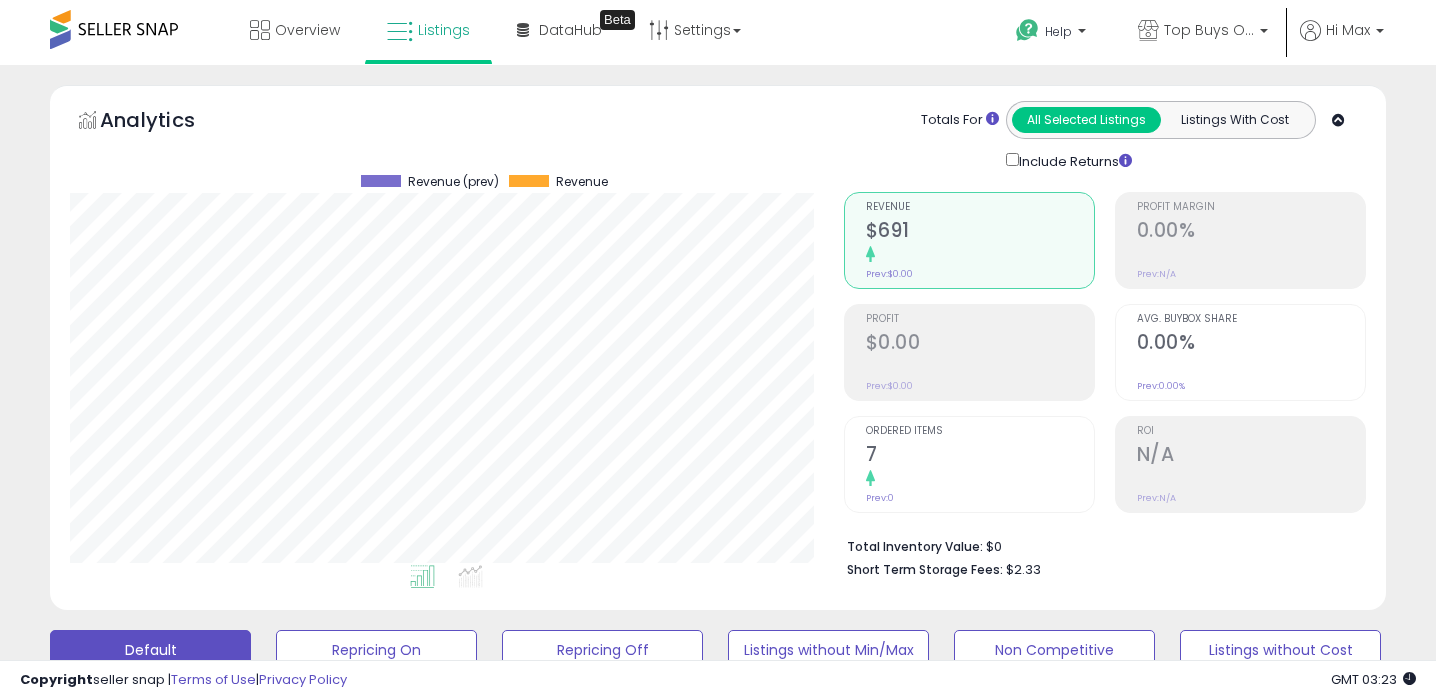 scroll, scrollTop: 999590, scrollLeft: 999226, axis: both 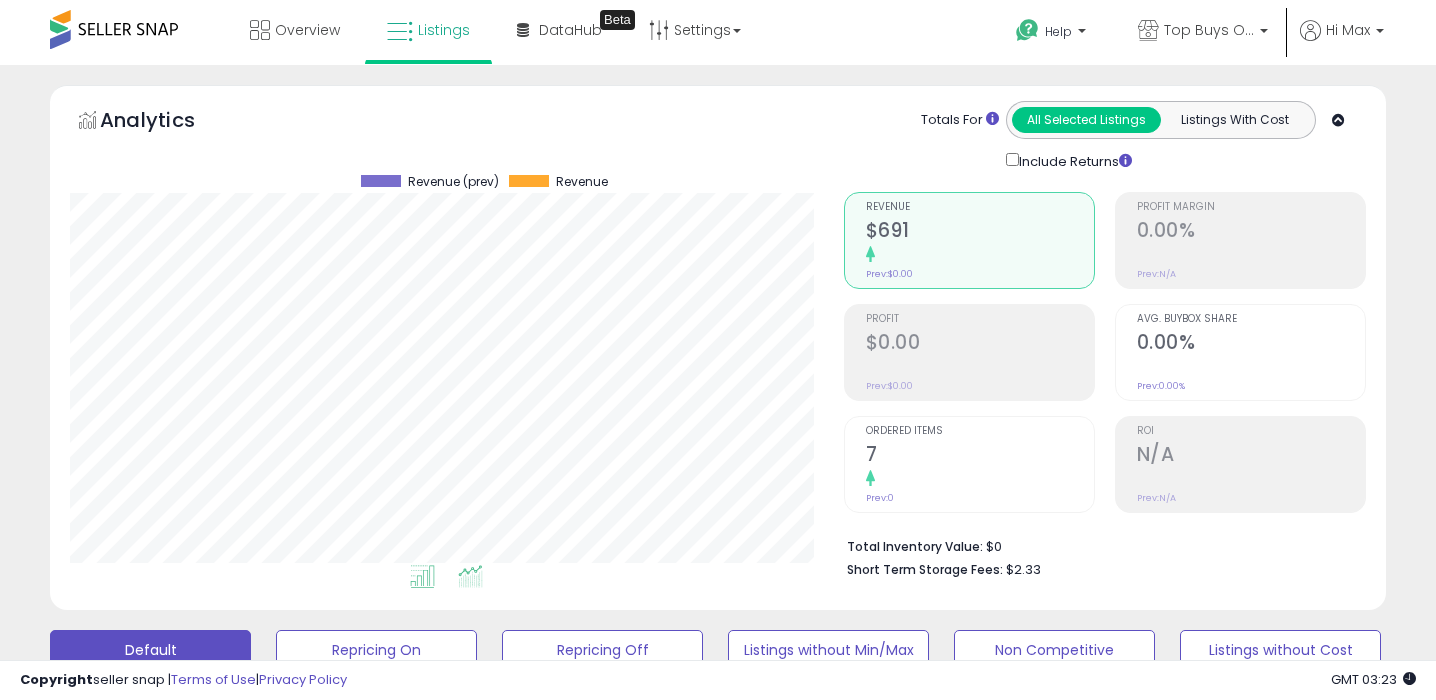 click at bounding box center (470, 576) 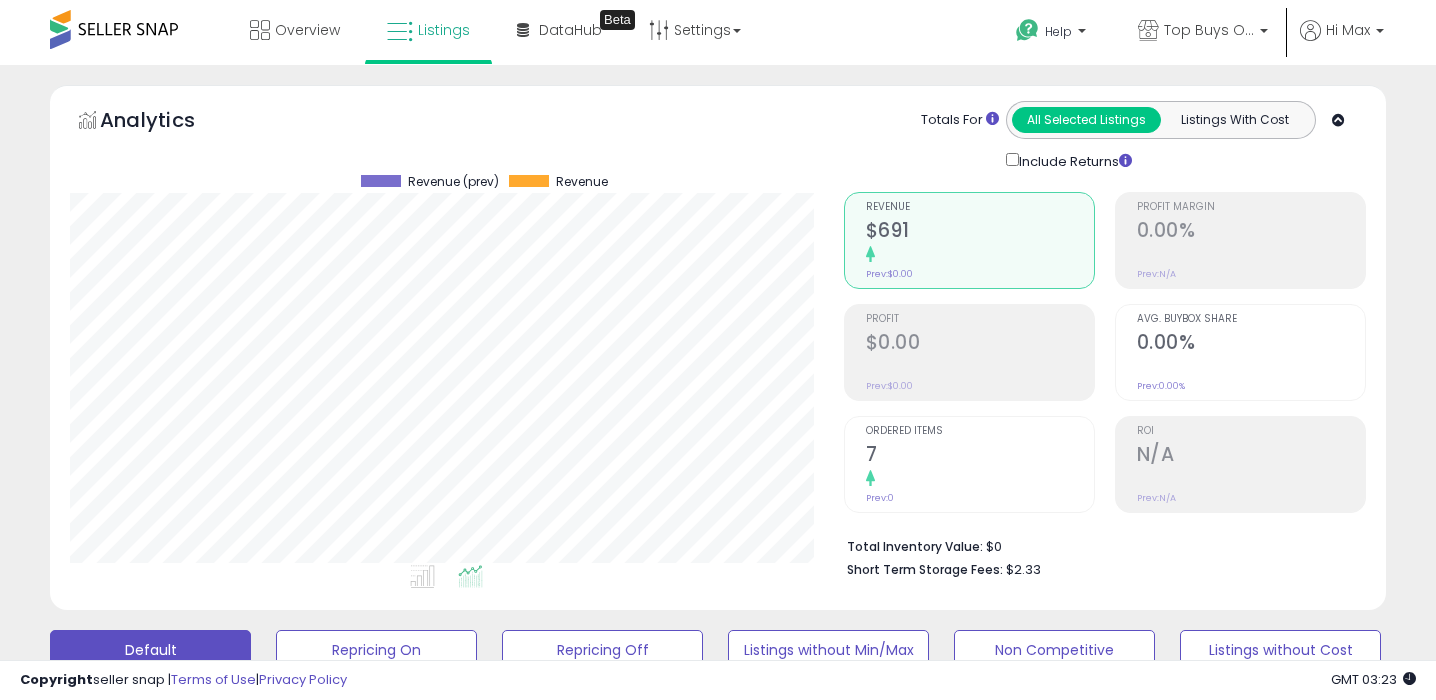scroll, scrollTop: 999590, scrollLeft: 999226, axis: both 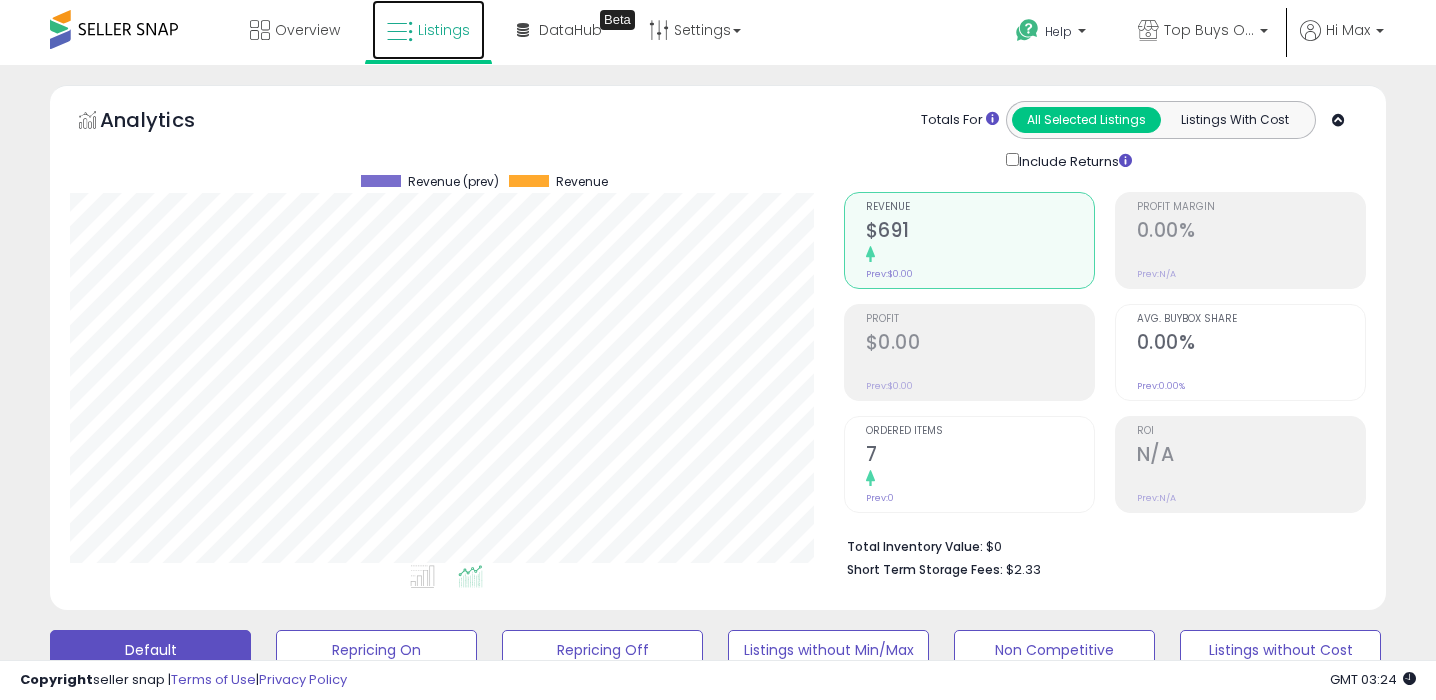 click at bounding box center [400, 32] 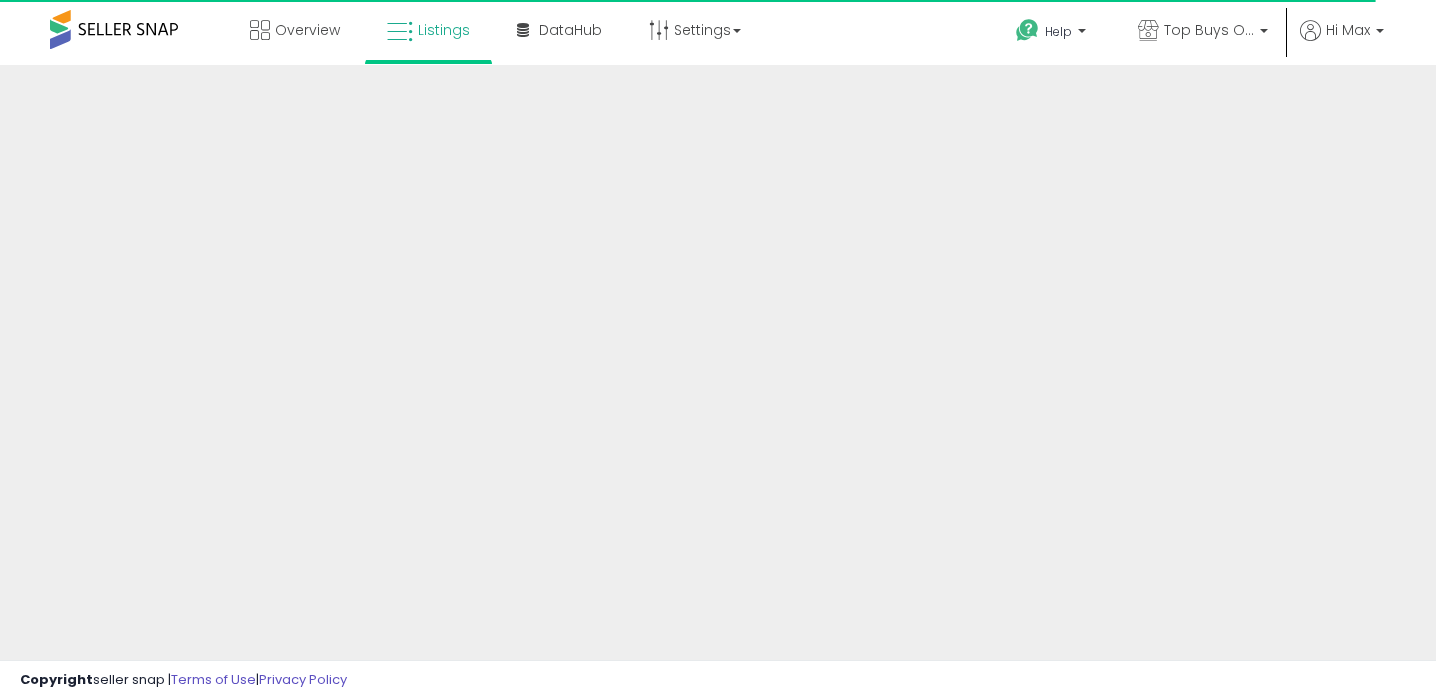 scroll, scrollTop: 0, scrollLeft: 0, axis: both 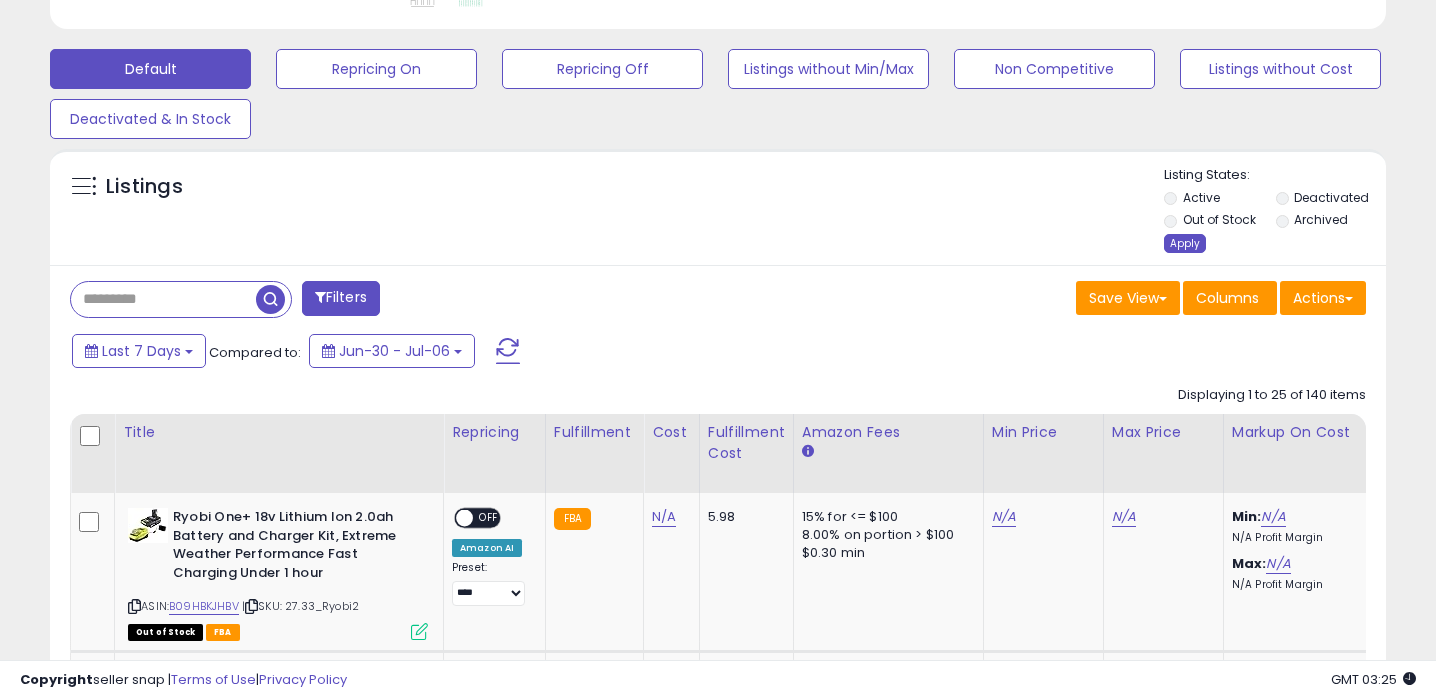 click on "Apply" at bounding box center [1185, 243] 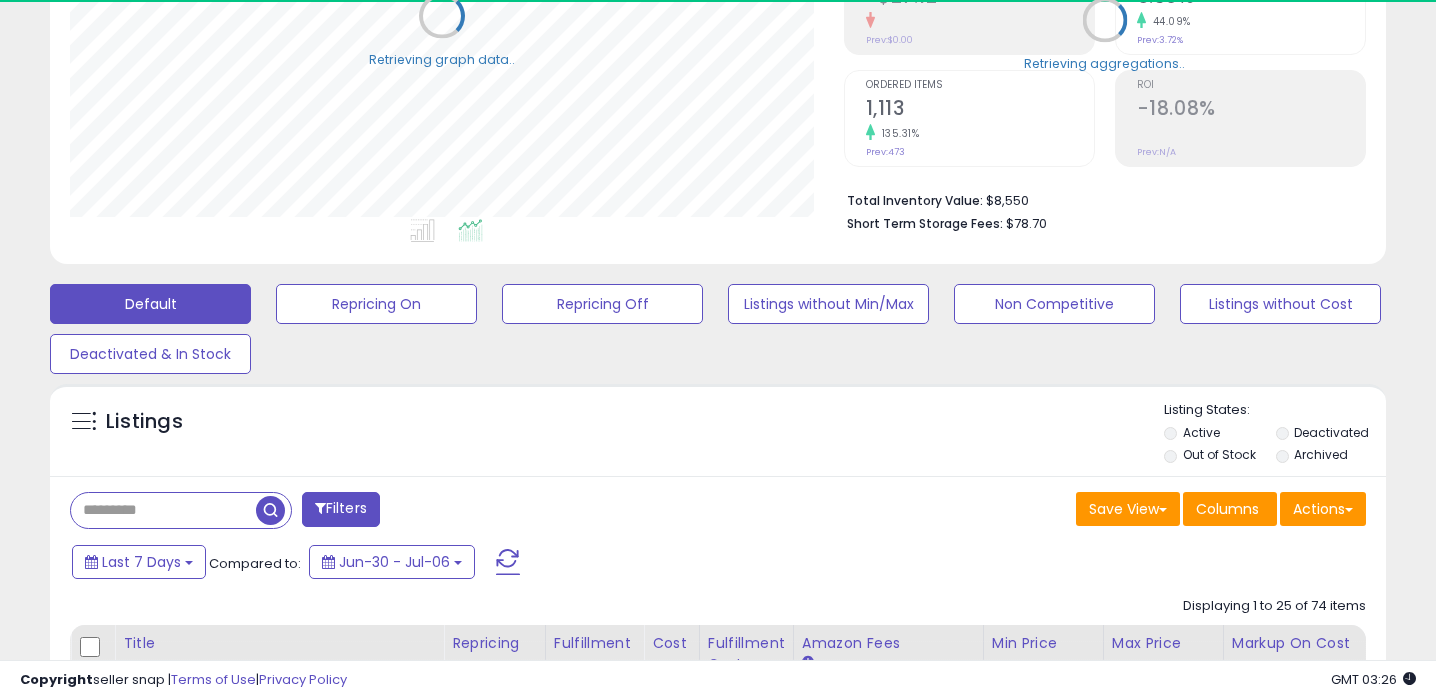 scroll, scrollTop: 631, scrollLeft: 0, axis: vertical 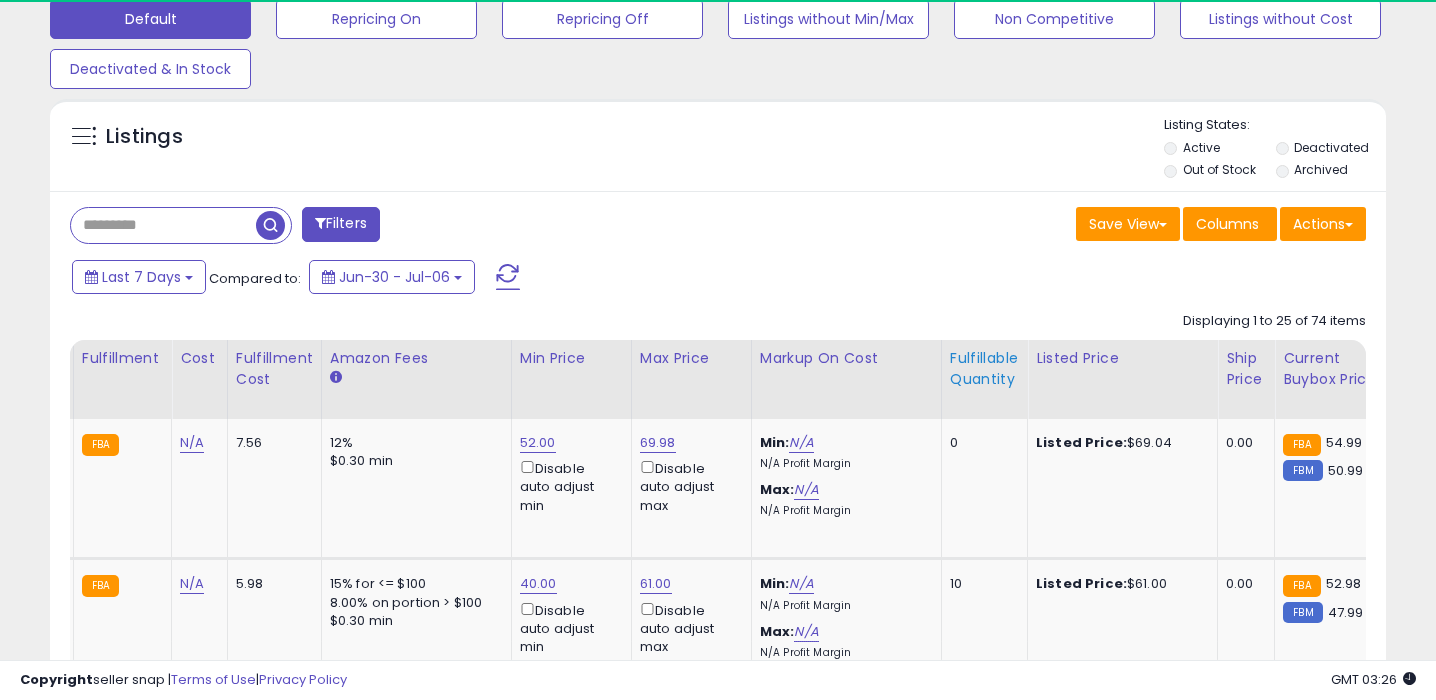 click on "Fulfillable Quantity" at bounding box center [984, 369] 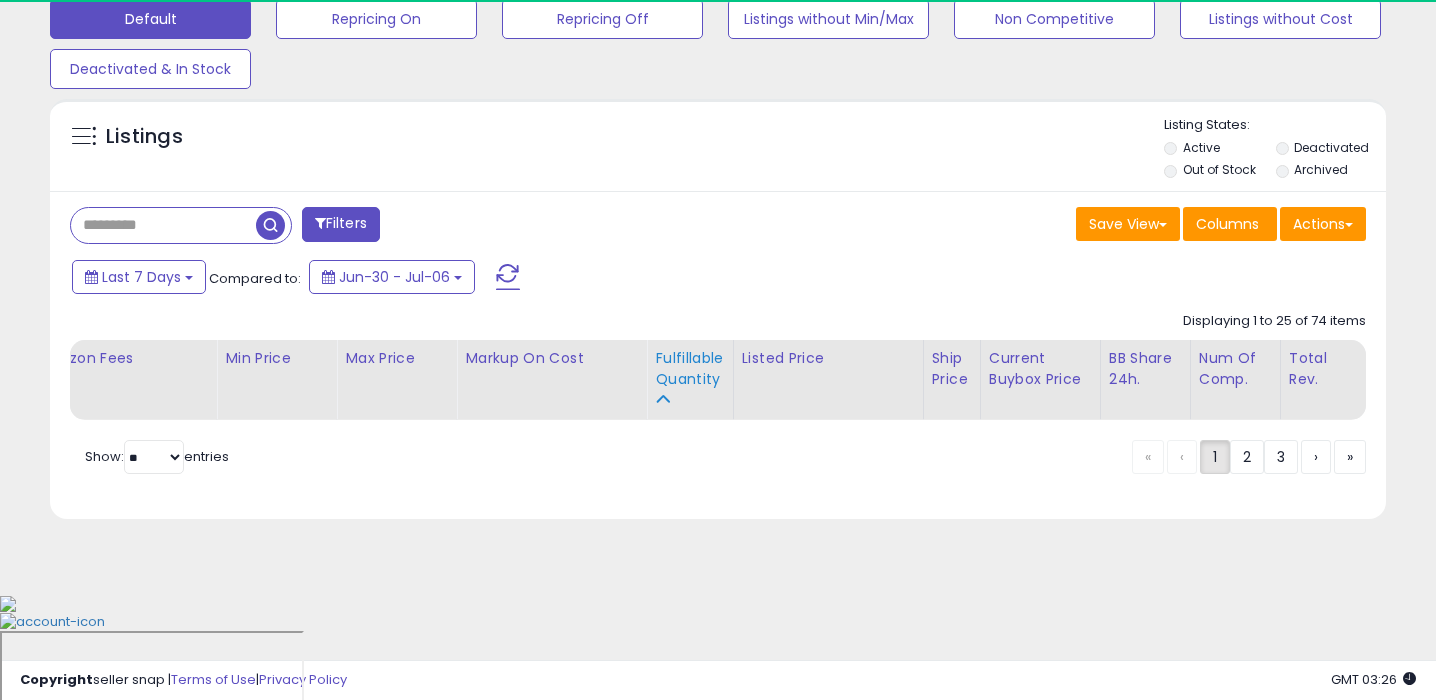 scroll, scrollTop: 525, scrollLeft: 0, axis: vertical 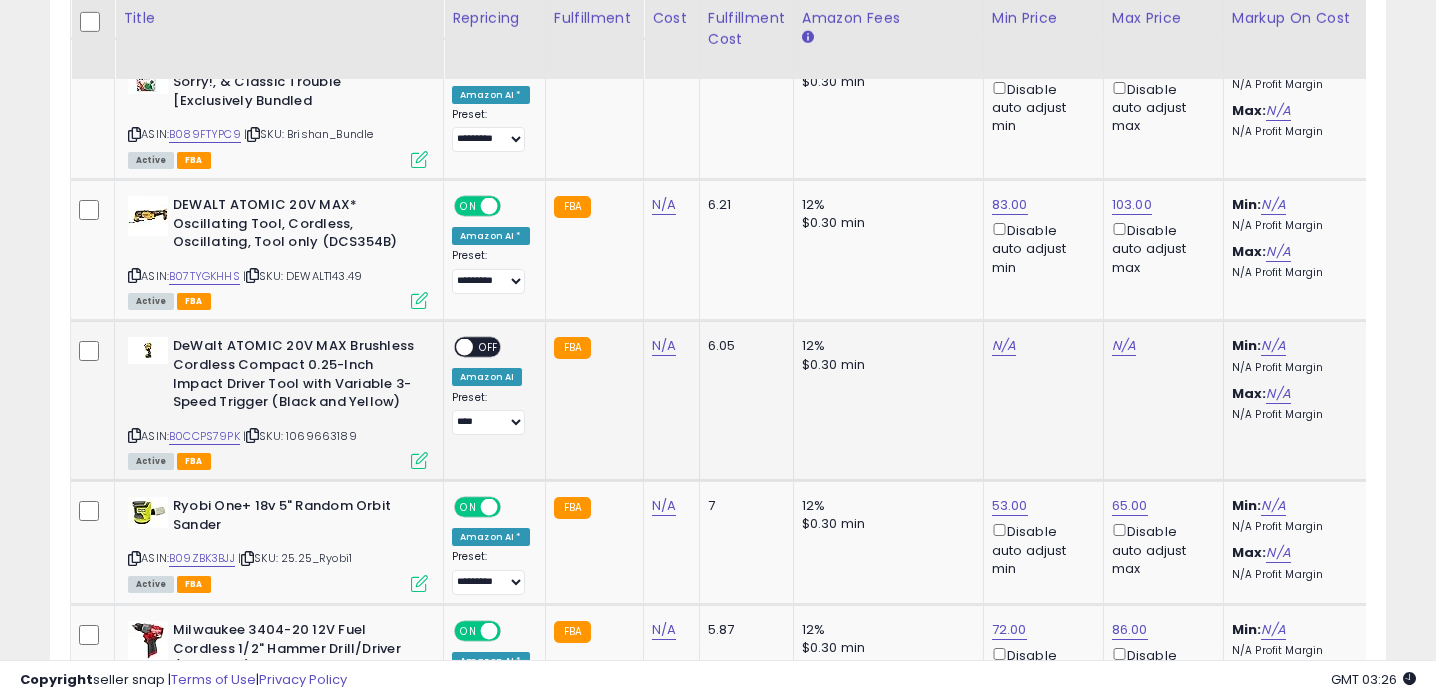 click on "N/A" 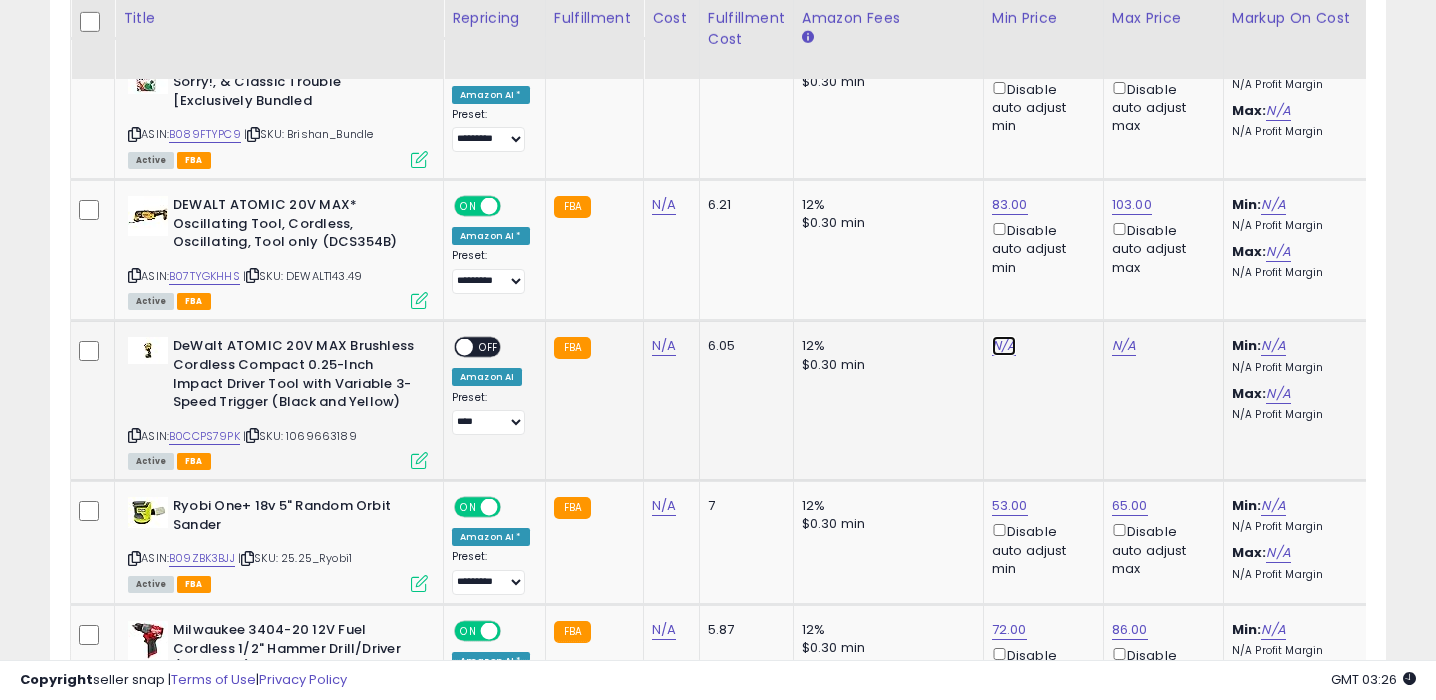 click on "N/A" at bounding box center [1004, 346] 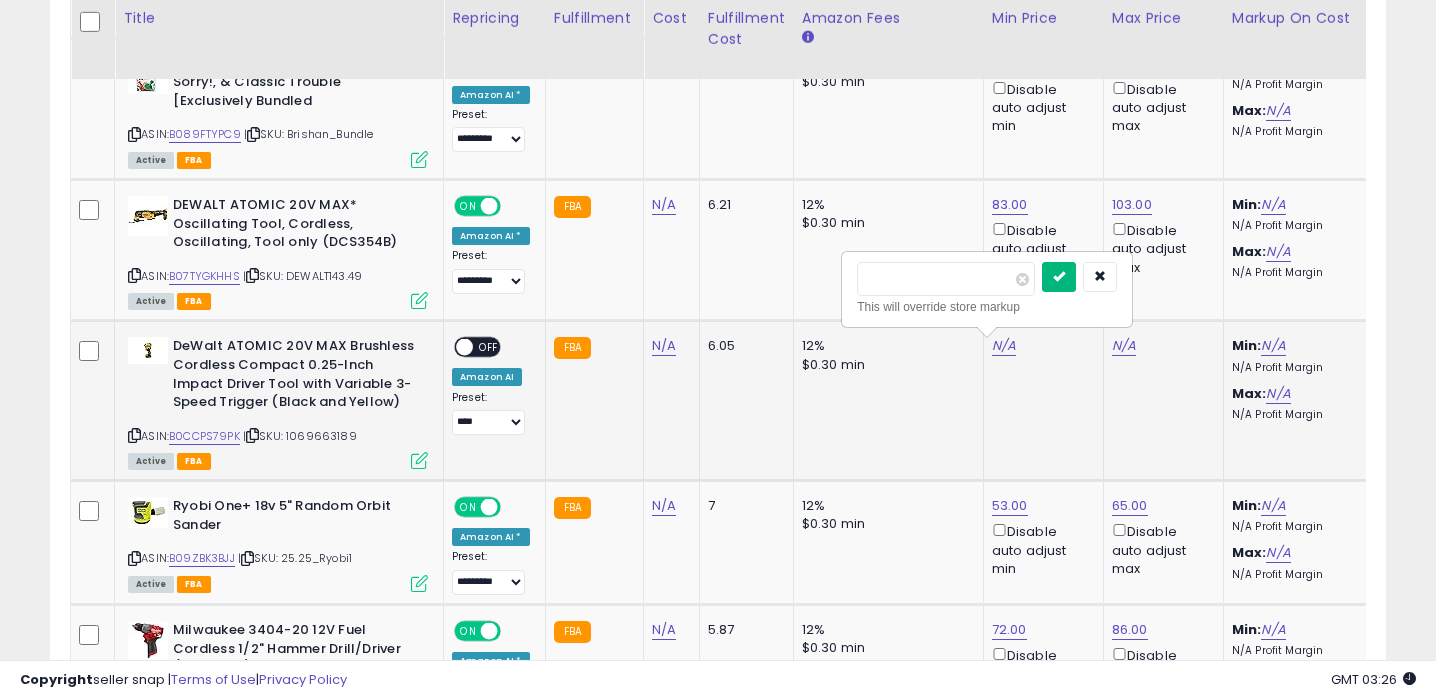 type on "***" 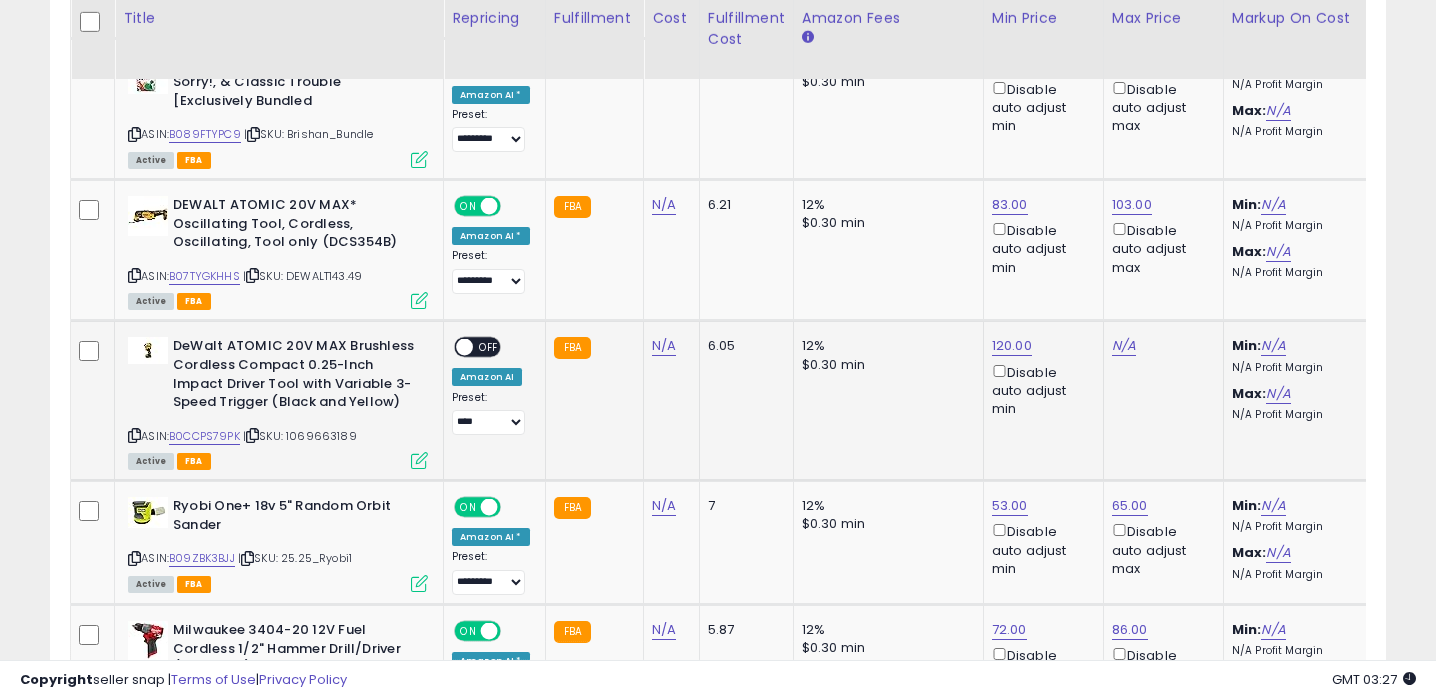 click on "N/A" 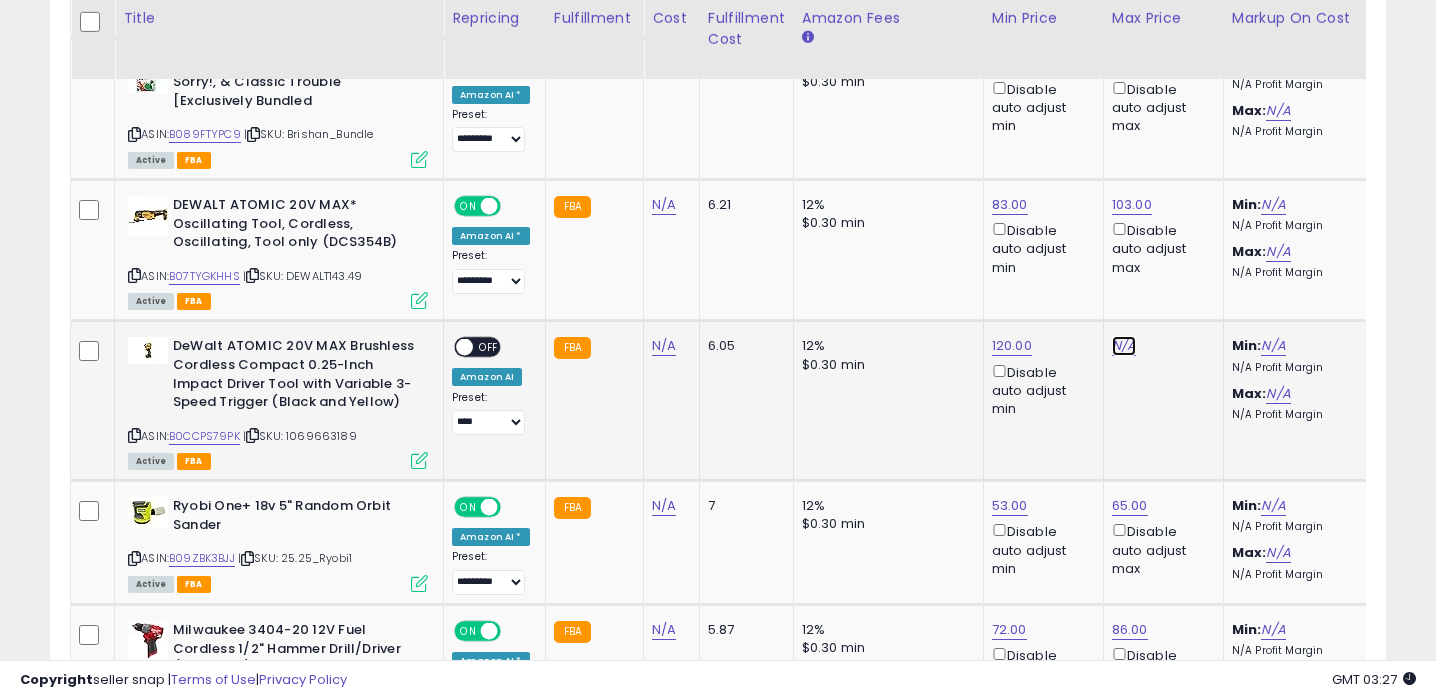 click on "N/A" at bounding box center [1124, 346] 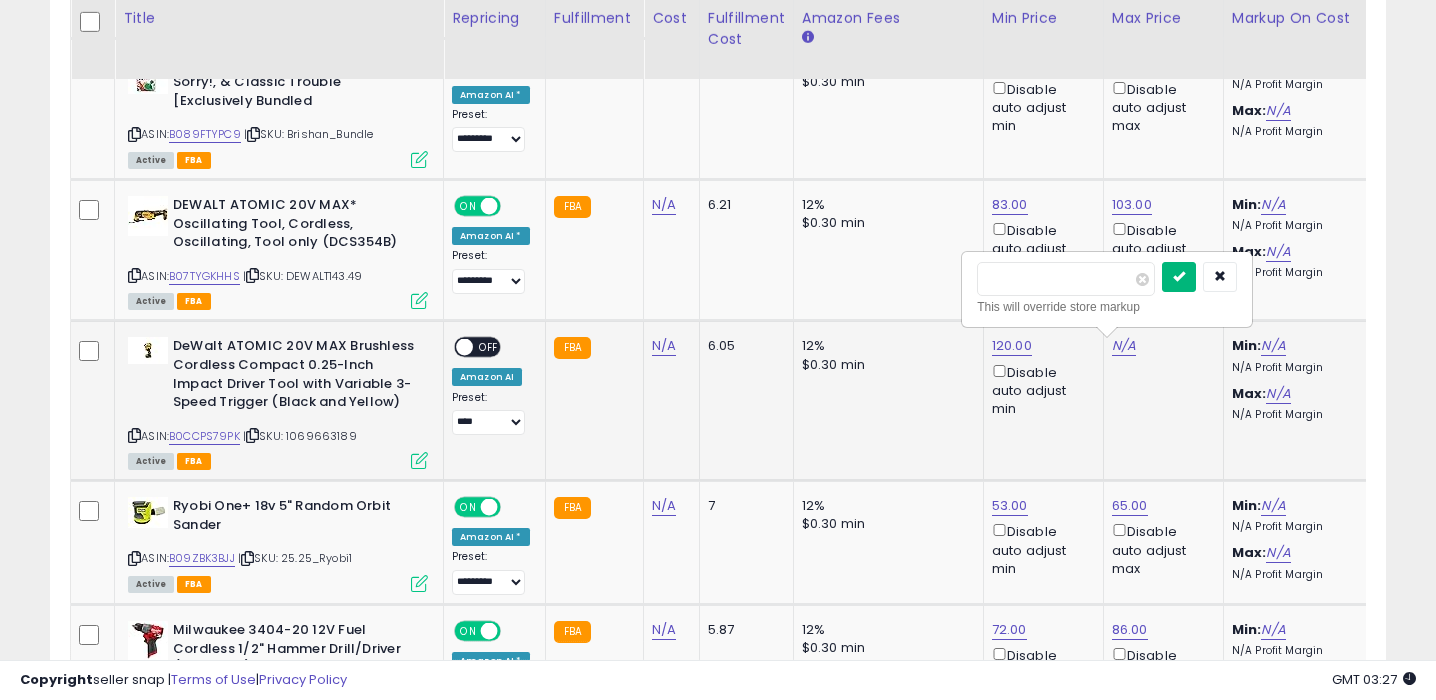type on "***" 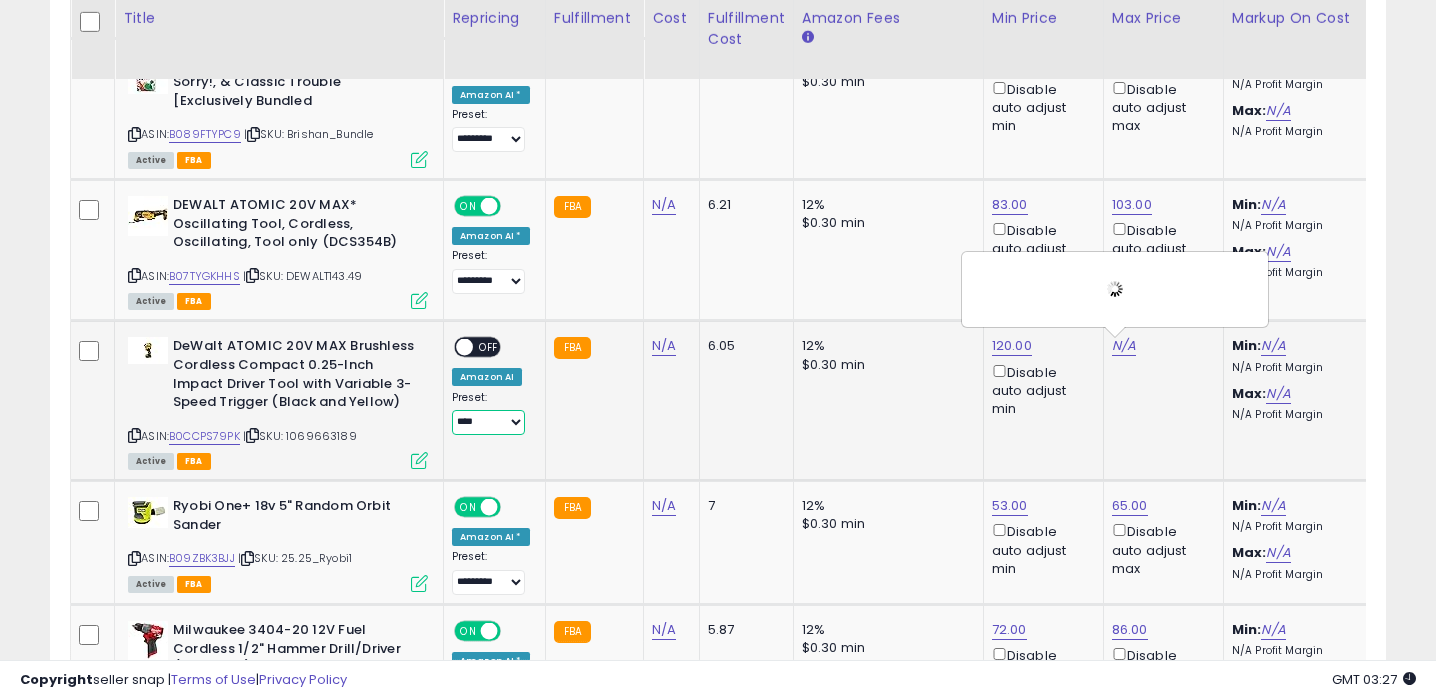 click on "**** ********* ****" at bounding box center [488, 422] 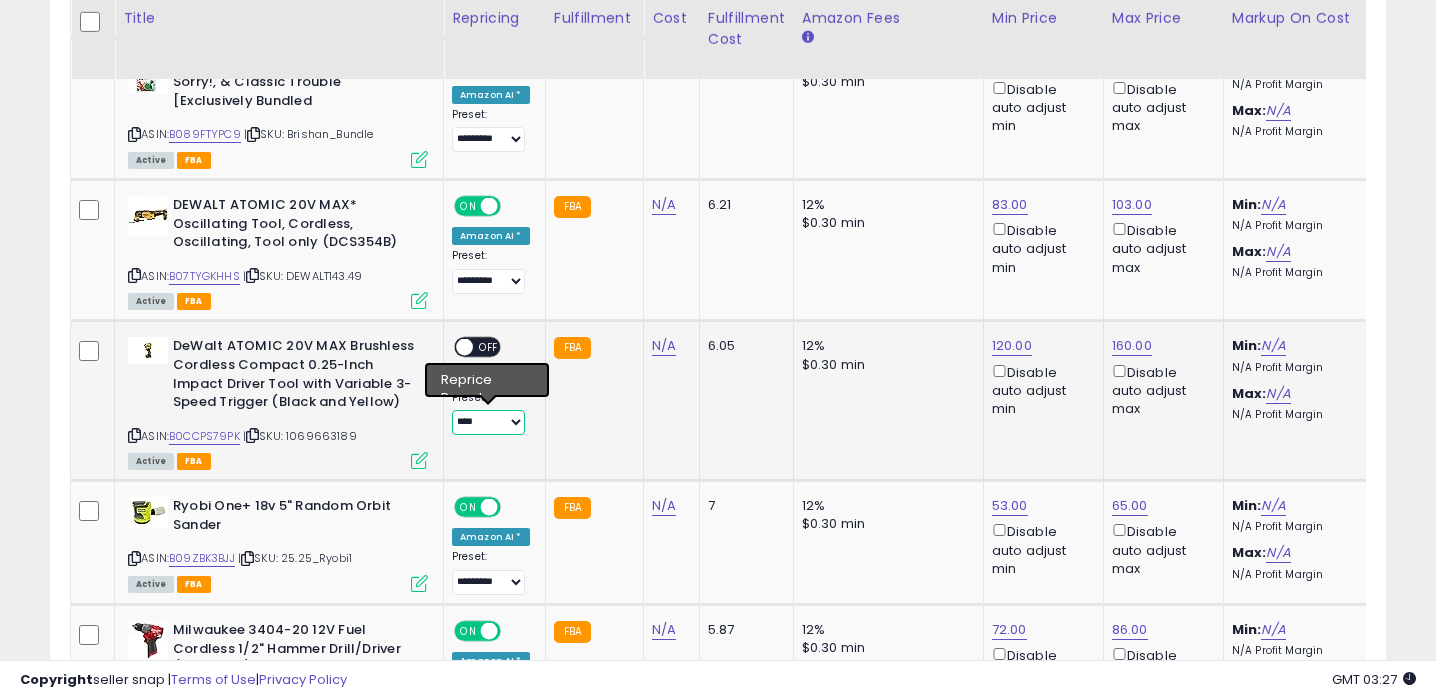 select on "*********" 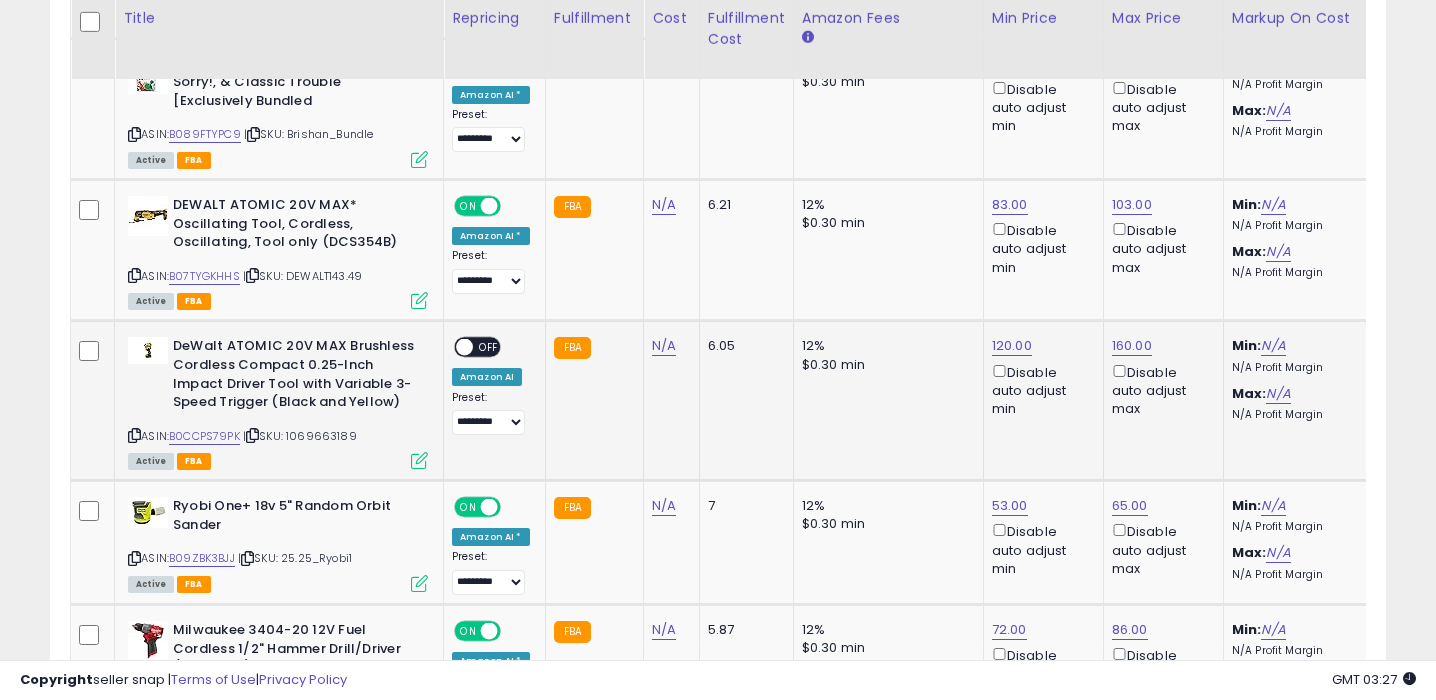 click on "OFF" at bounding box center (489, 347) 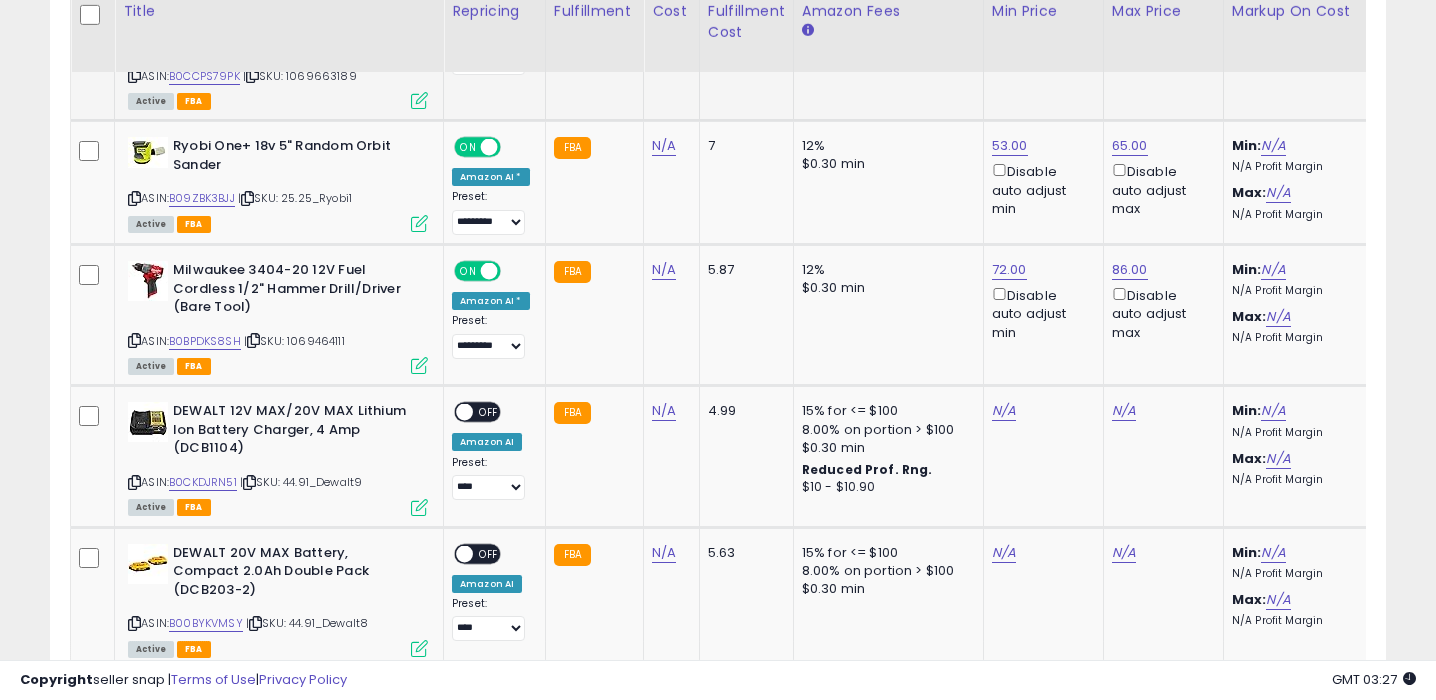 scroll, scrollTop: 3358, scrollLeft: 0, axis: vertical 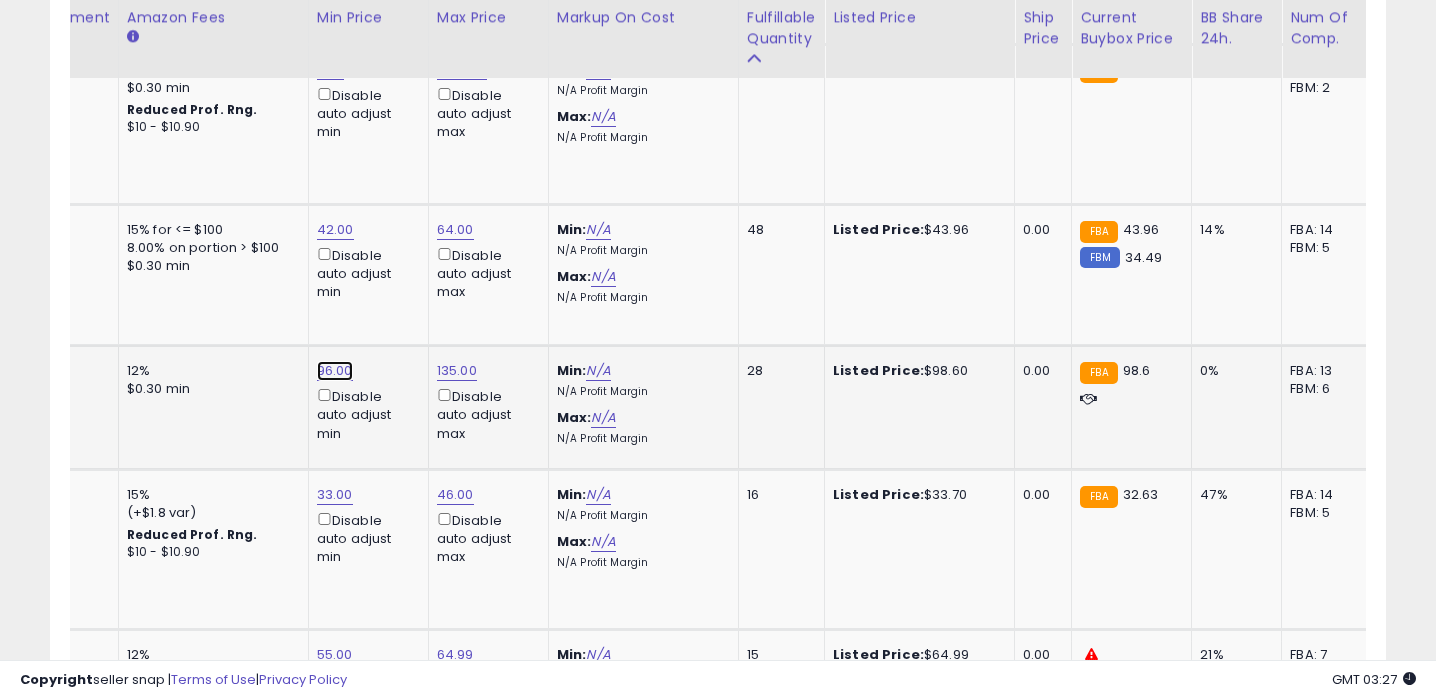 click on "96.00" at bounding box center [334, -213] 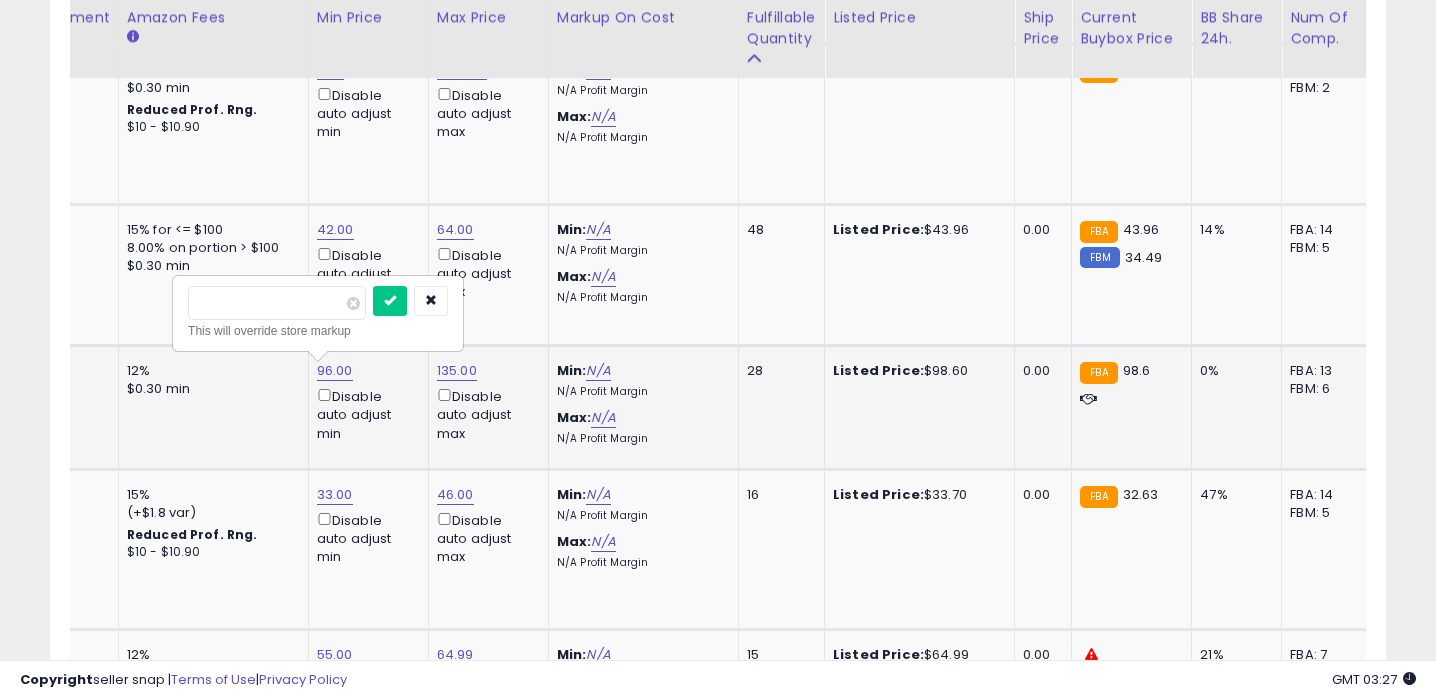 click on "*****" at bounding box center (277, 303) 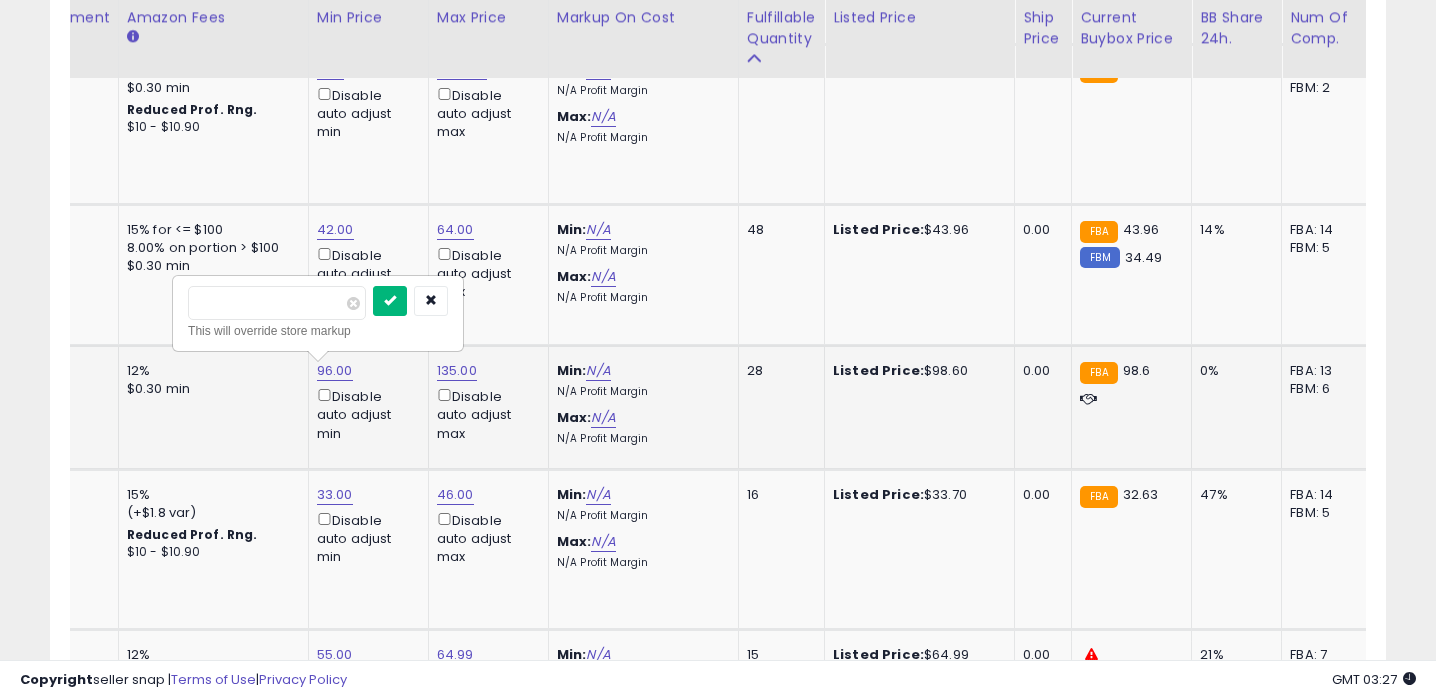 type on "**" 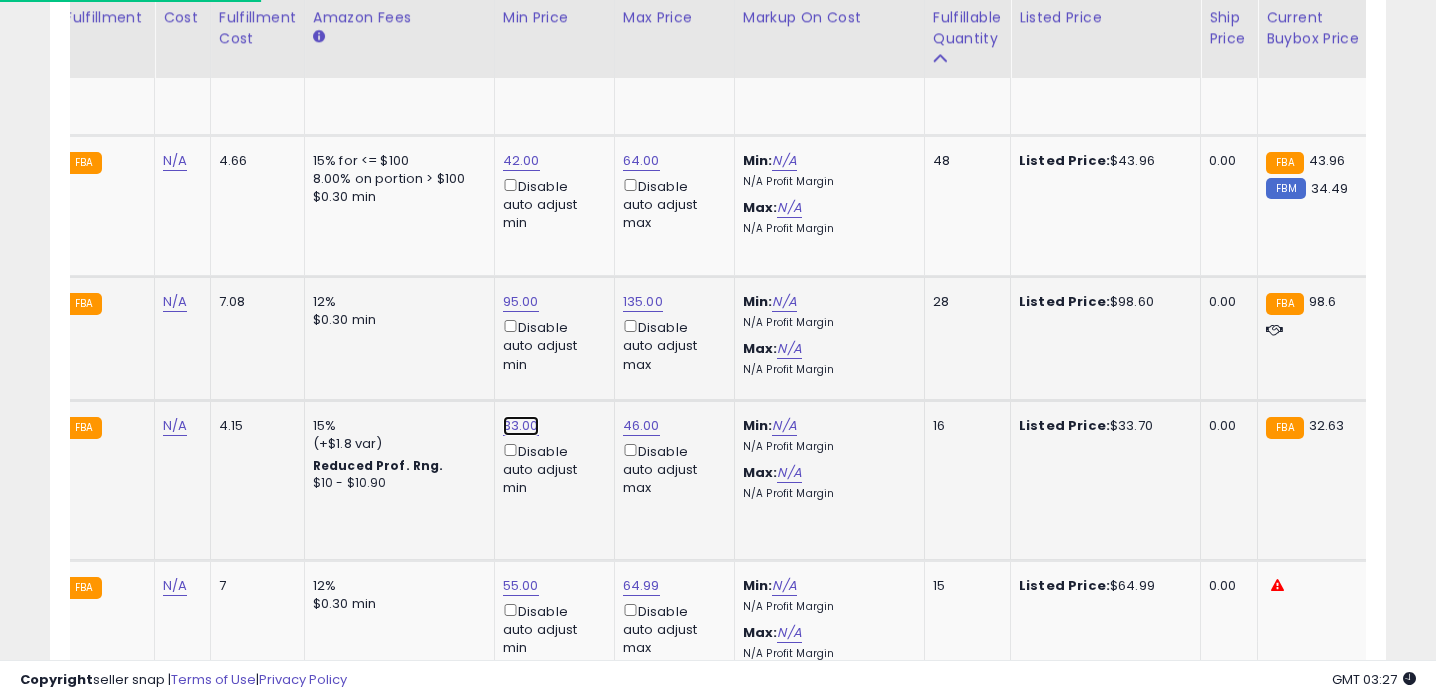 click on "33.00" at bounding box center (520, -282) 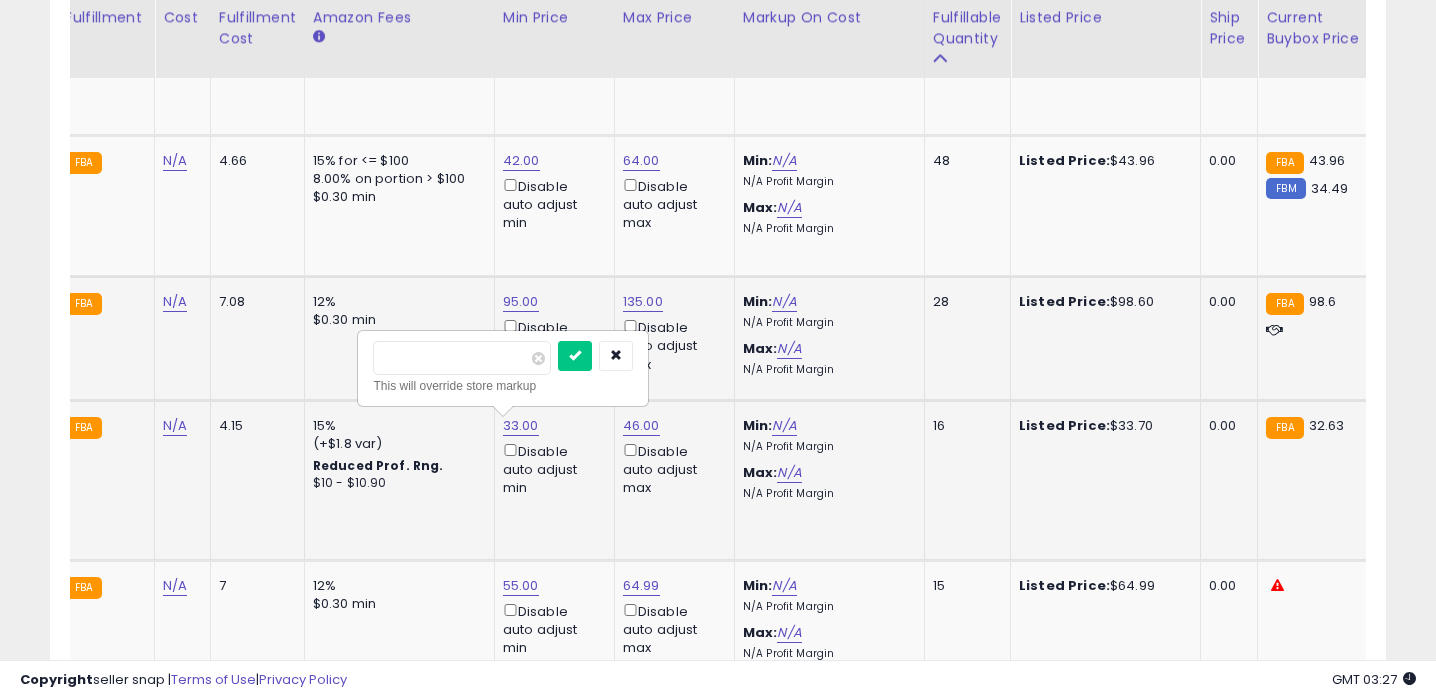 click on "*****" at bounding box center (462, 358) 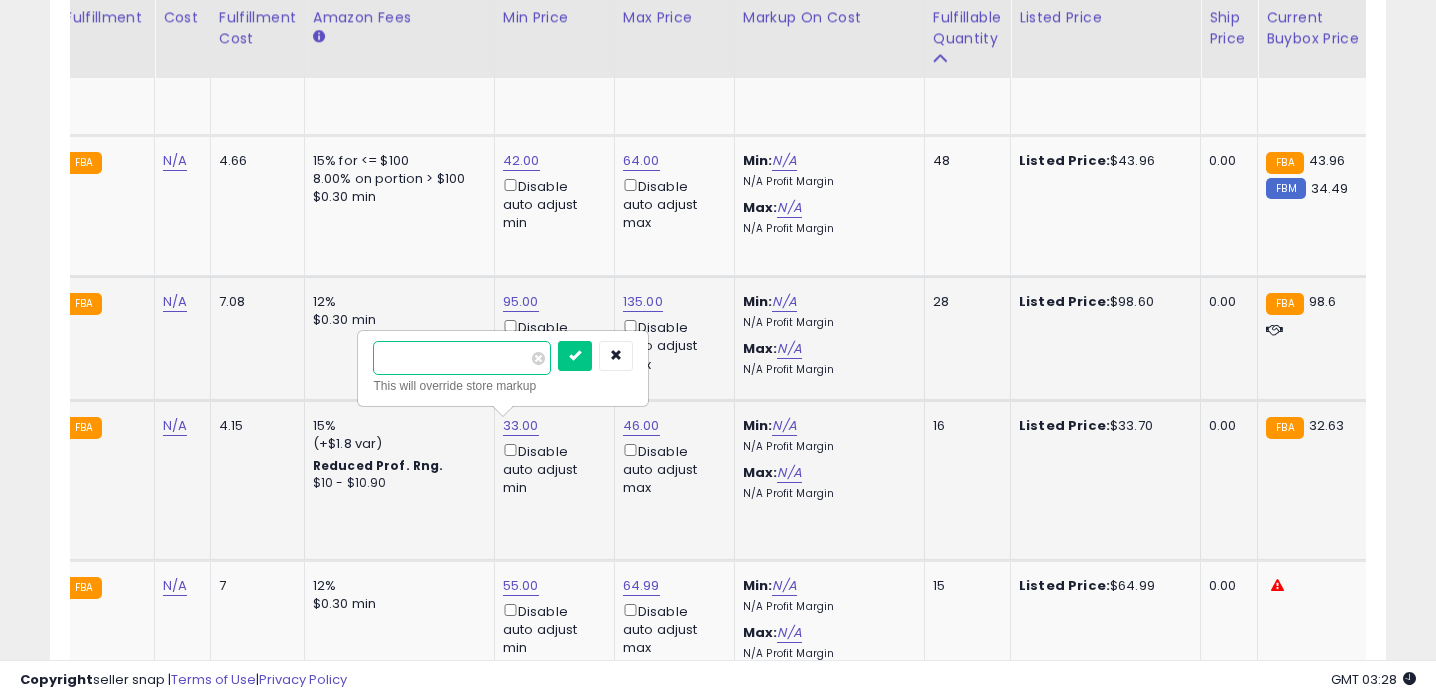 click on "*****" at bounding box center [462, 358] 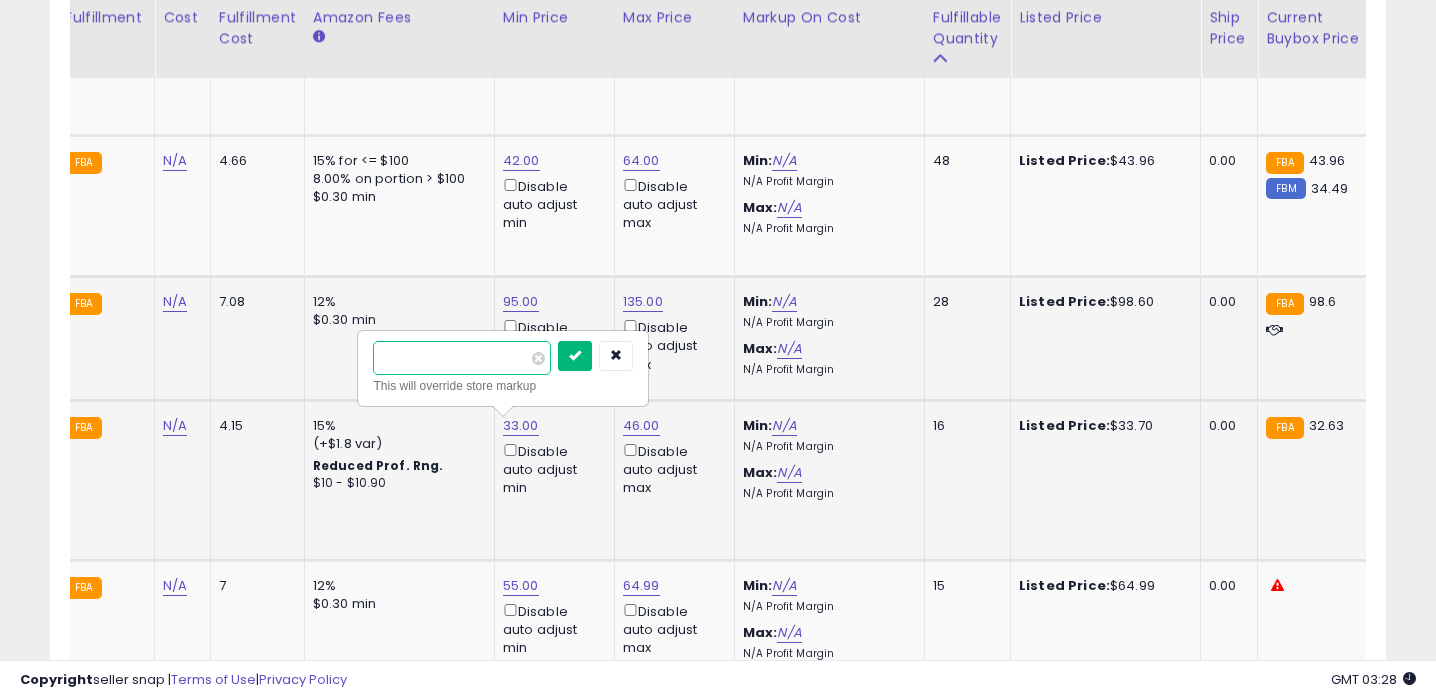 type on "**" 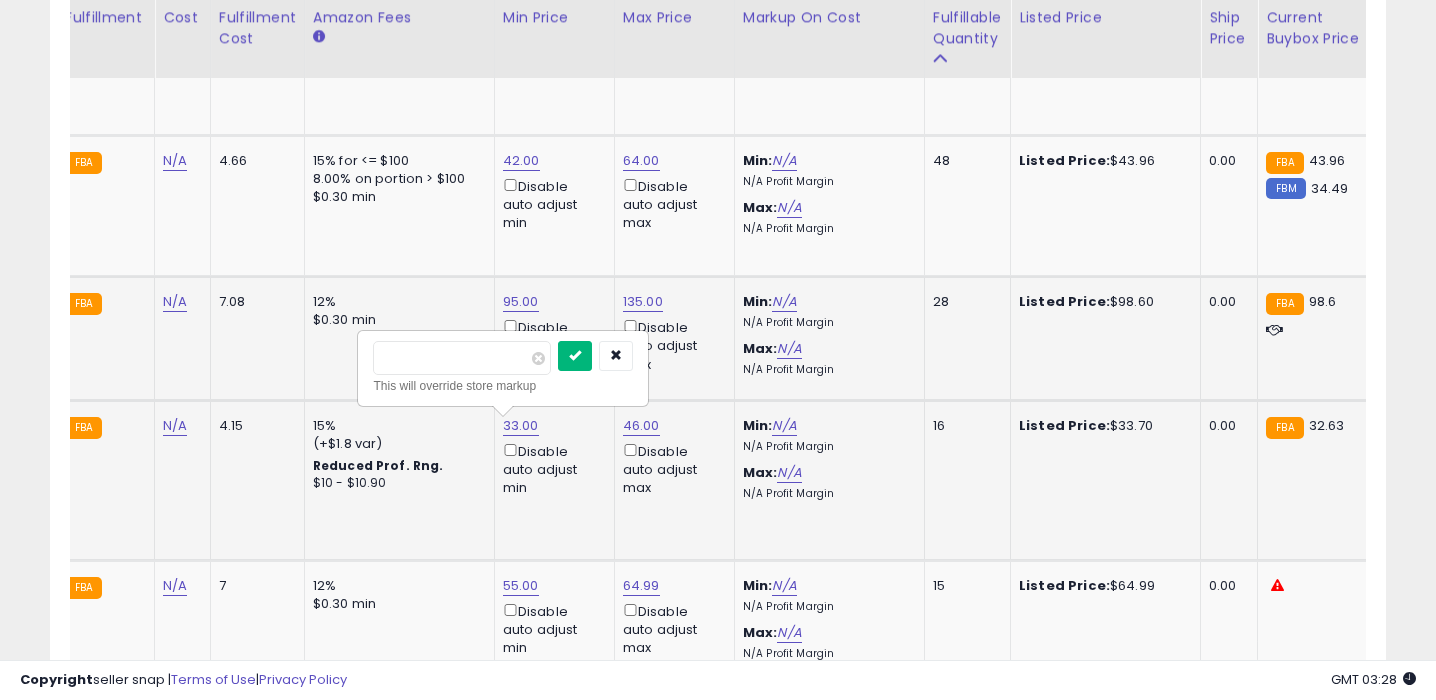 click at bounding box center [575, 355] 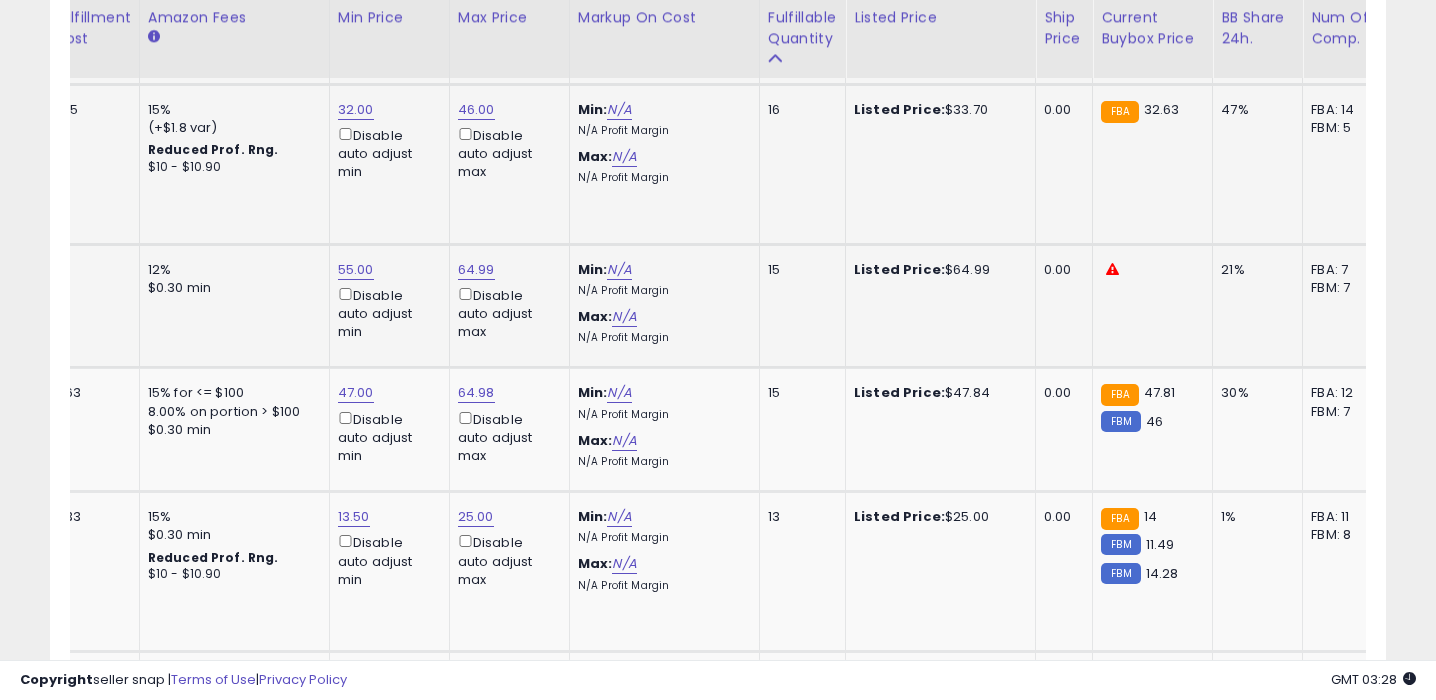 click on "64.99  Disable auto adjust max" at bounding box center [506, 301] 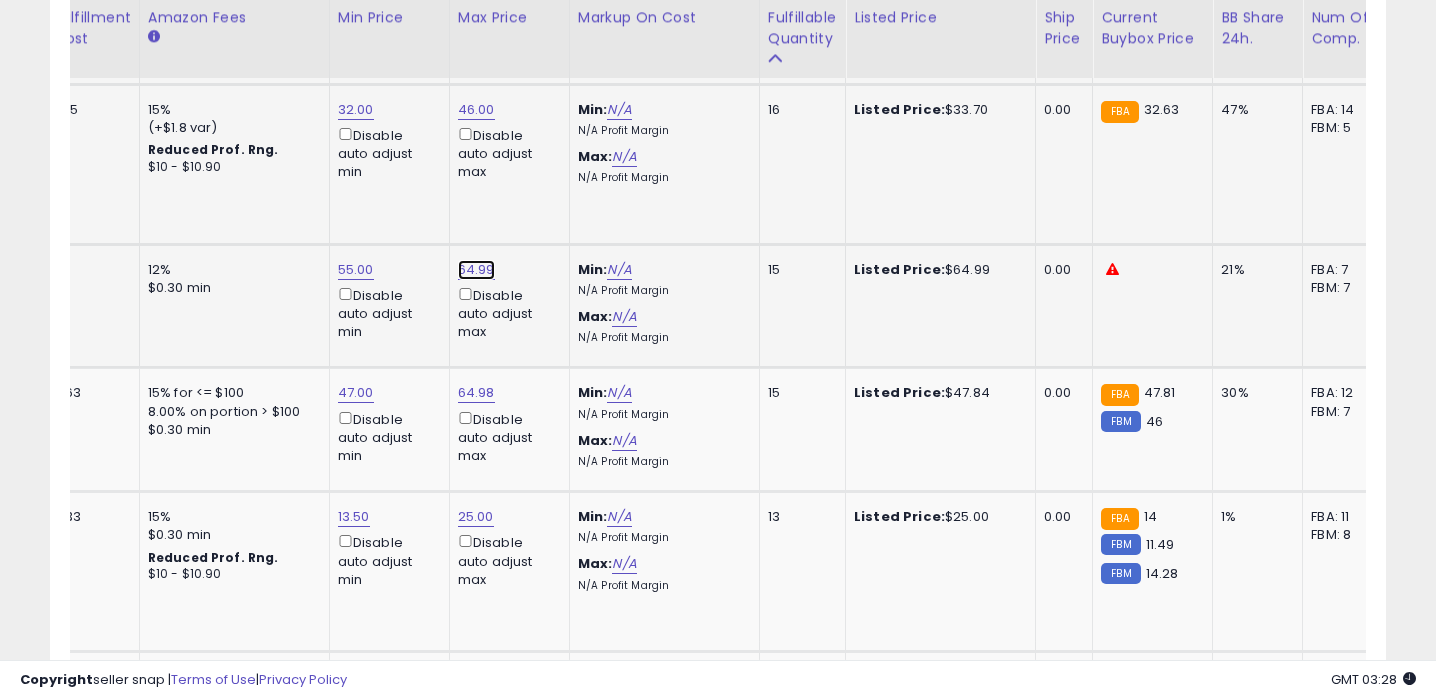 click on "64.99" at bounding box center (476, -598) 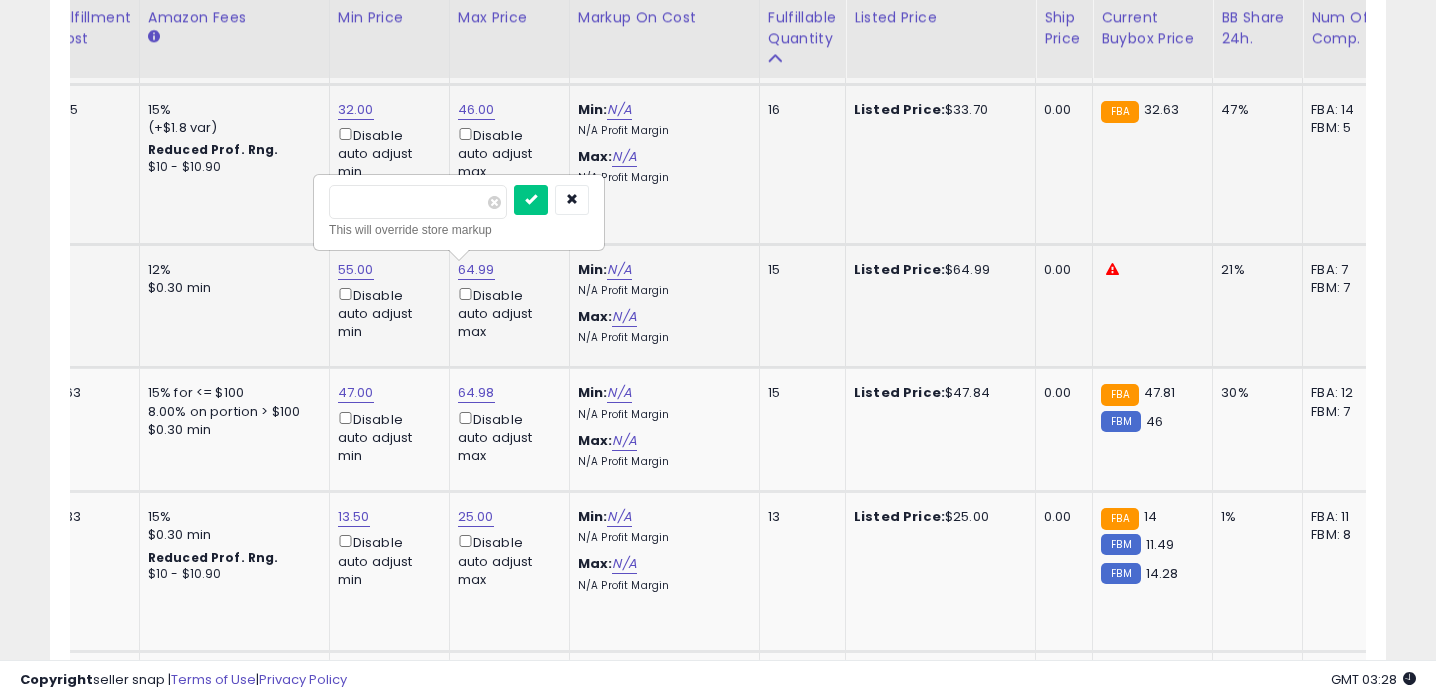 click on "*****" at bounding box center [418, 202] 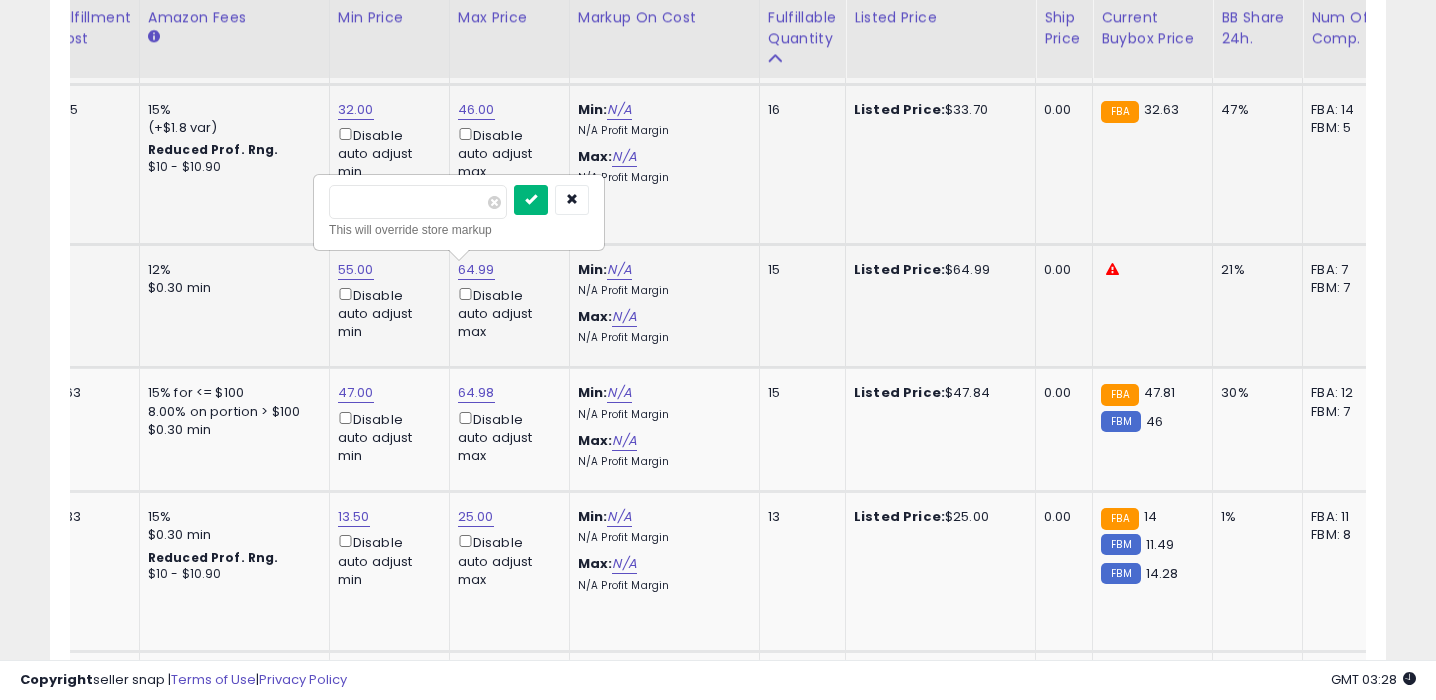 type on "*****" 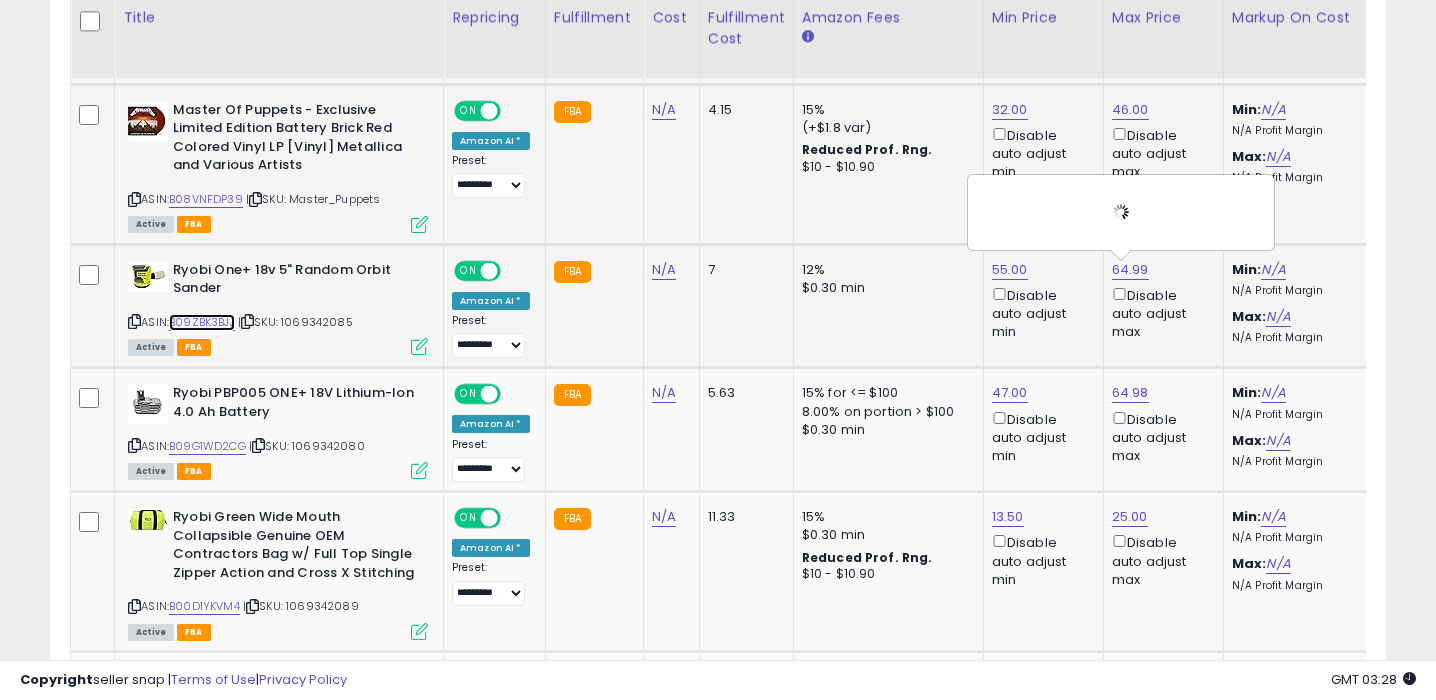 click on "B09ZBK3BJJ" at bounding box center (202, 322) 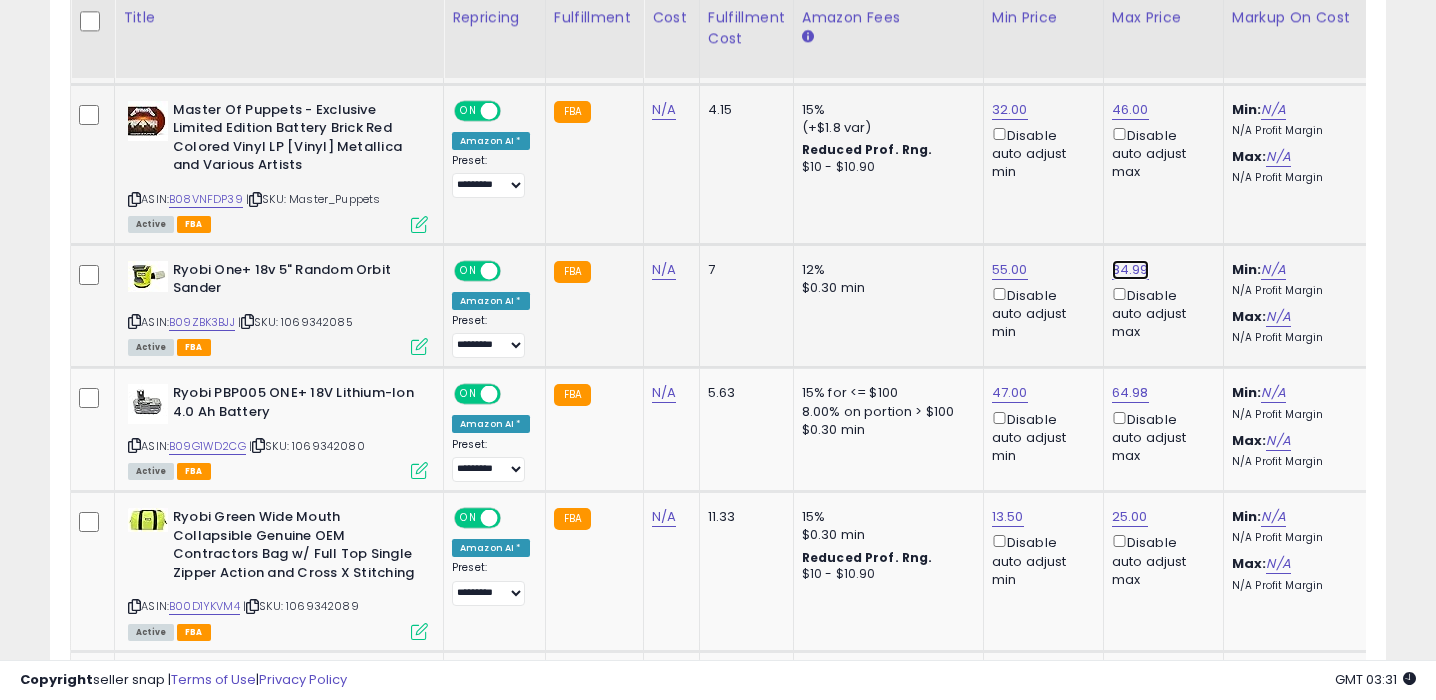 click on "84.99" at bounding box center (1130, -598) 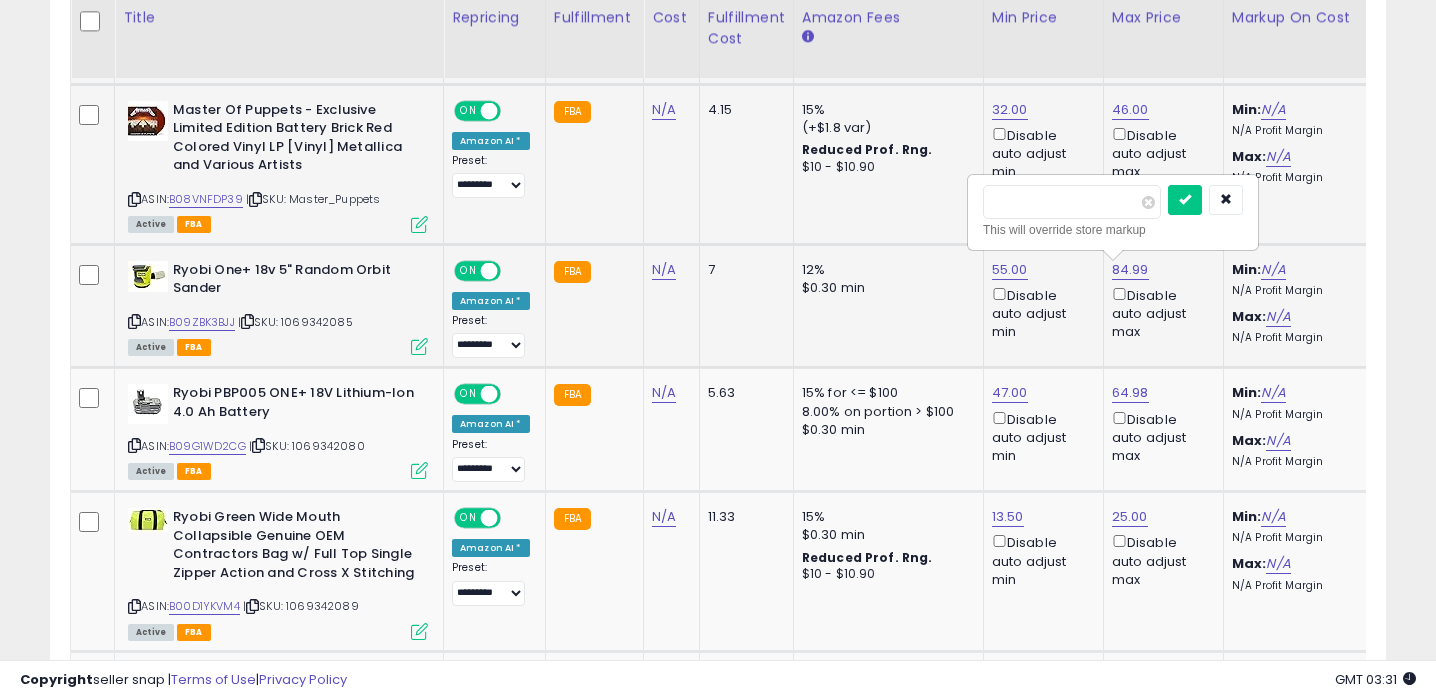 click on "*****" at bounding box center [1072, 202] 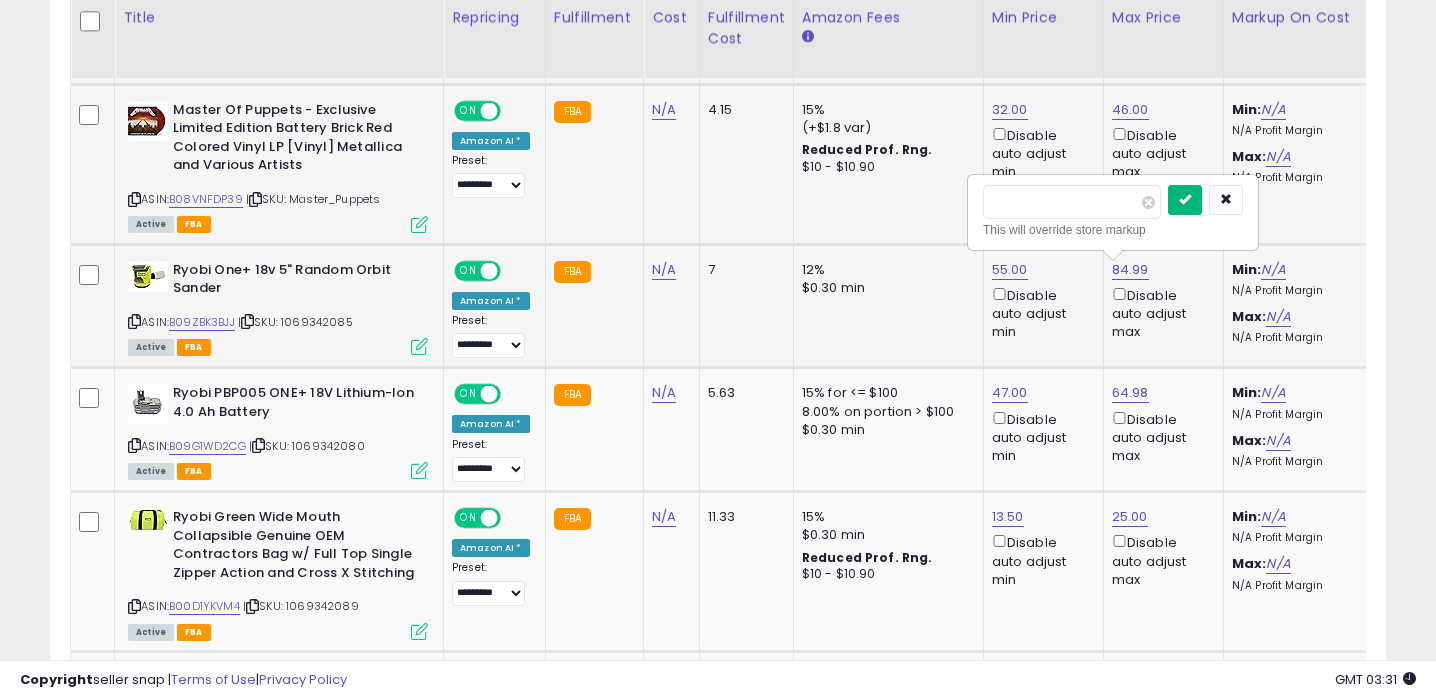 type on "*****" 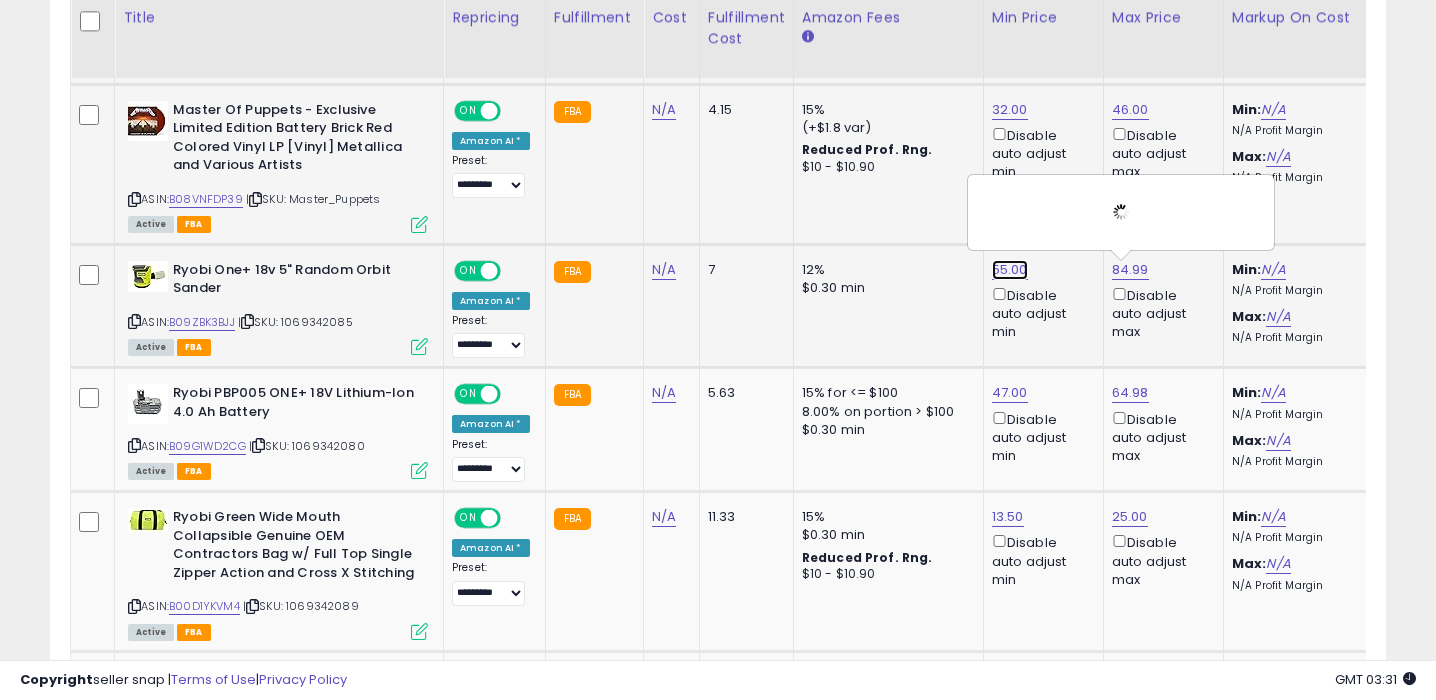 click on "55.00" at bounding box center [1009, -598] 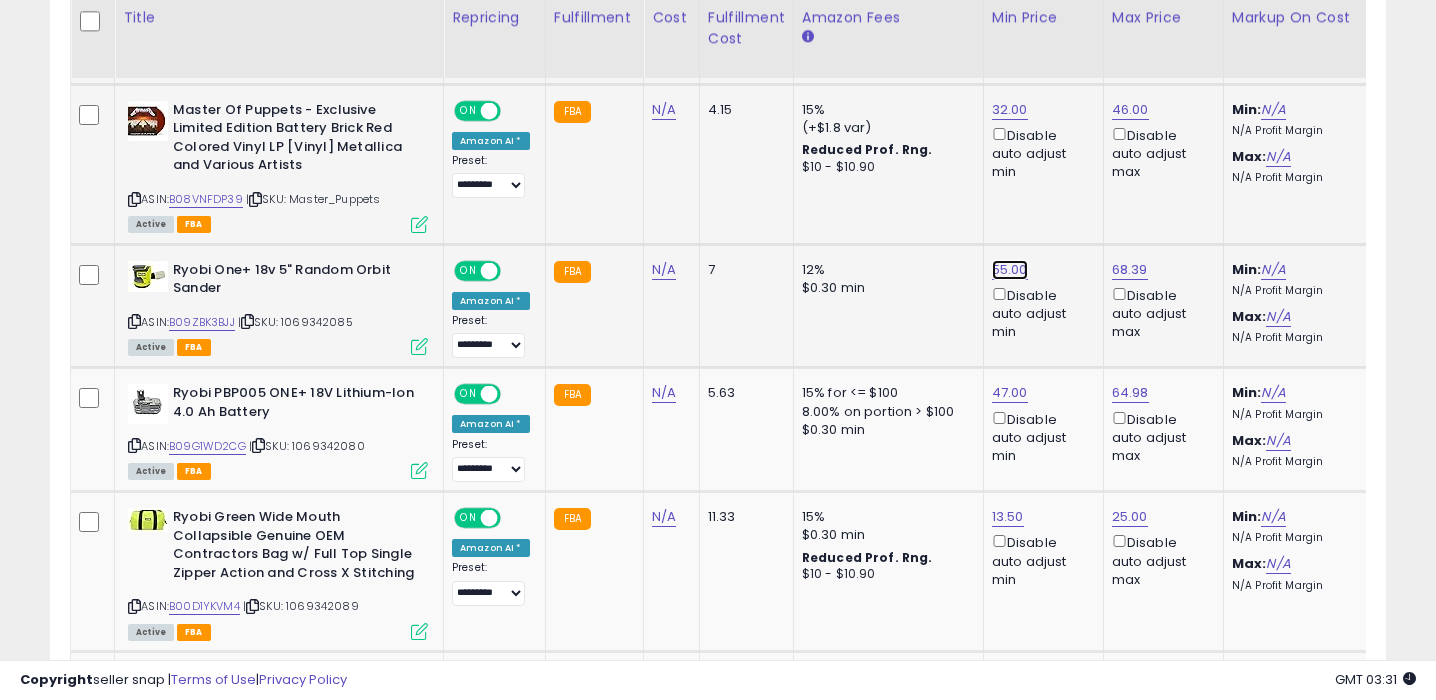 click on "55.00" at bounding box center (1009, -598) 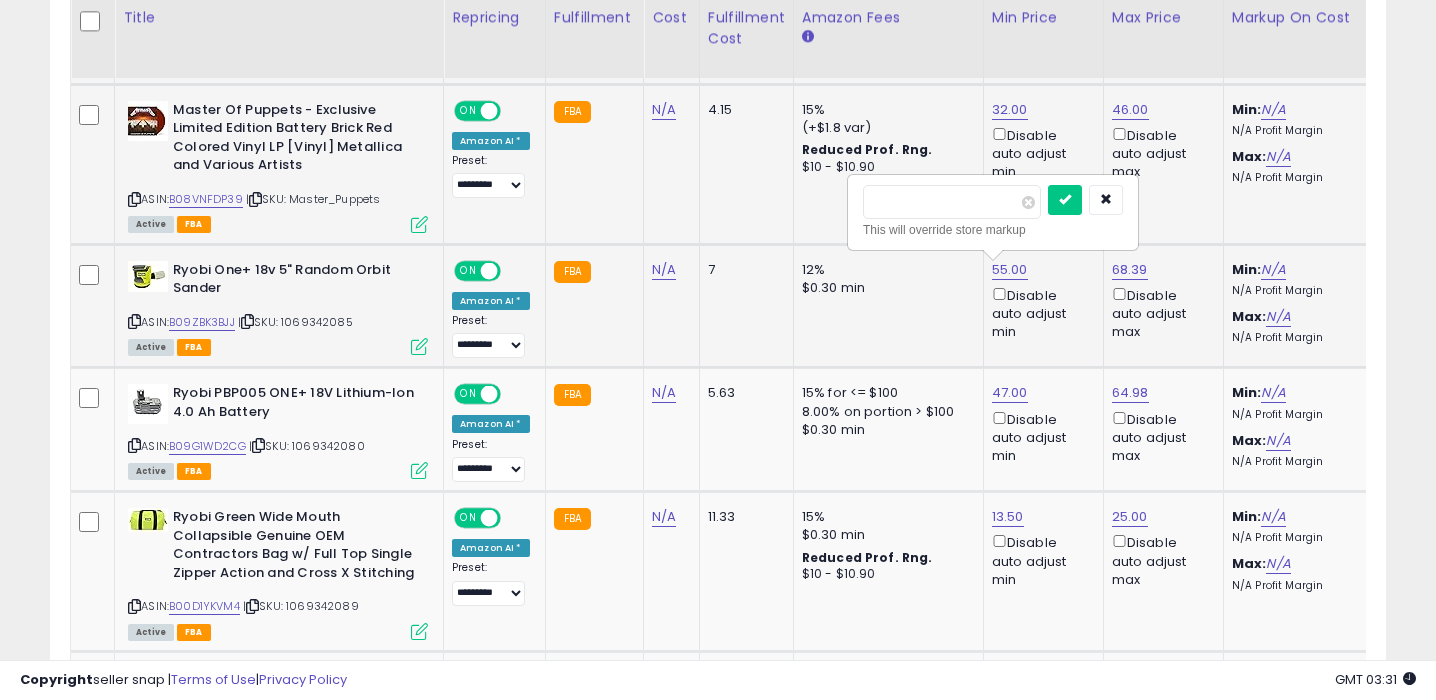 click on "*****" at bounding box center (952, 202) 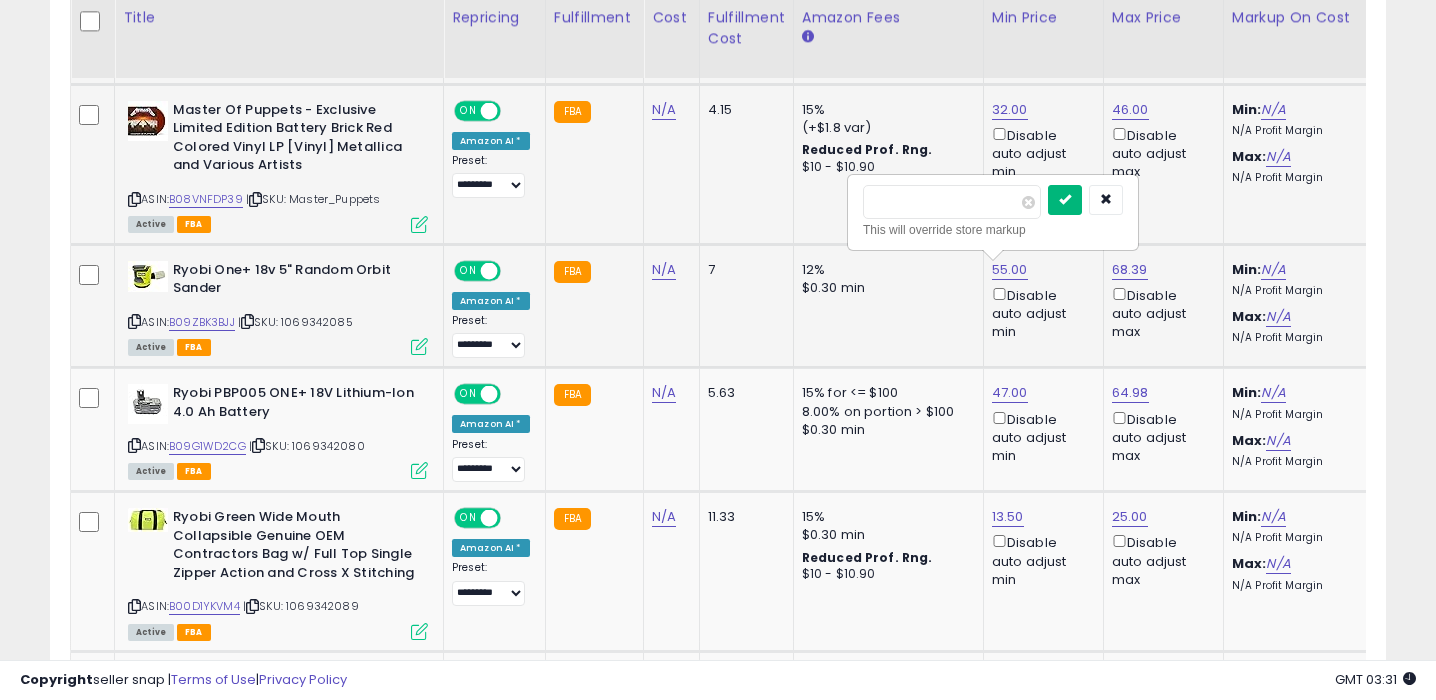 type on "**" 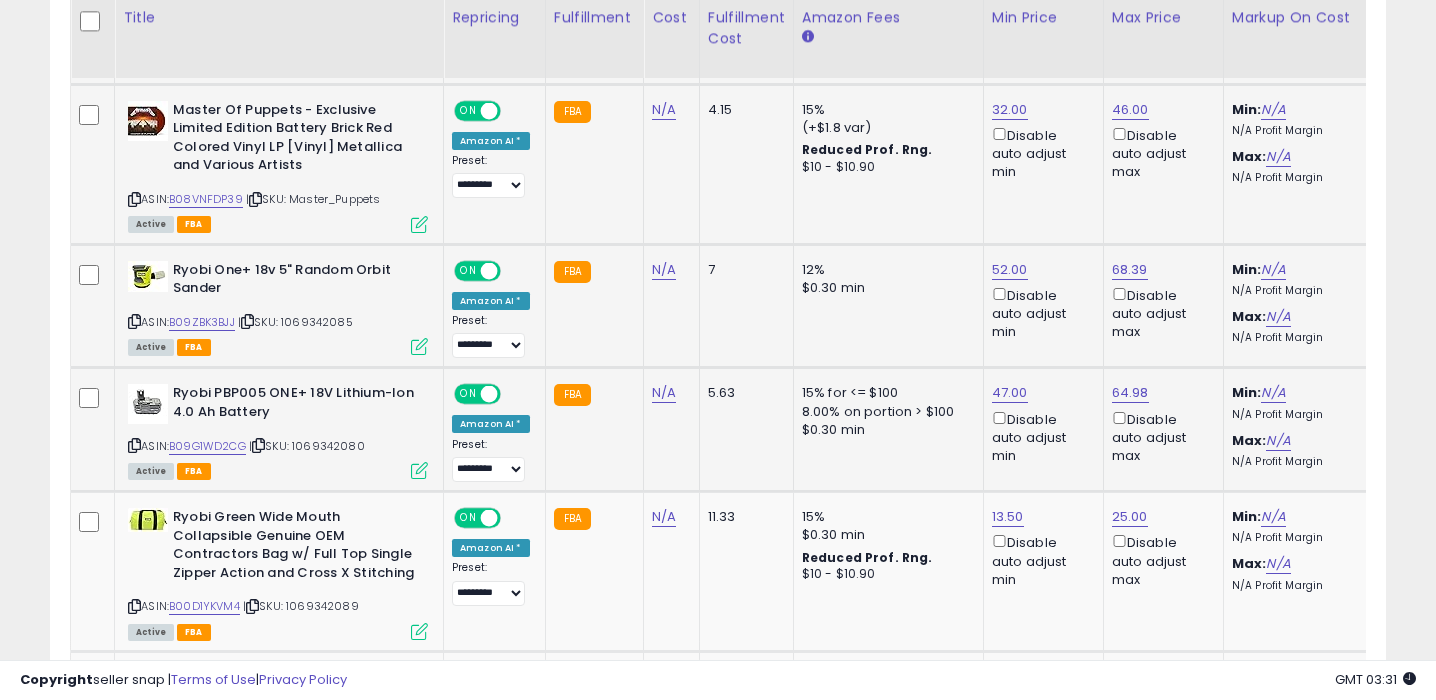 scroll, scrollTop: 0, scrollLeft: 32, axis: horizontal 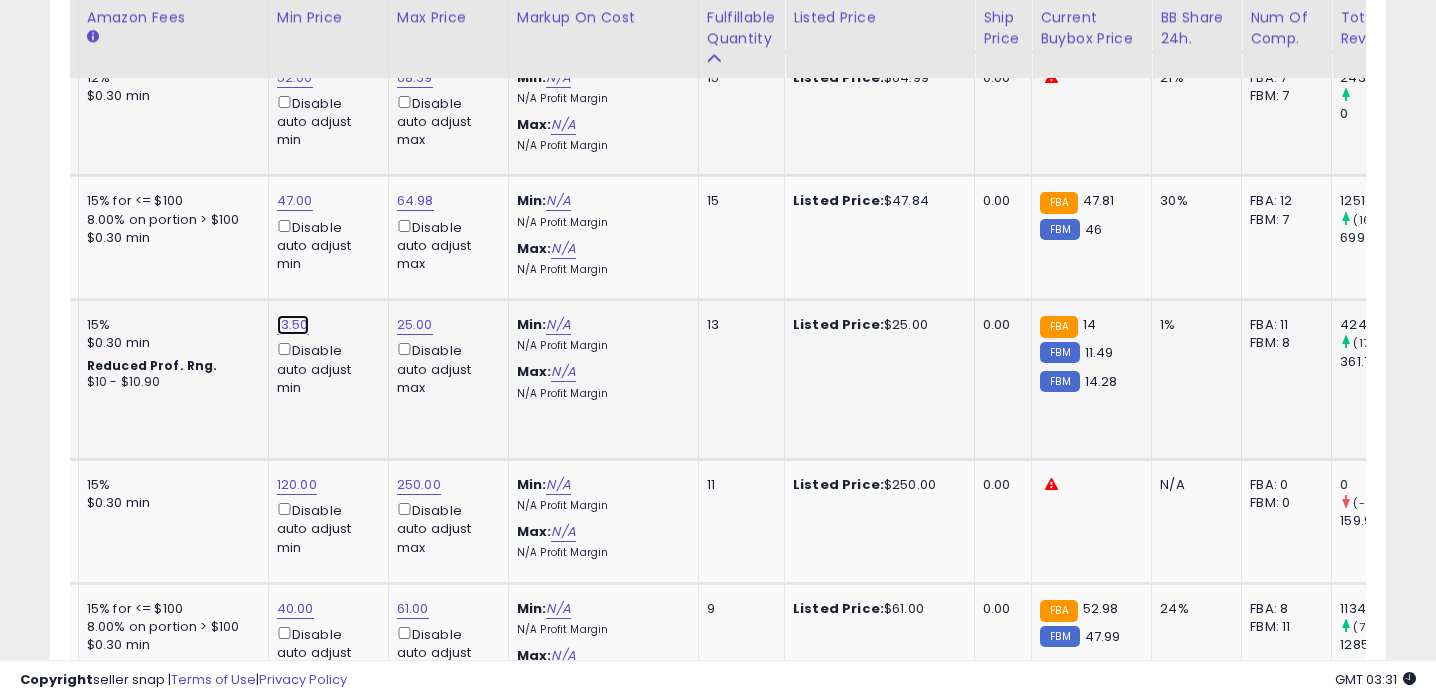 click on "13.50" at bounding box center [294, -790] 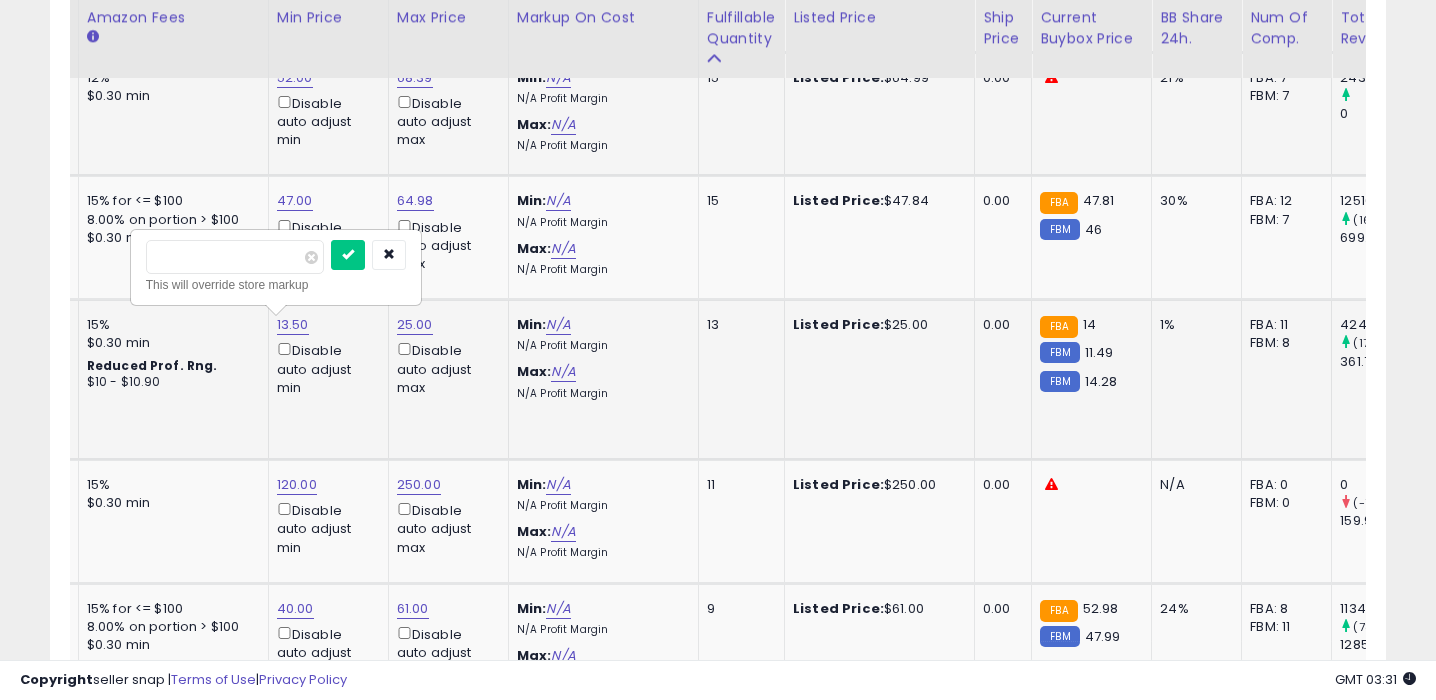 click on "*****" at bounding box center [235, 257] 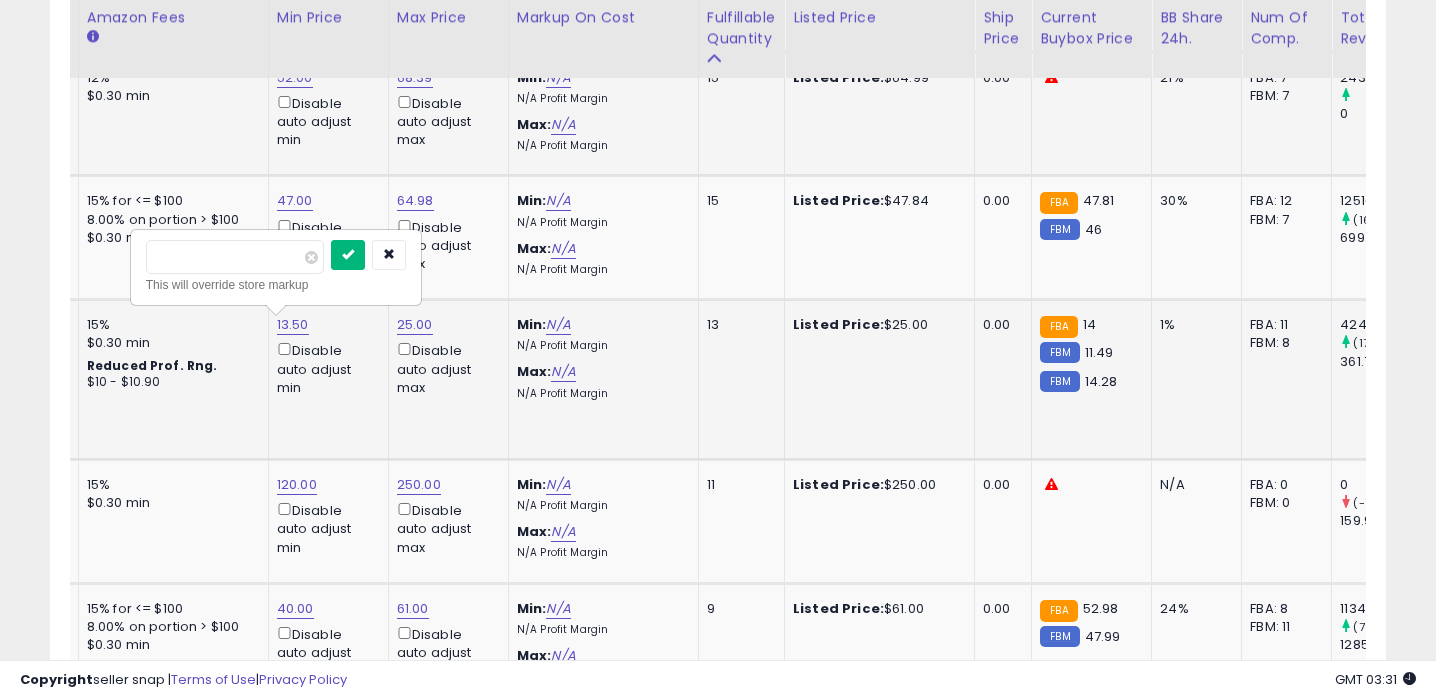 type on "**" 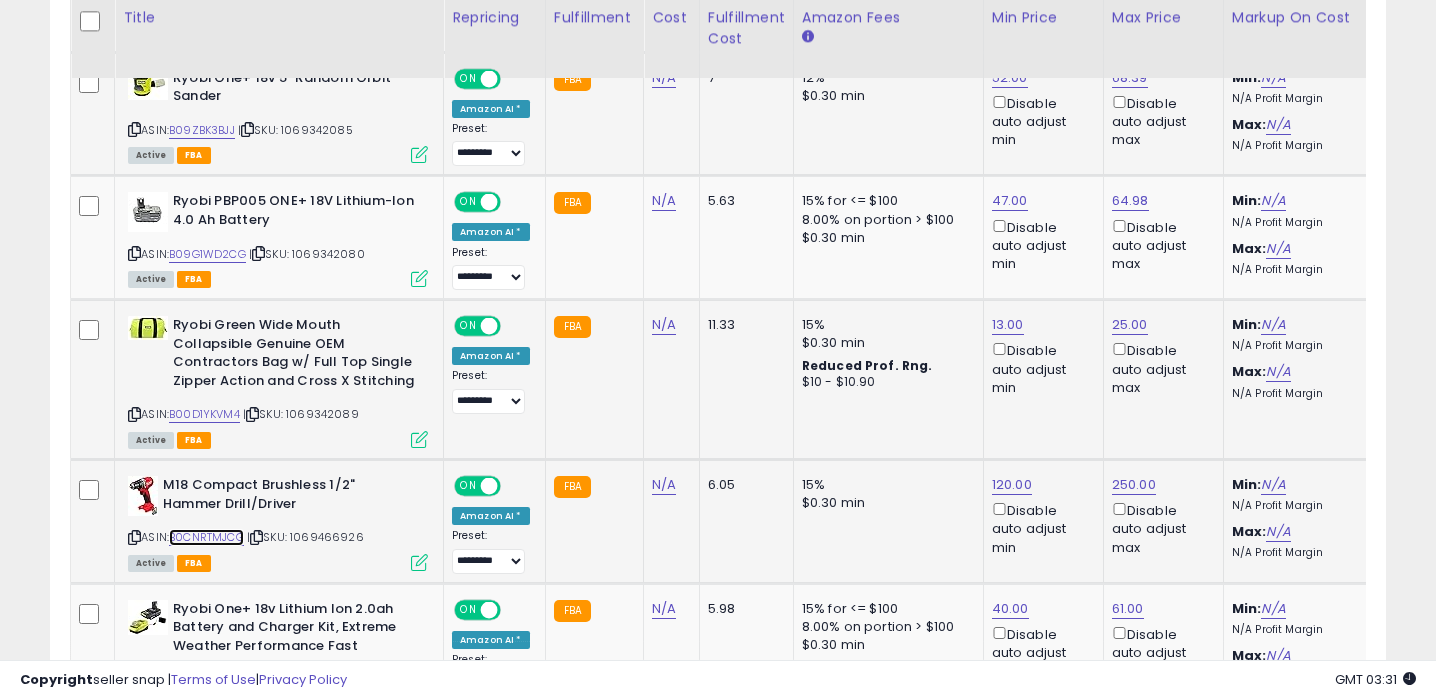 click on "B0CNRTMJCG" at bounding box center [206, 537] 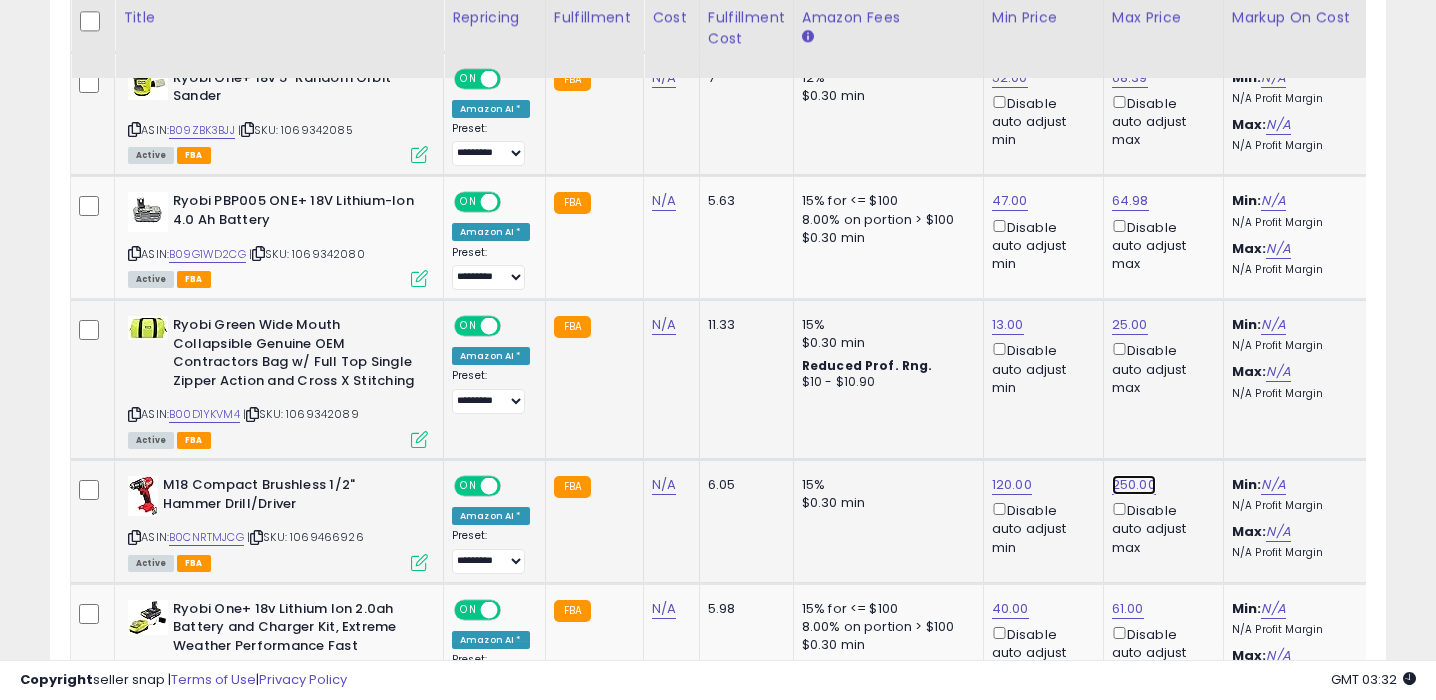 click on "250.00" at bounding box center [1130, -790] 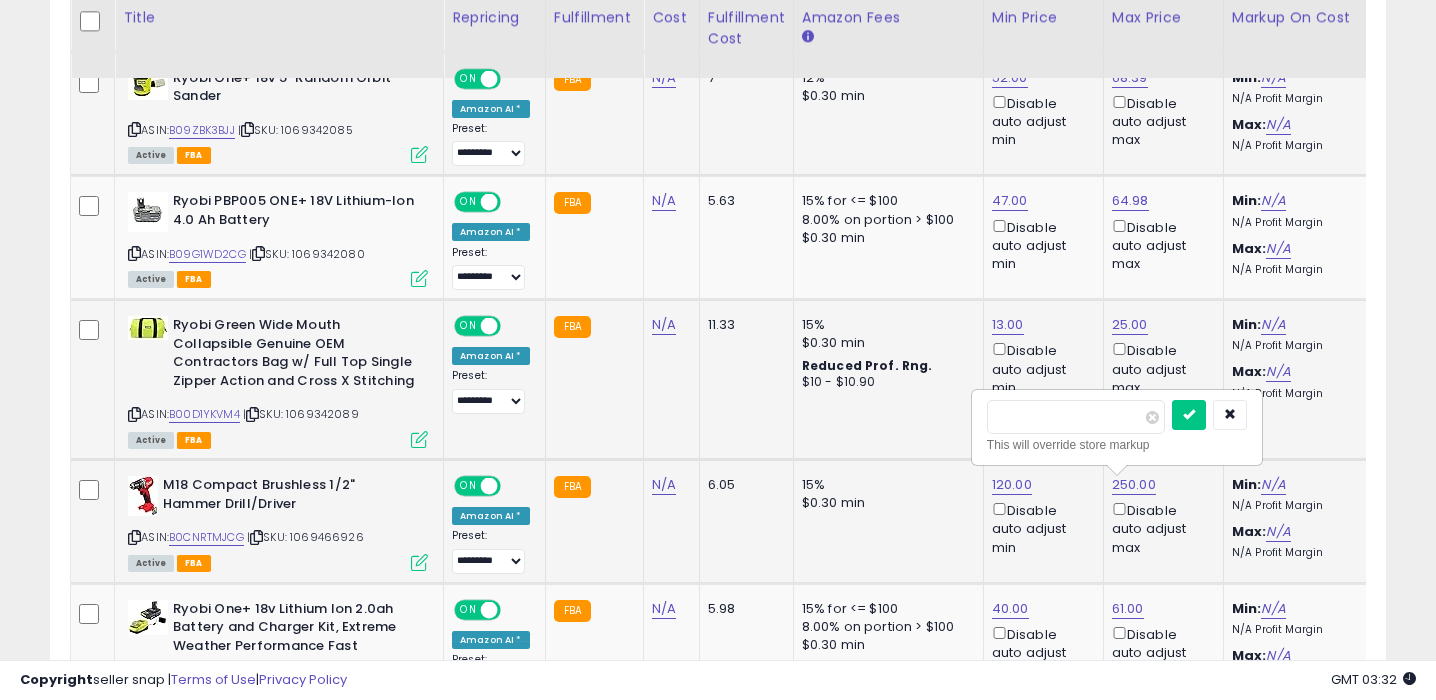 click on "******" at bounding box center (1076, 417) 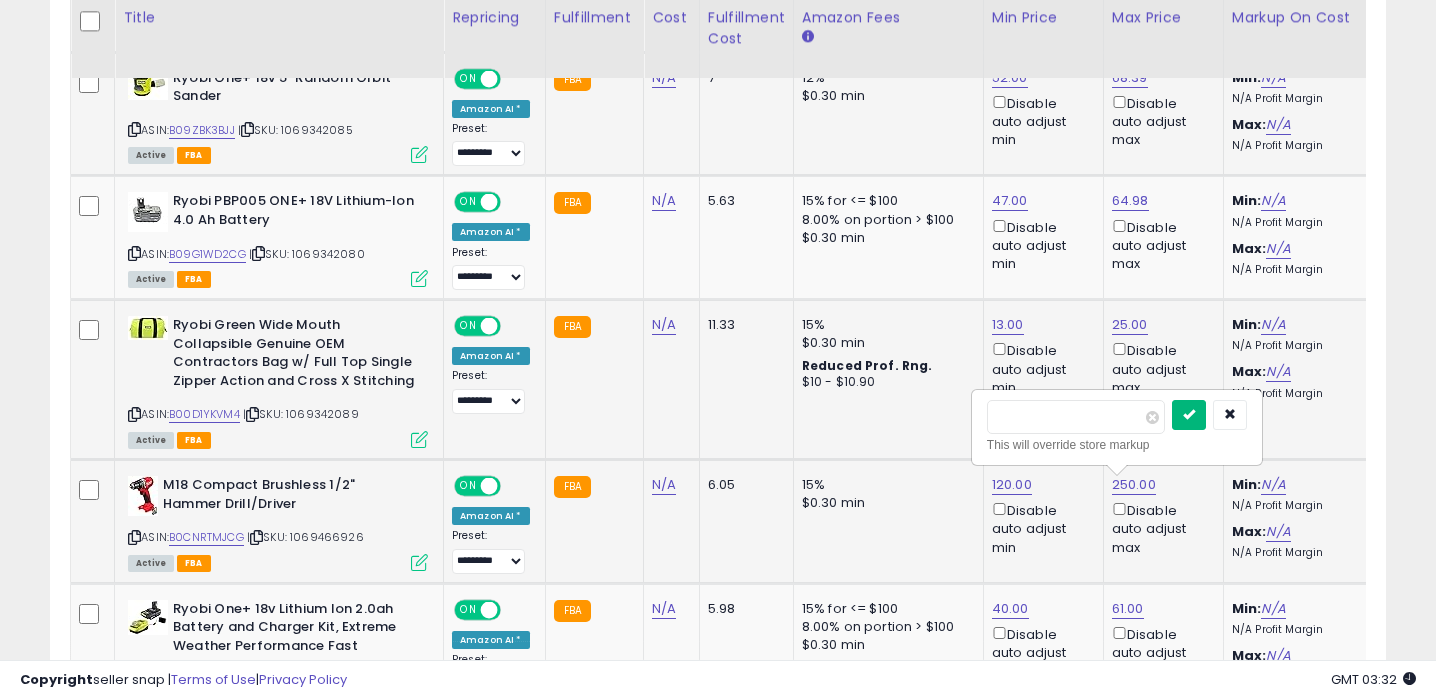 type on "***" 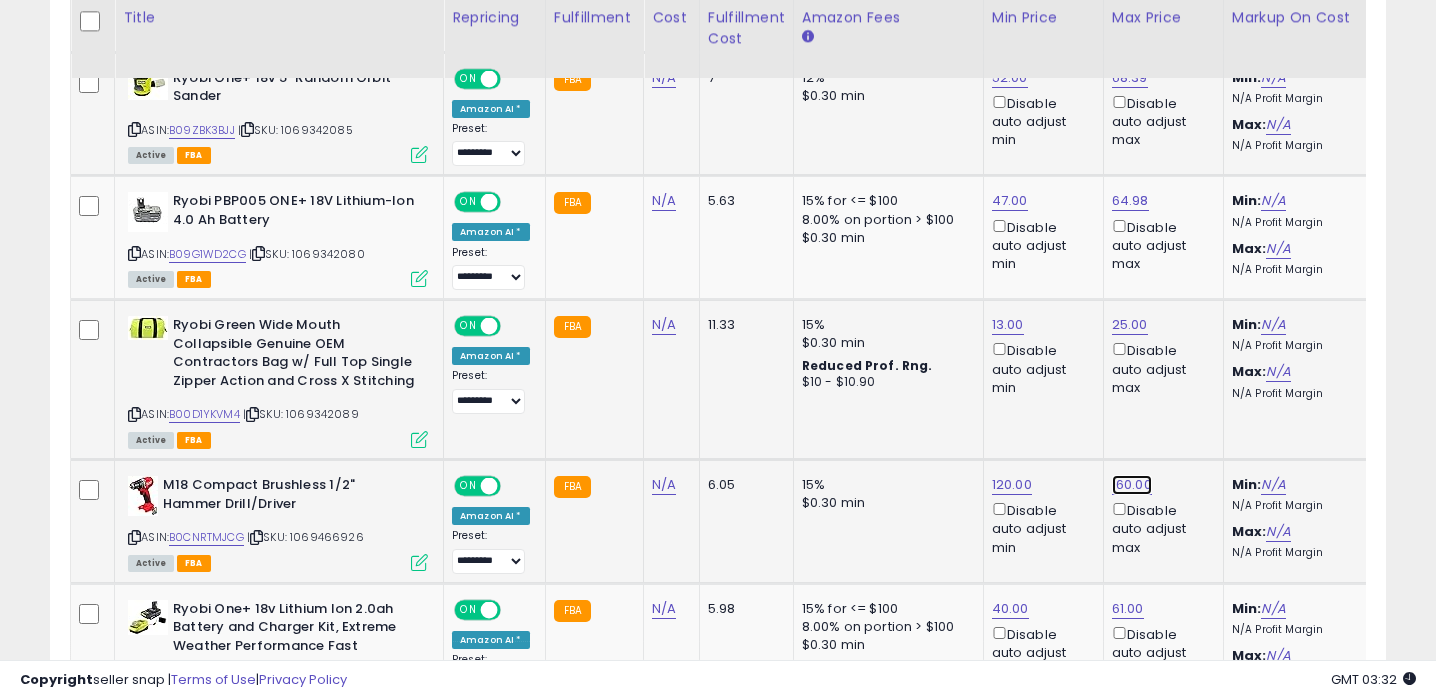 click on "160.00" at bounding box center [1130, -790] 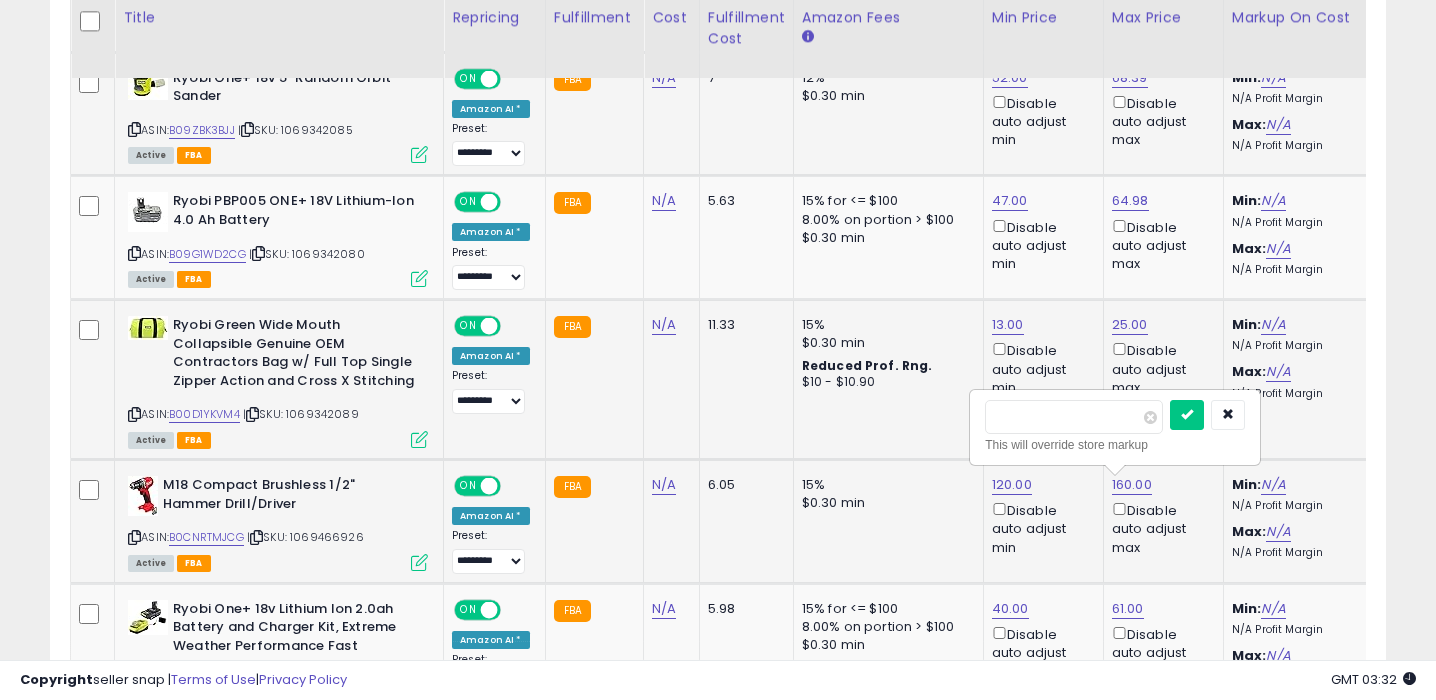 click on "******" at bounding box center [1074, 417] 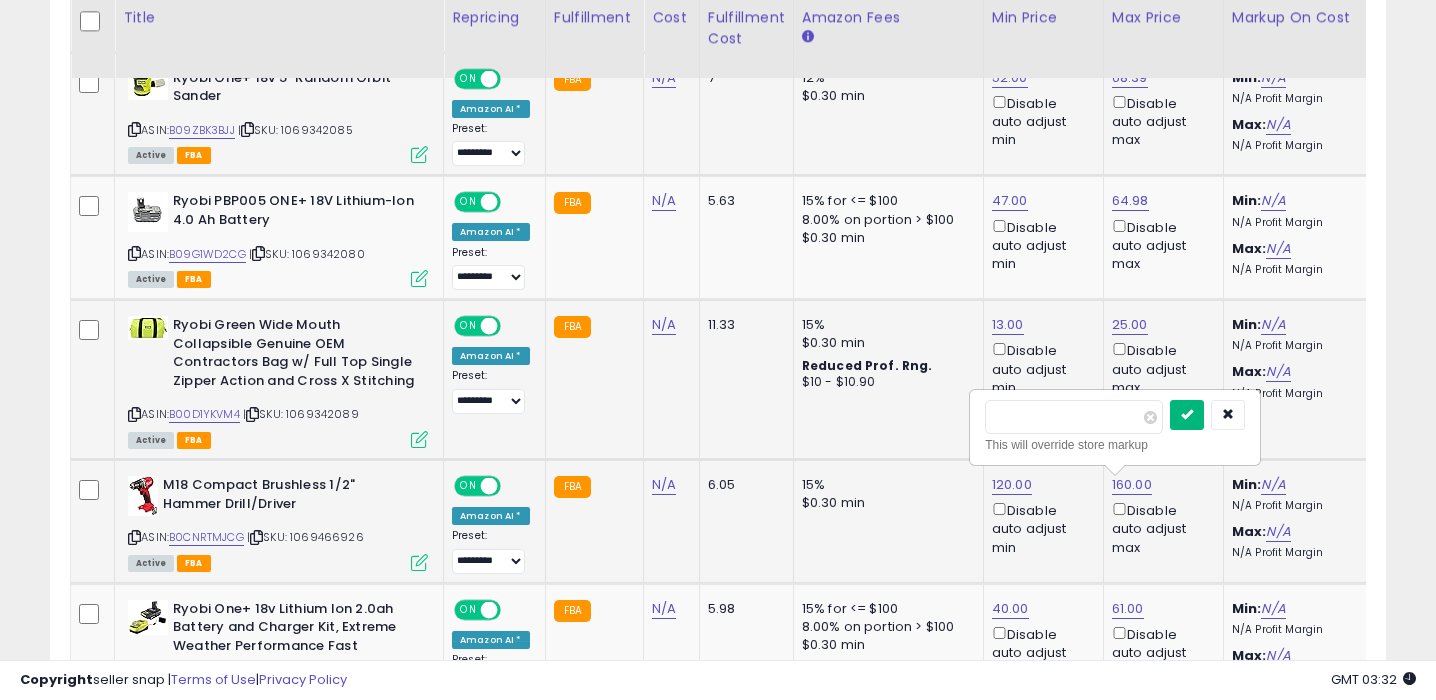 type on "******" 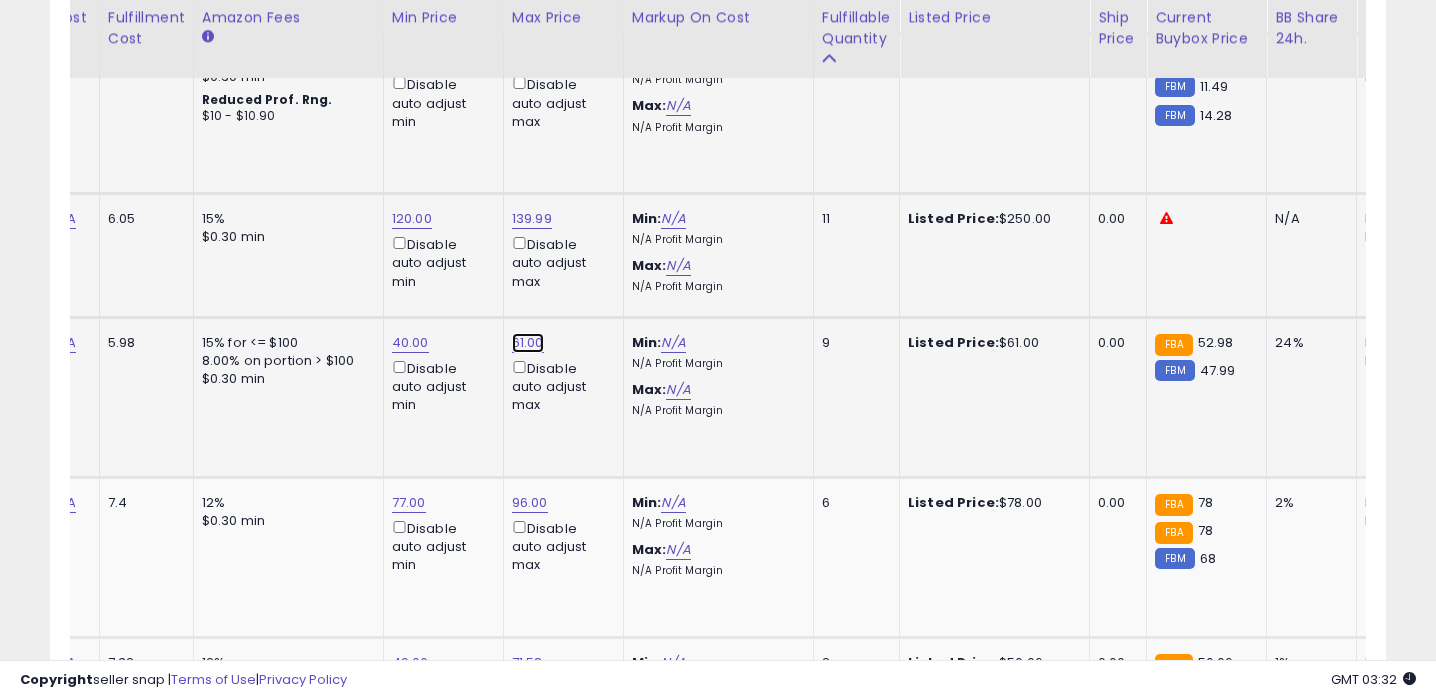 click on "61.00" at bounding box center [530, -1056] 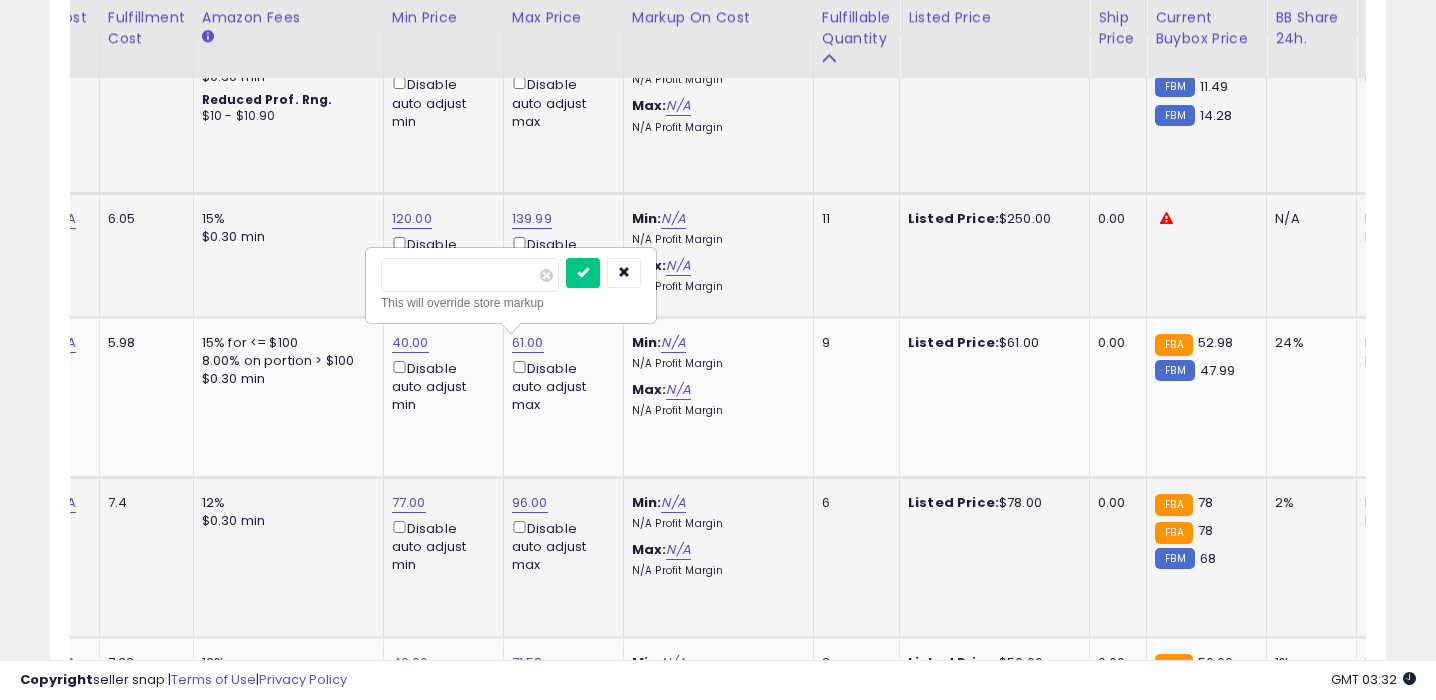click on "96.00  Disable auto adjust max" 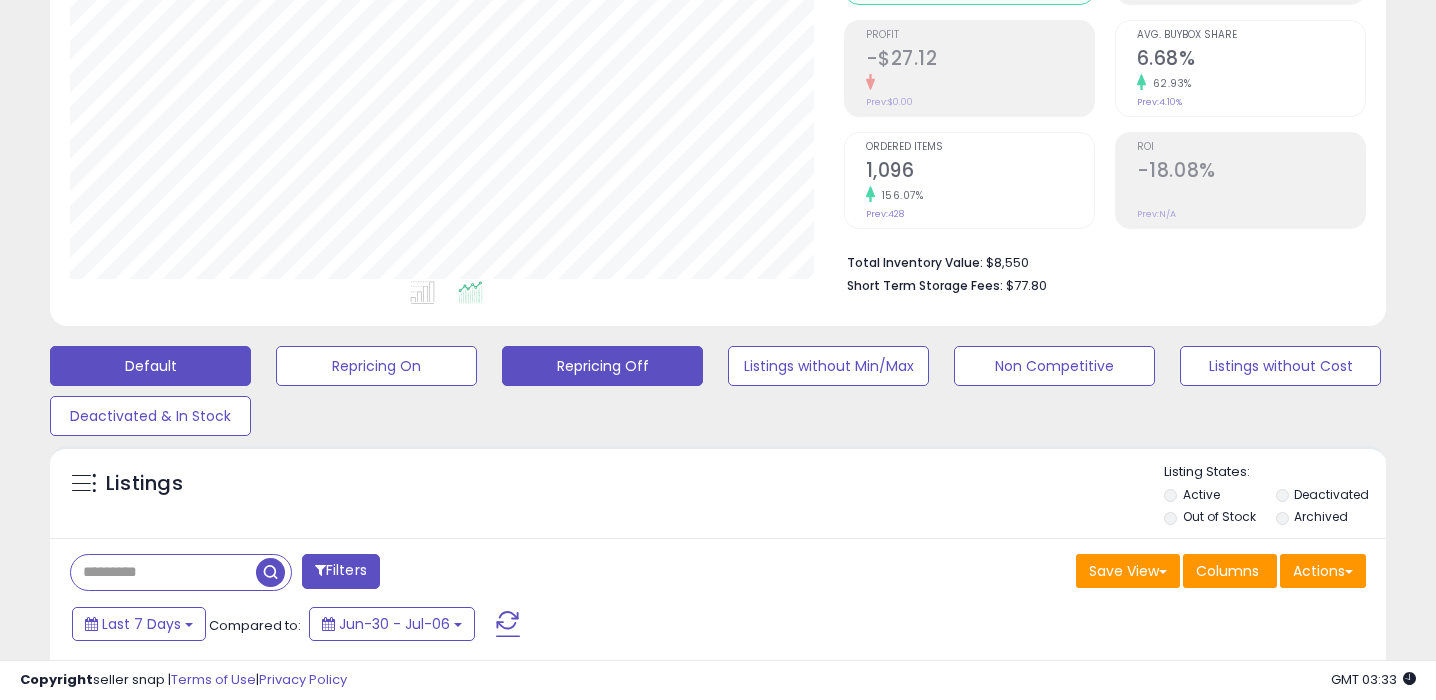click on "Repricing Off" at bounding box center [376, 366] 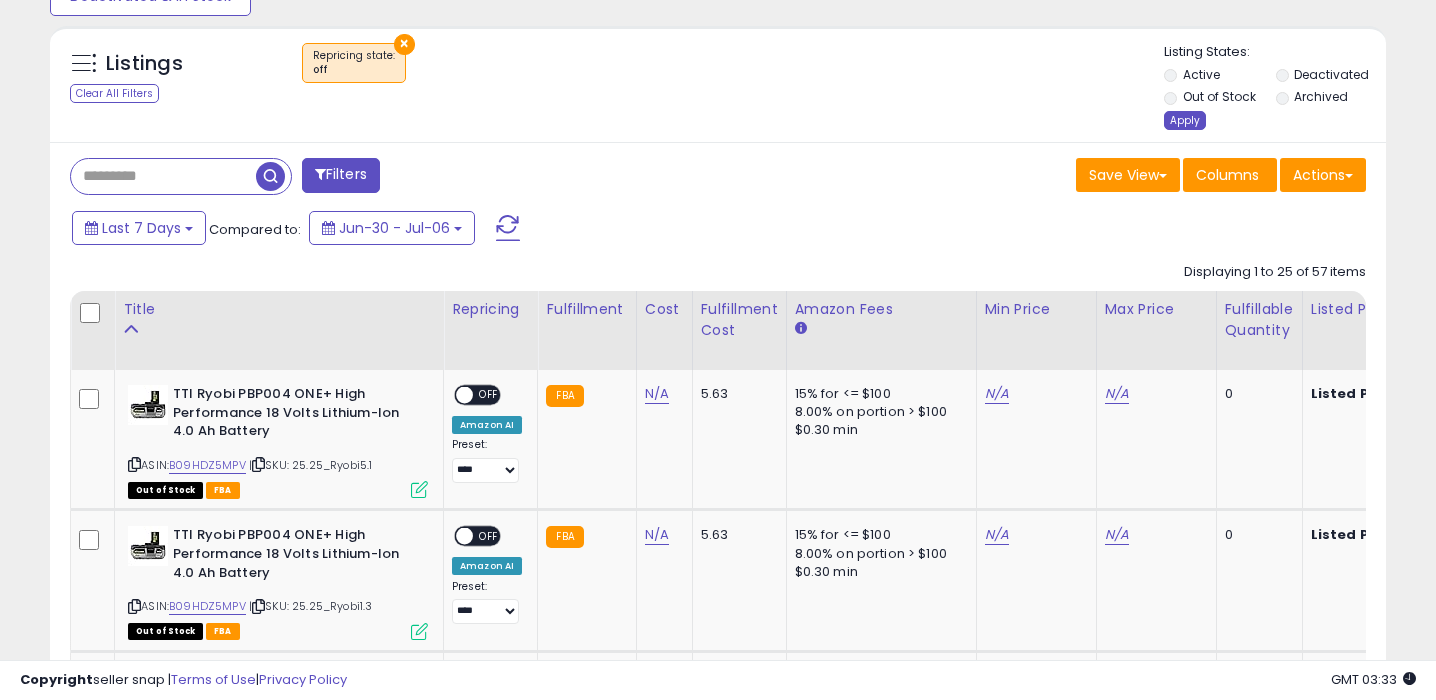 click on "Apply" at bounding box center [1185, 120] 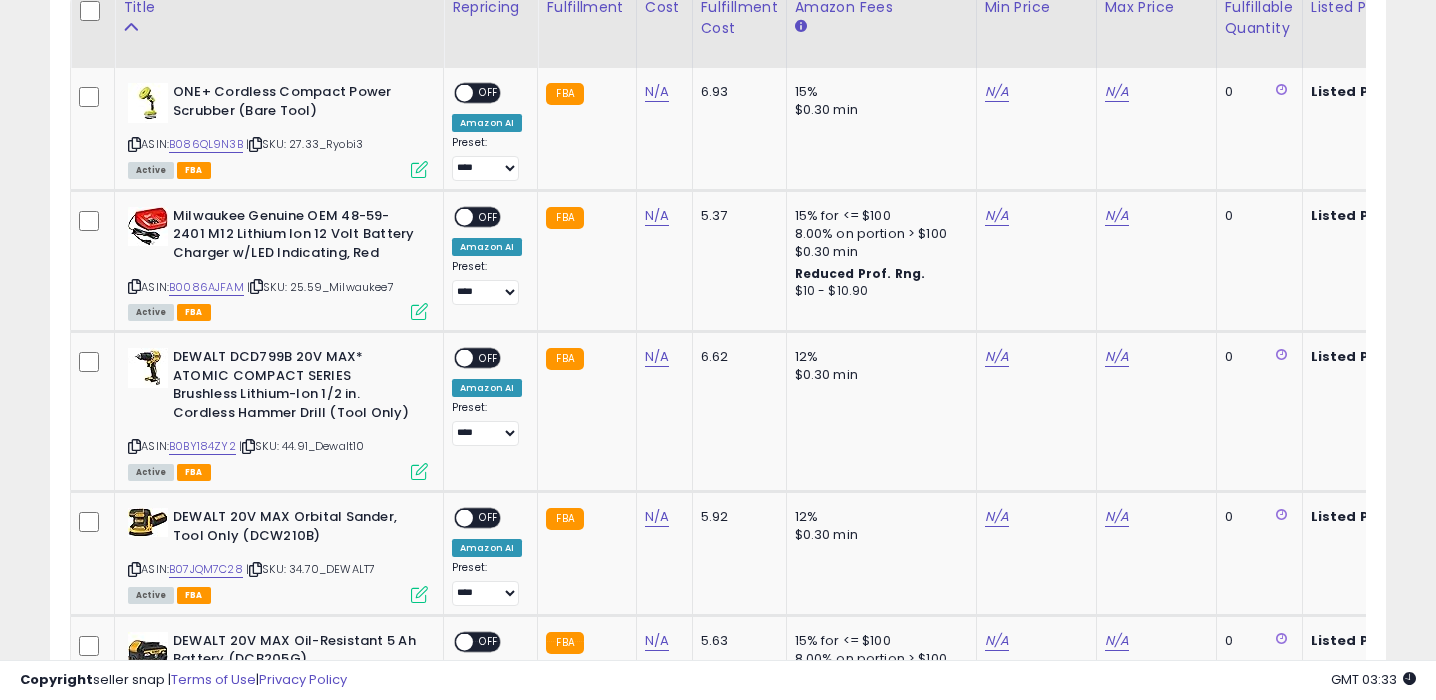 scroll, scrollTop: 807, scrollLeft: 0, axis: vertical 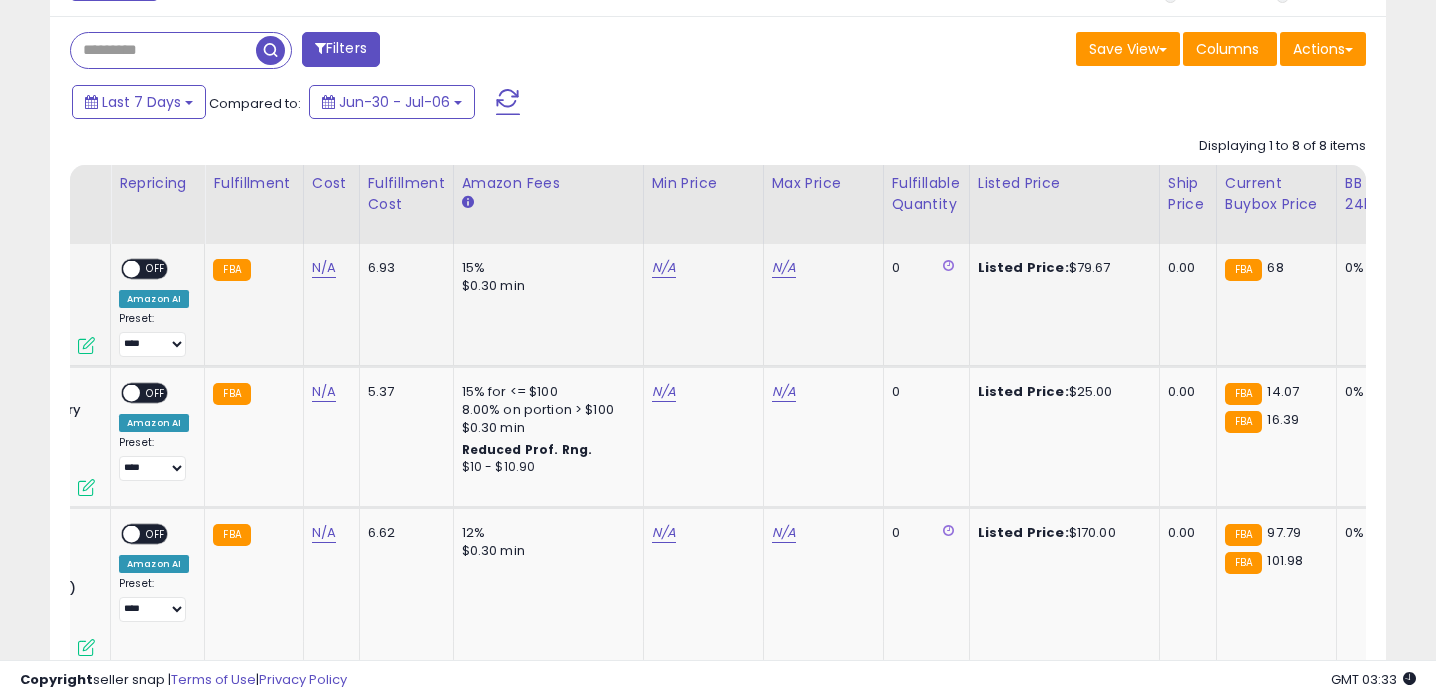 click on "N/A" 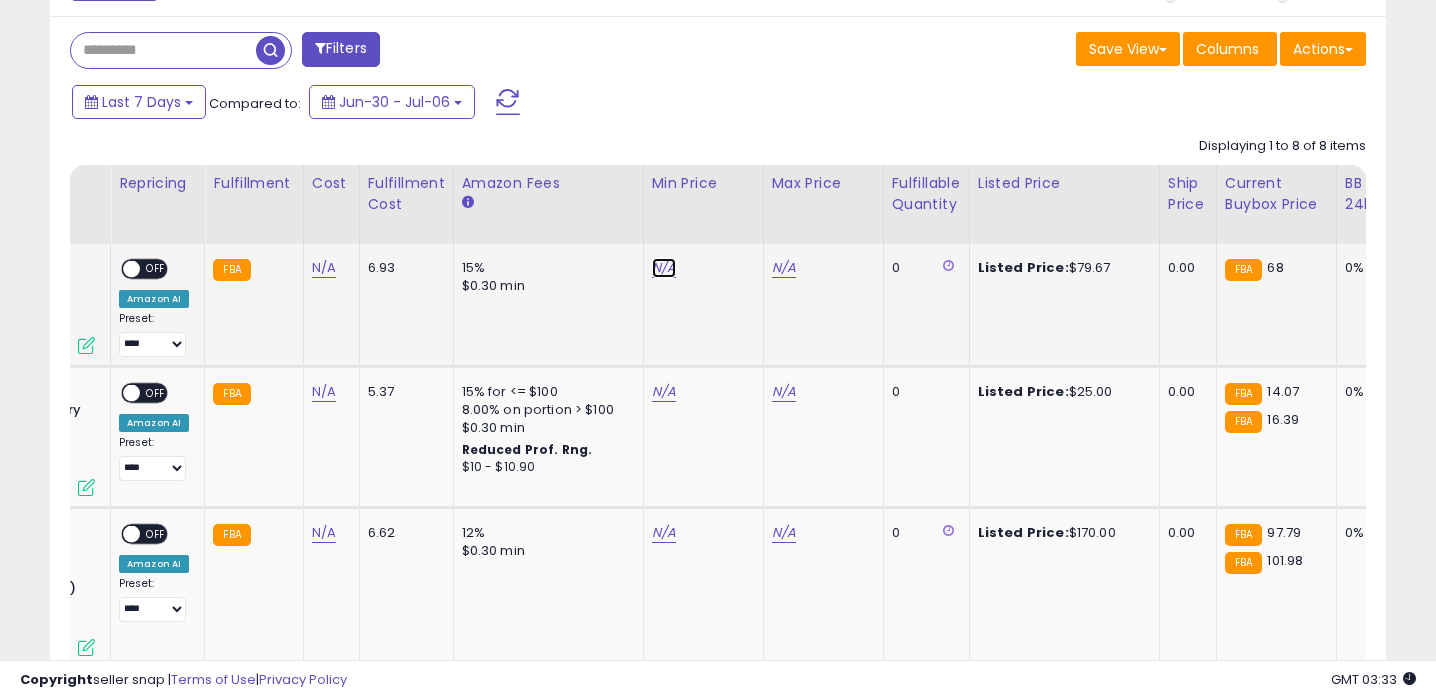click on "N/A" at bounding box center (664, 268) 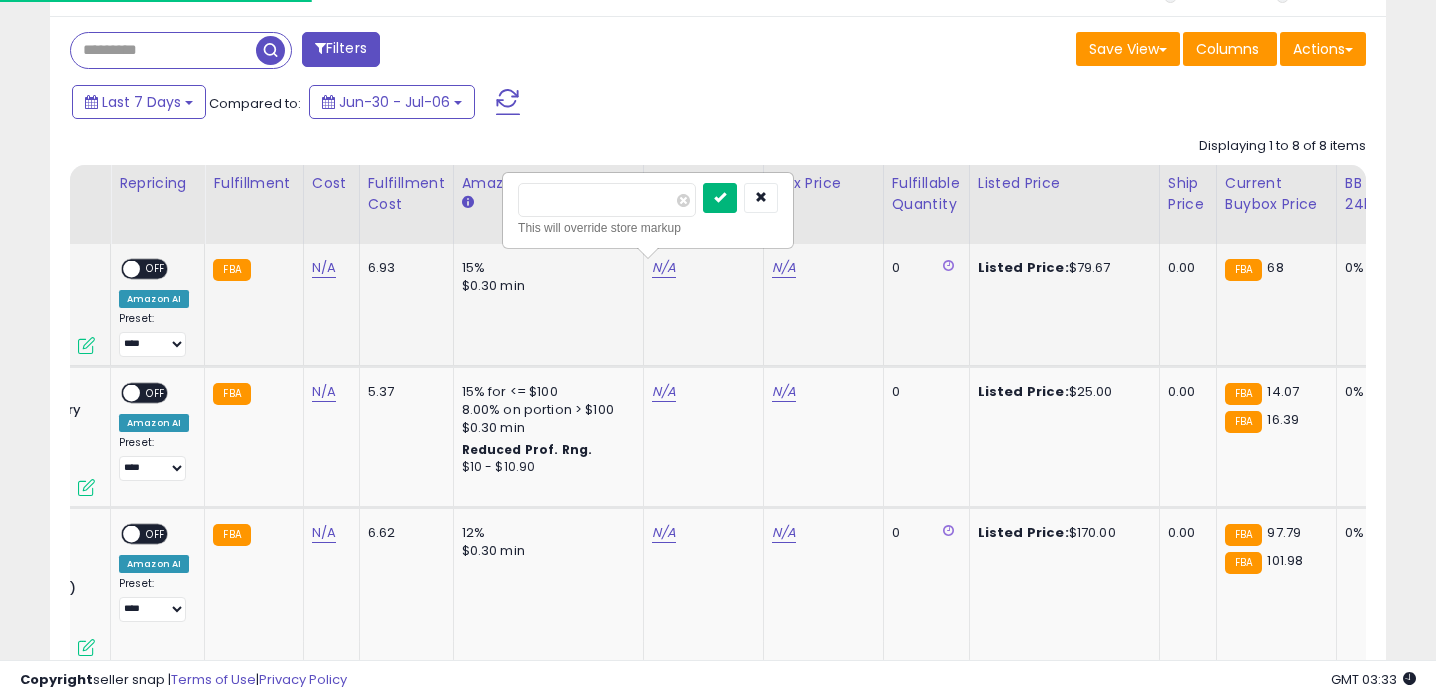 type on "**" 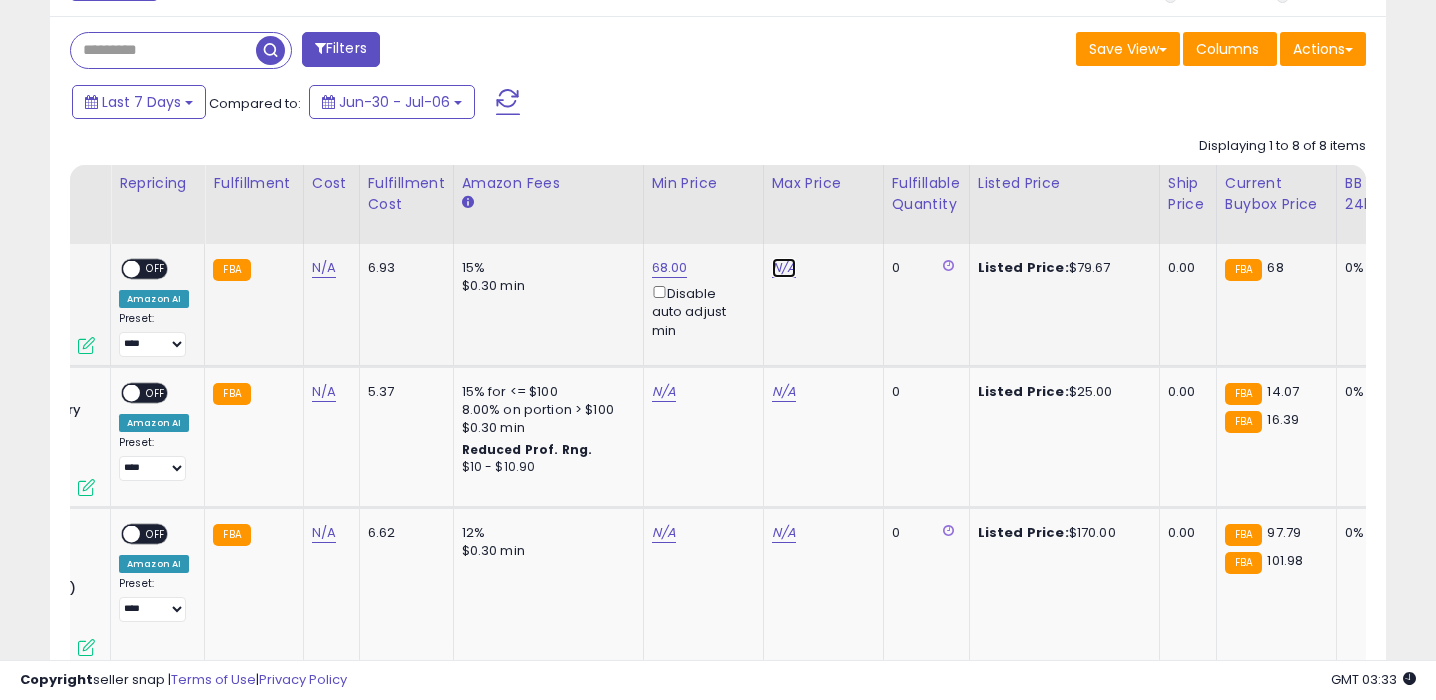 click on "N/A" at bounding box center (784, 268) 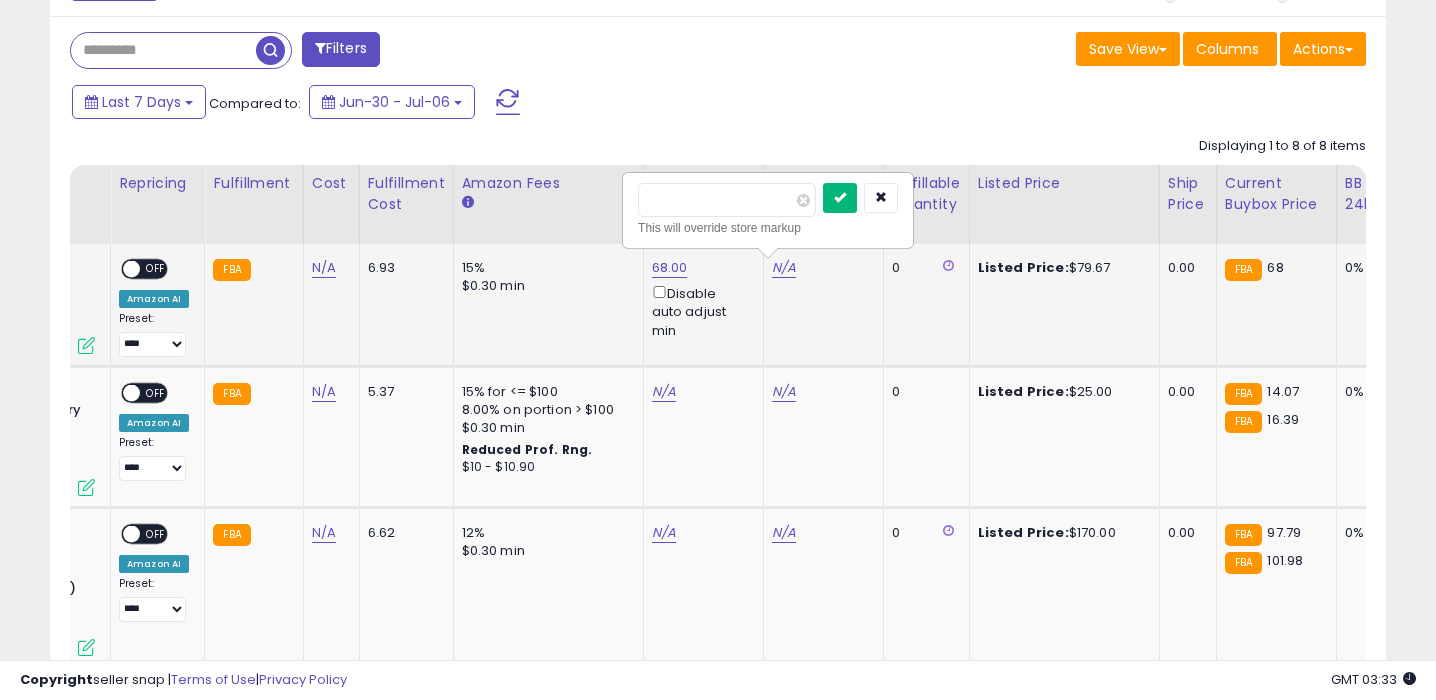 type on "**" 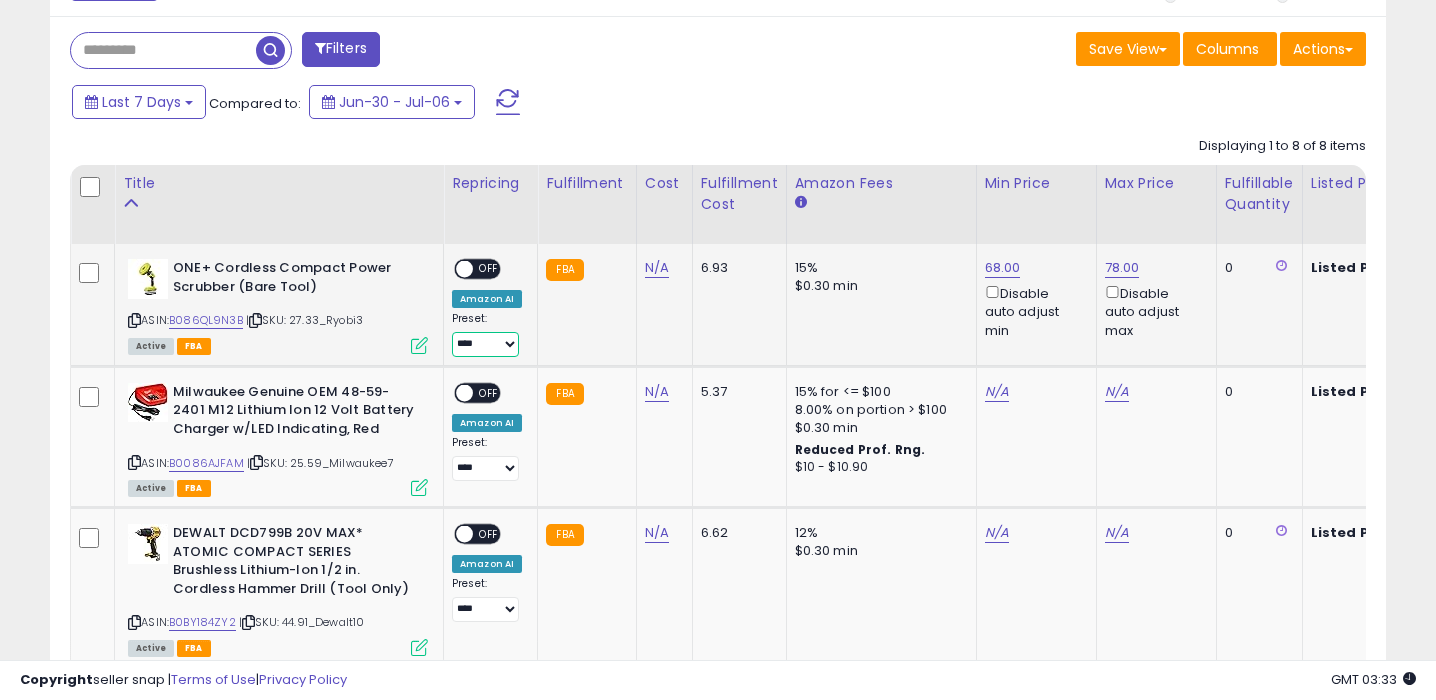 click on "**** ********* ****" at bounding box center [485, 344] 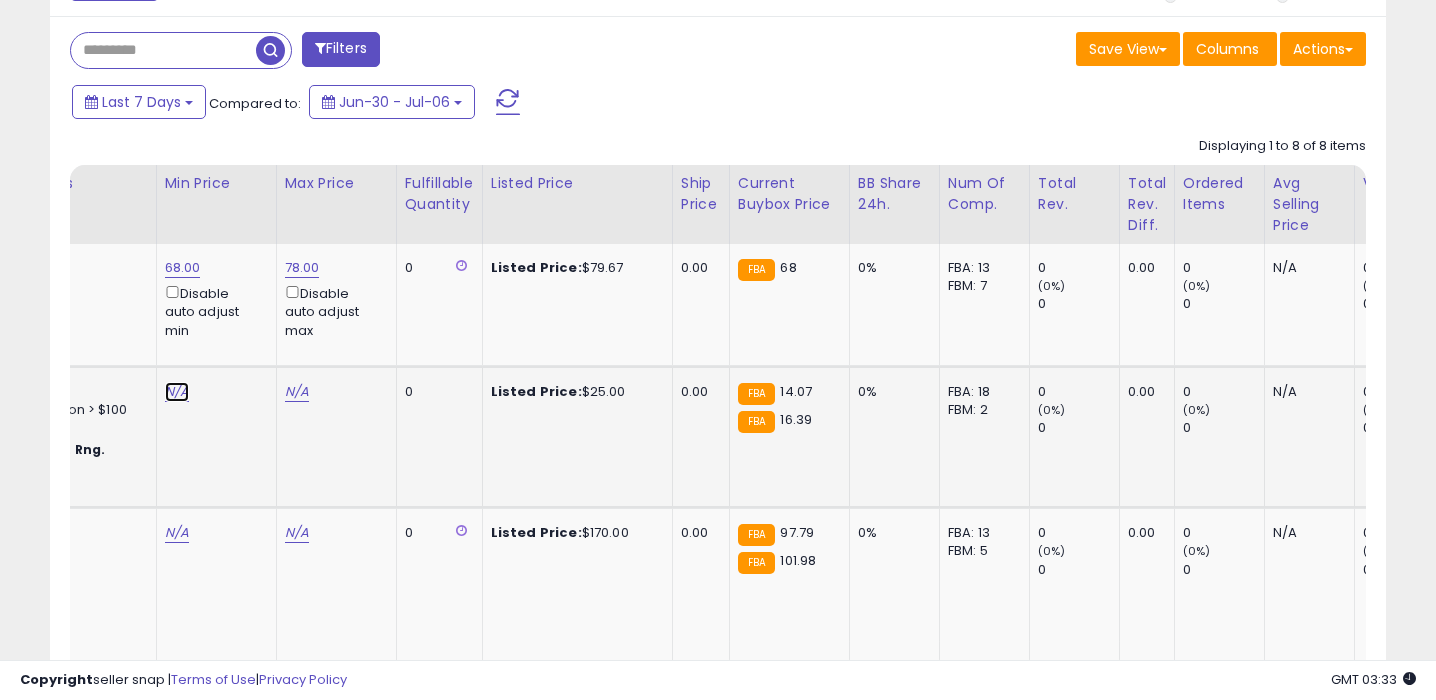 click on "N/A" at bounding box center (177, 392) 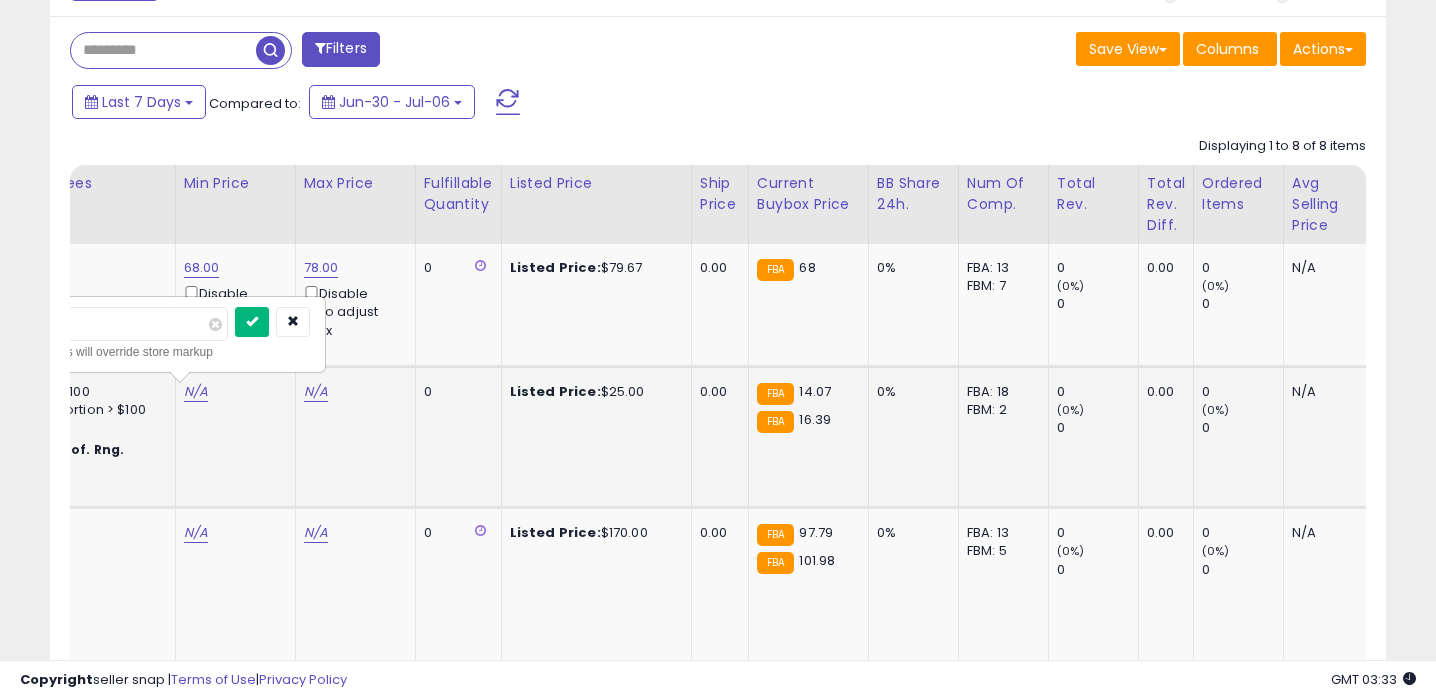 type on "**" 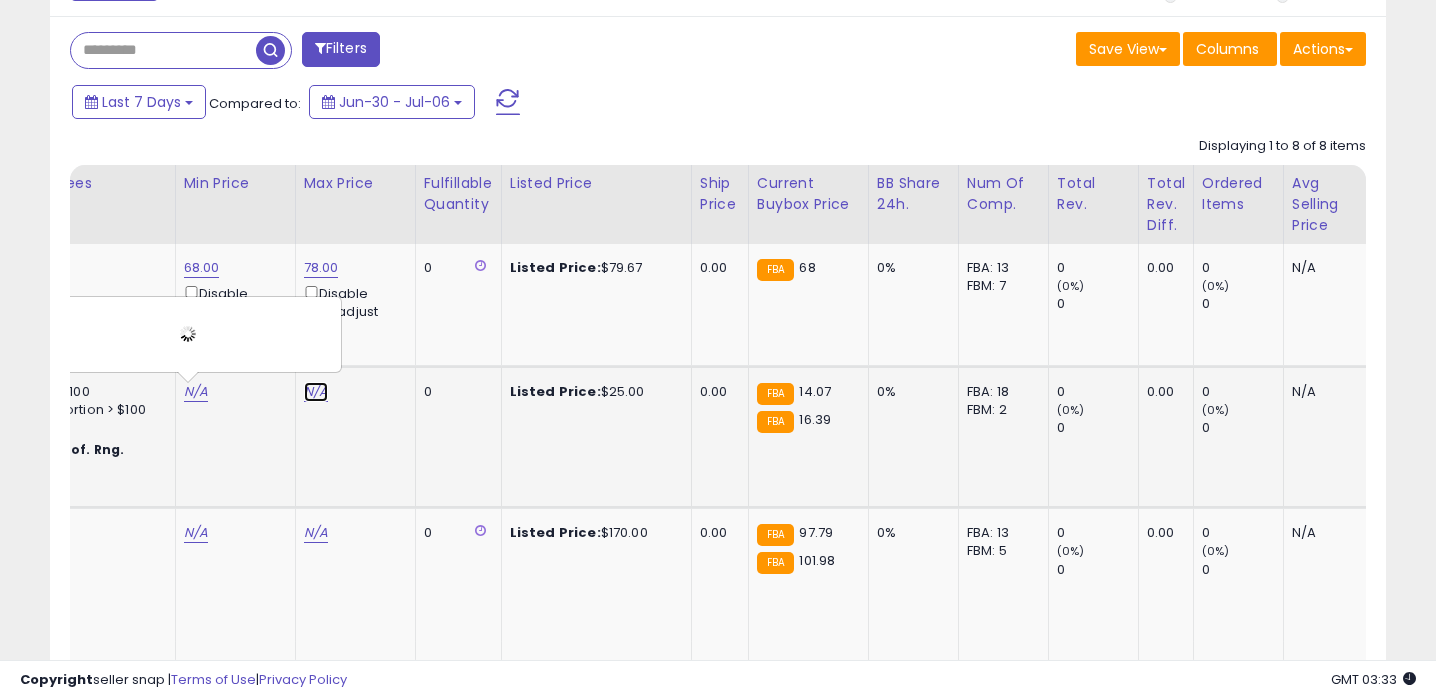 click on "N/A" at bounding box center [316, 392] 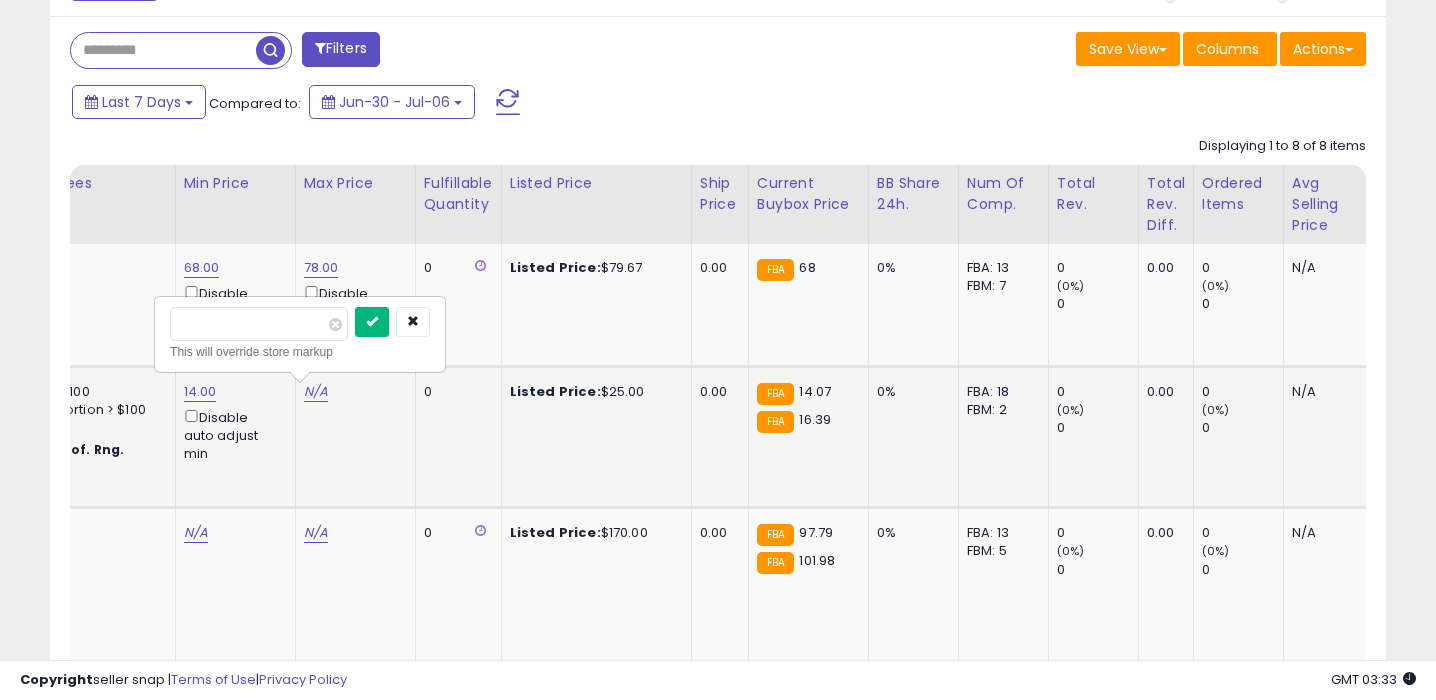 type on "**" 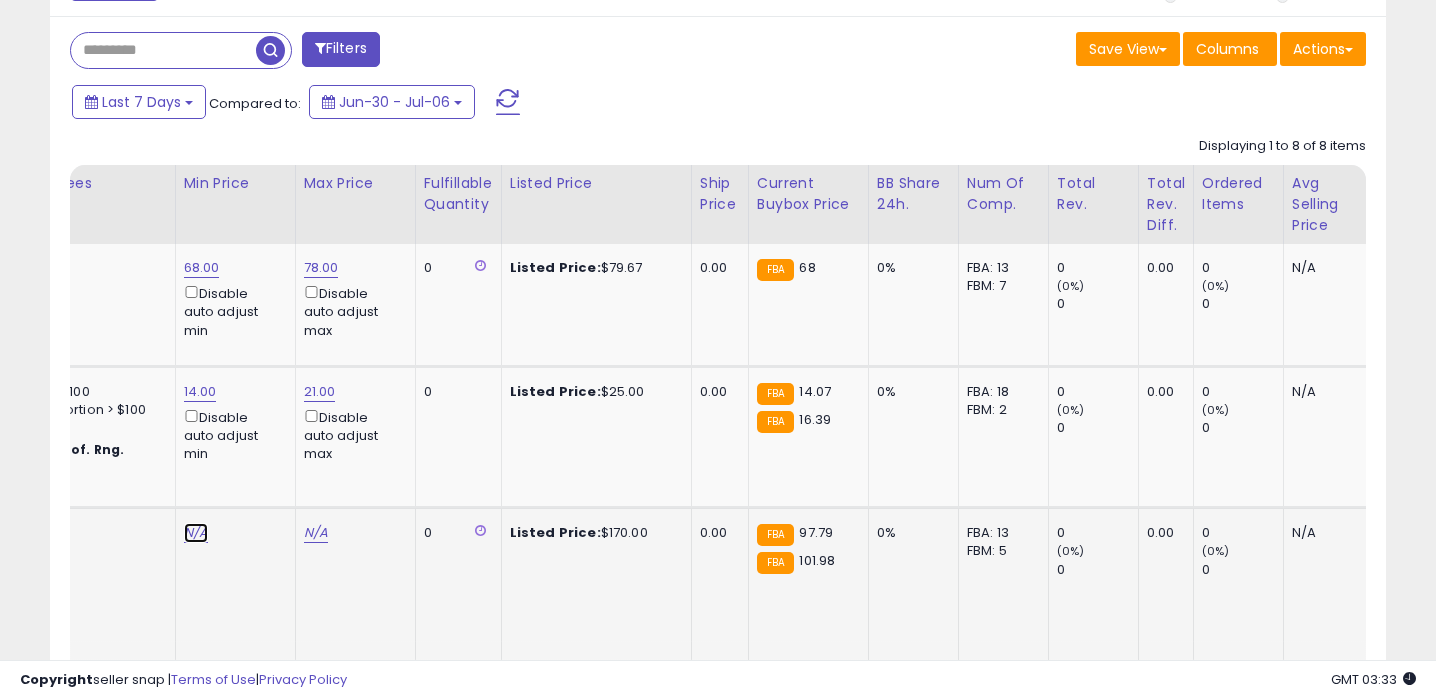 click on "N/A" at bounding box center (196, 533) 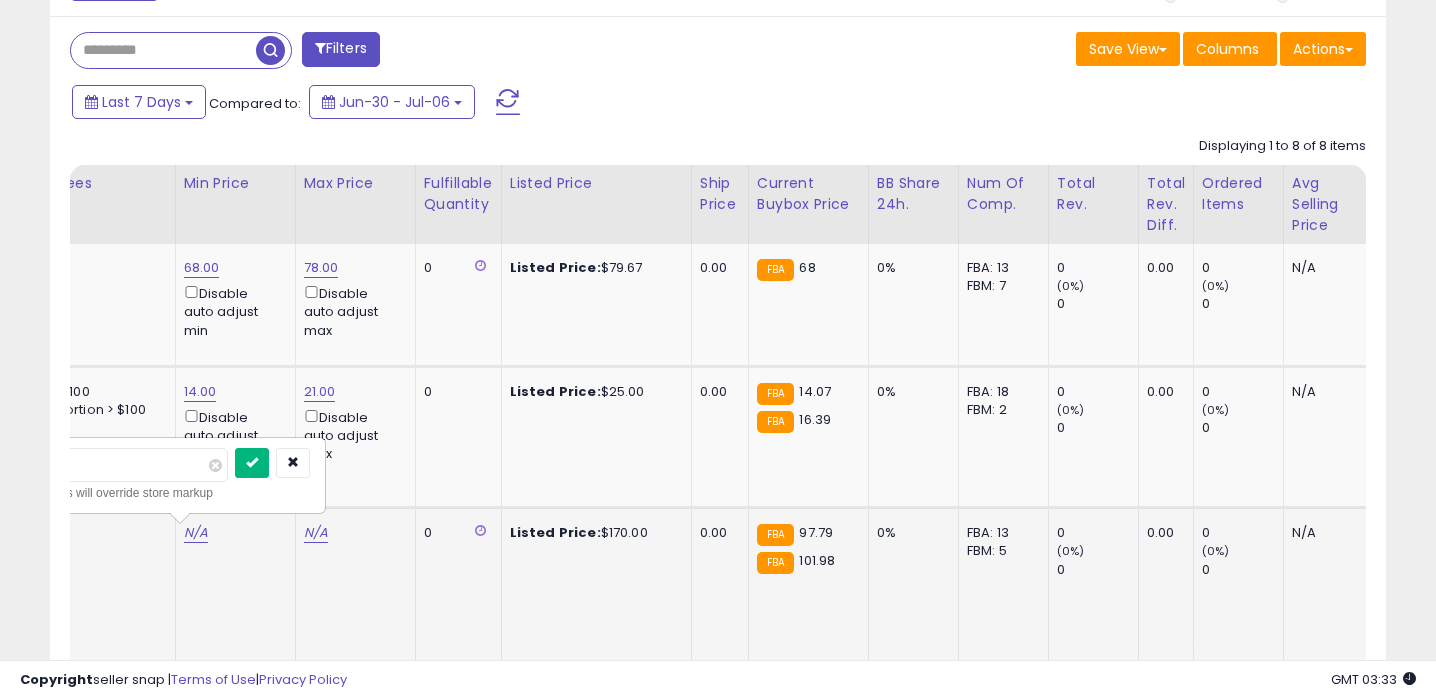 type on "**" 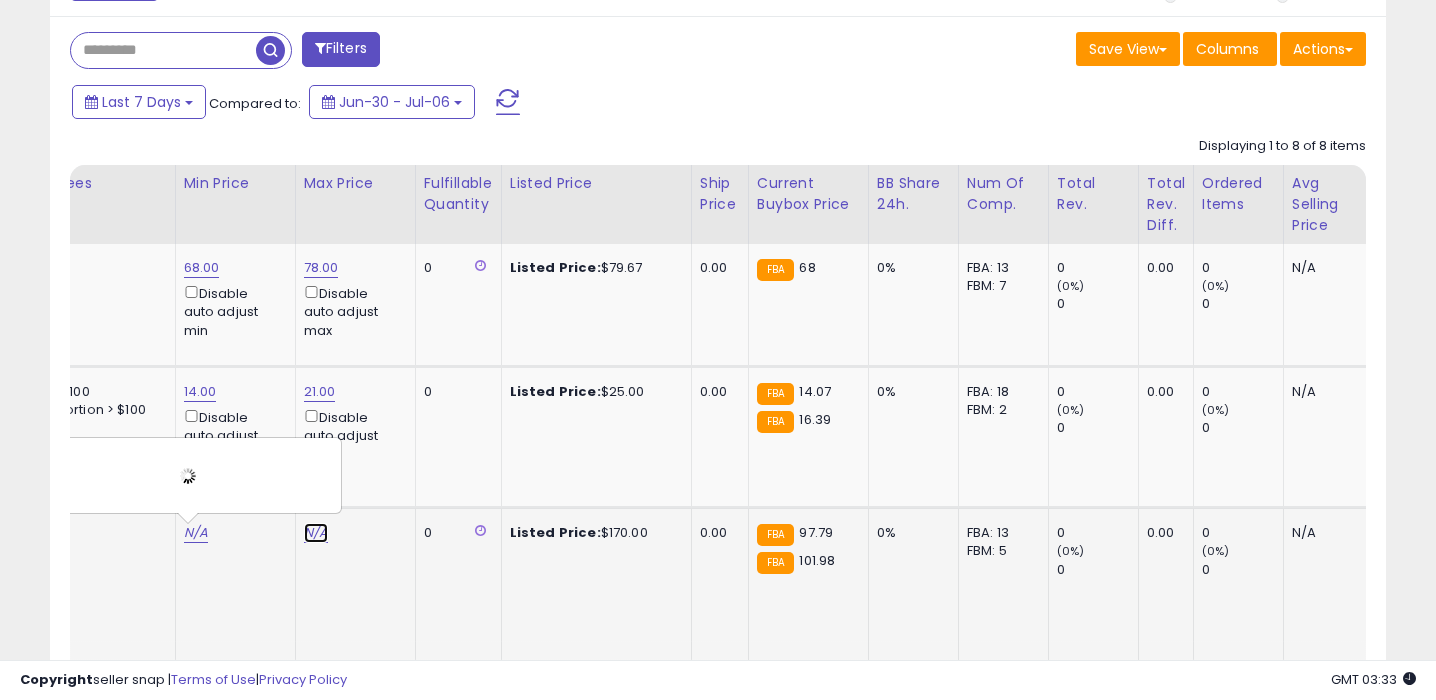 click on "N/A" at bounding box center (316, 533) 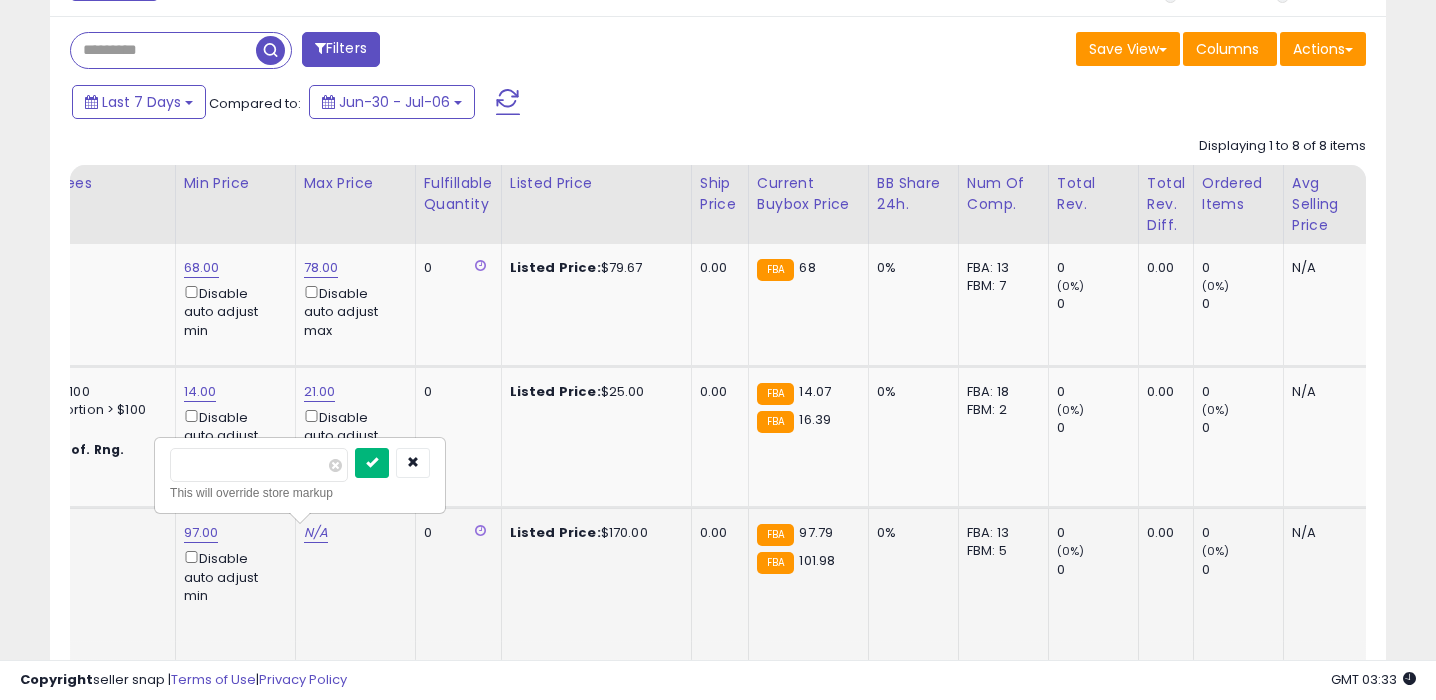 type on "***" 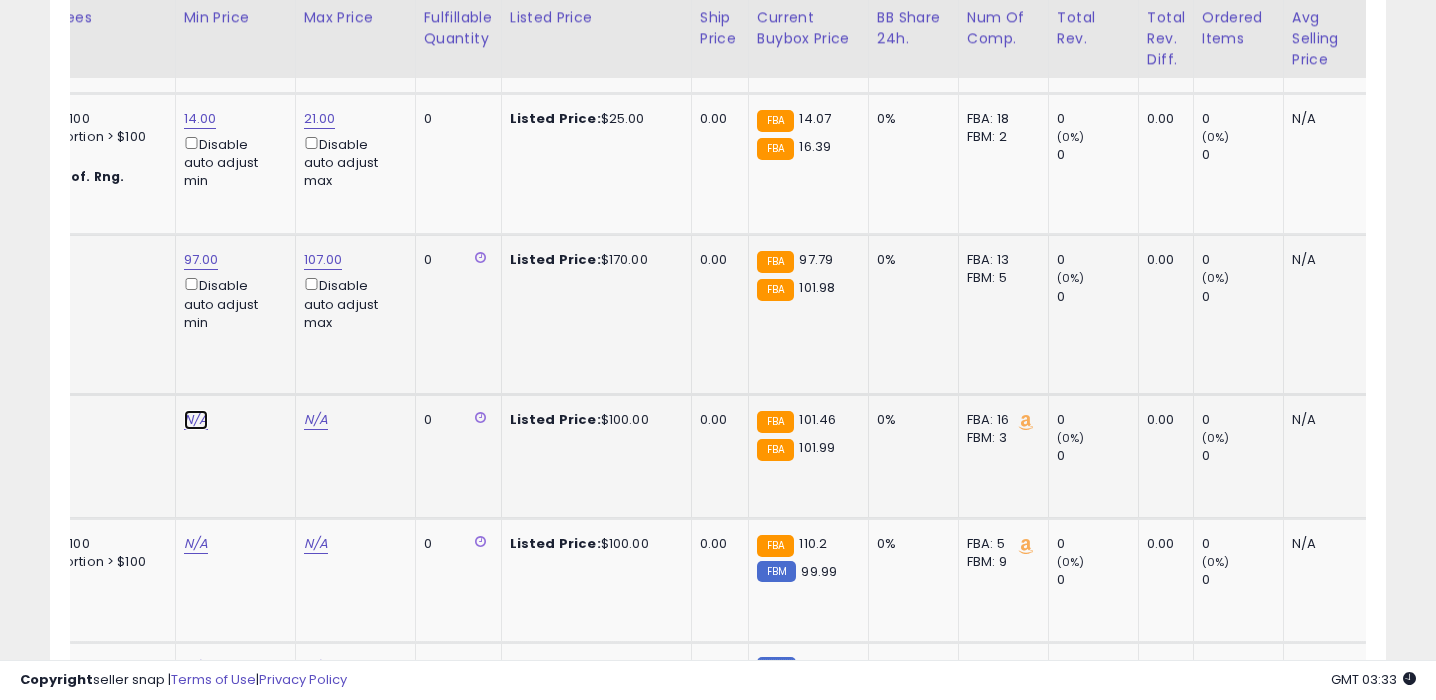 click on "N/A" at bounding box center [196, 420] 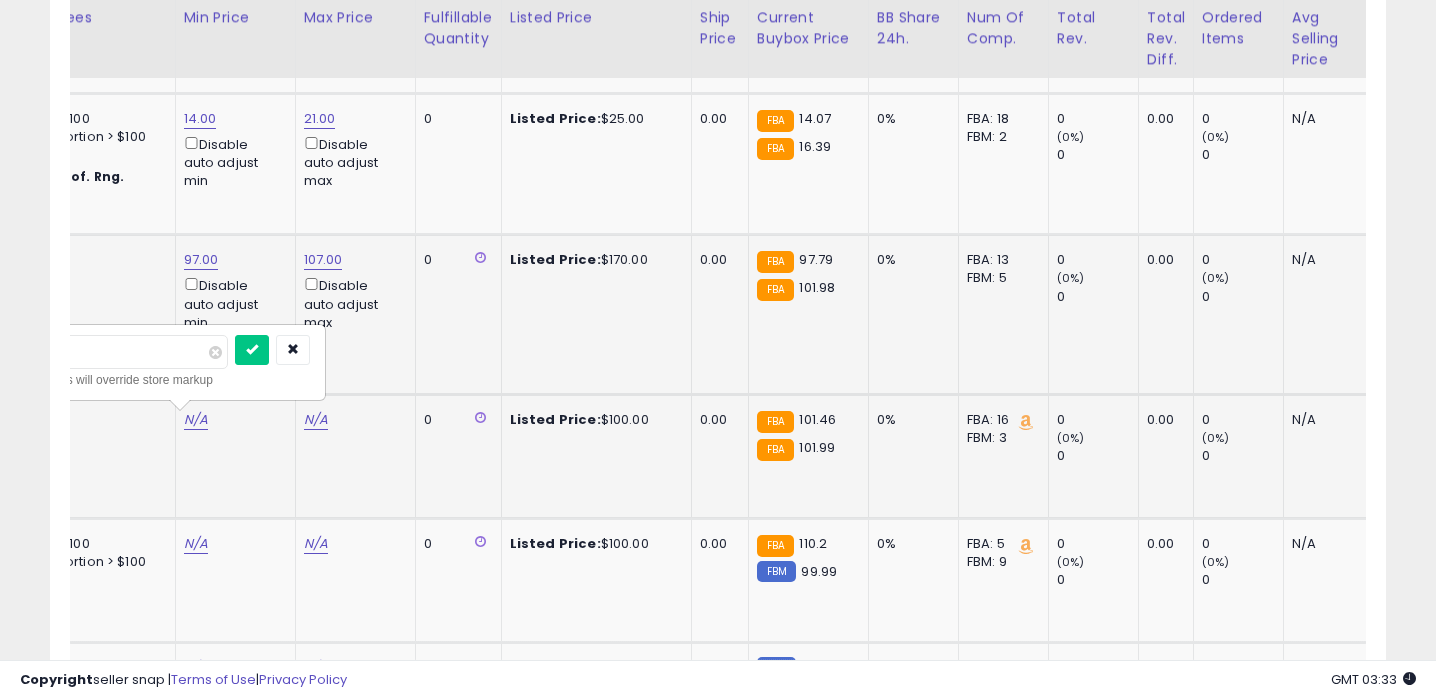 type on "***" 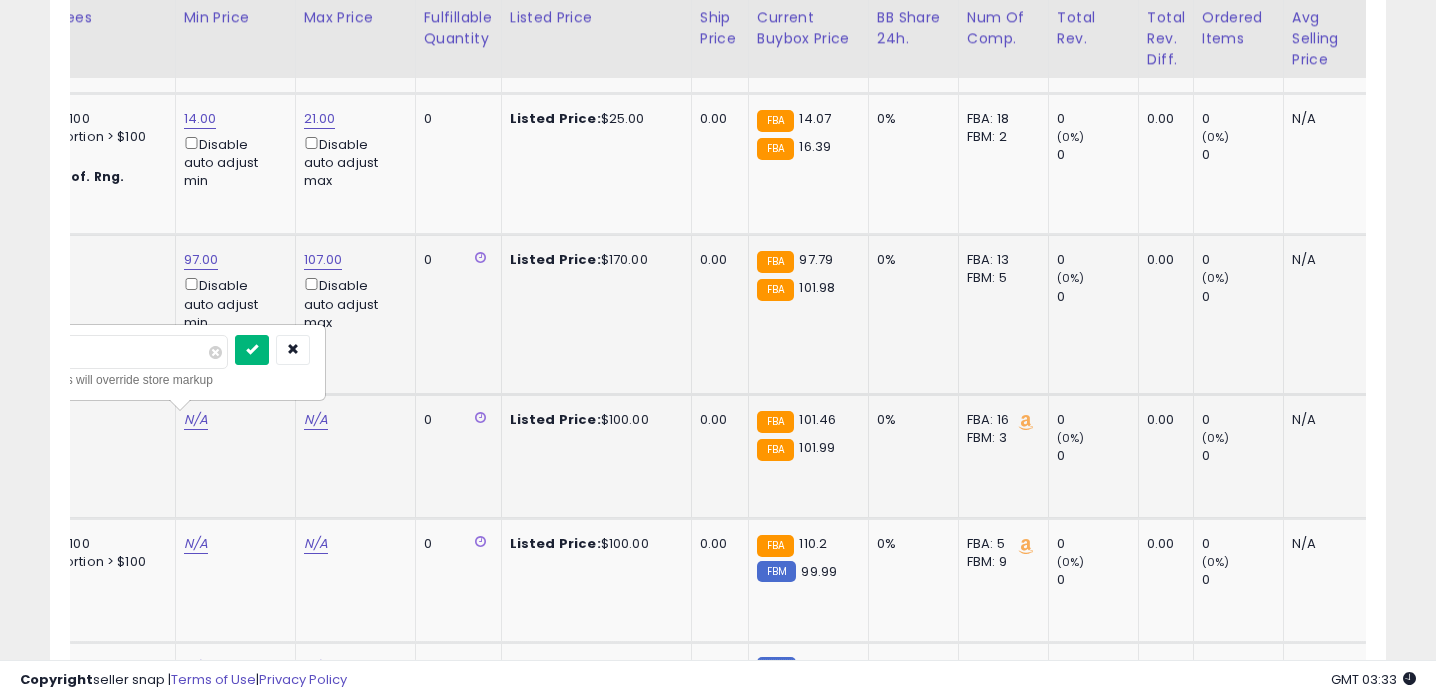 click at bounding box center [252, 350] 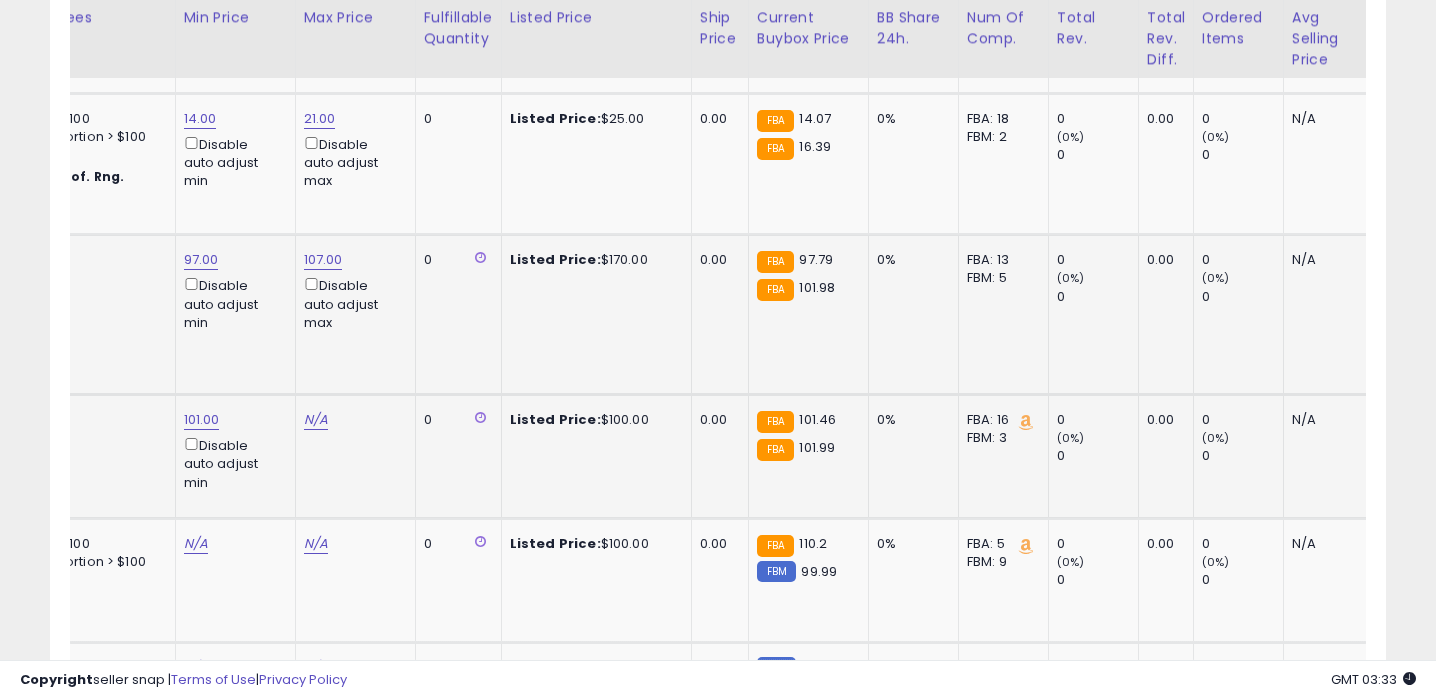 click on "N/A" 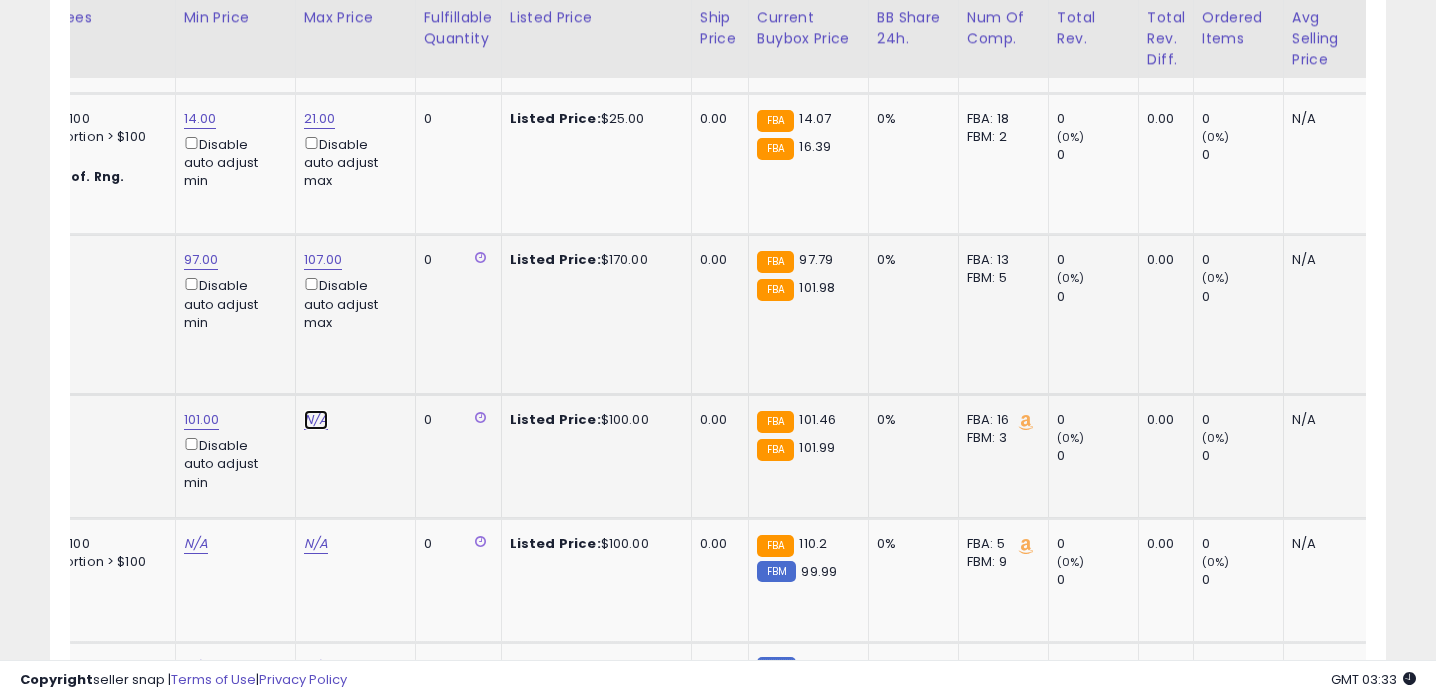 click on "N/A" at bounding box center (316, 420) 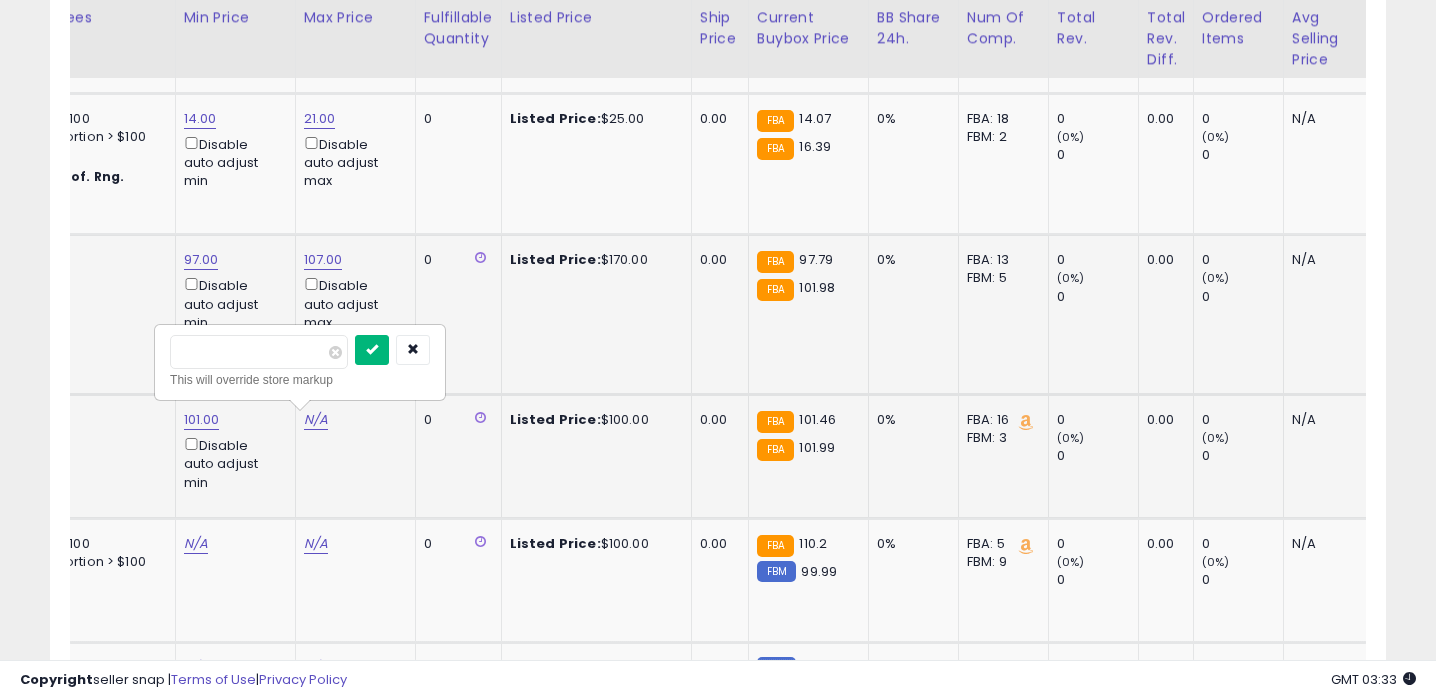 type on "***" 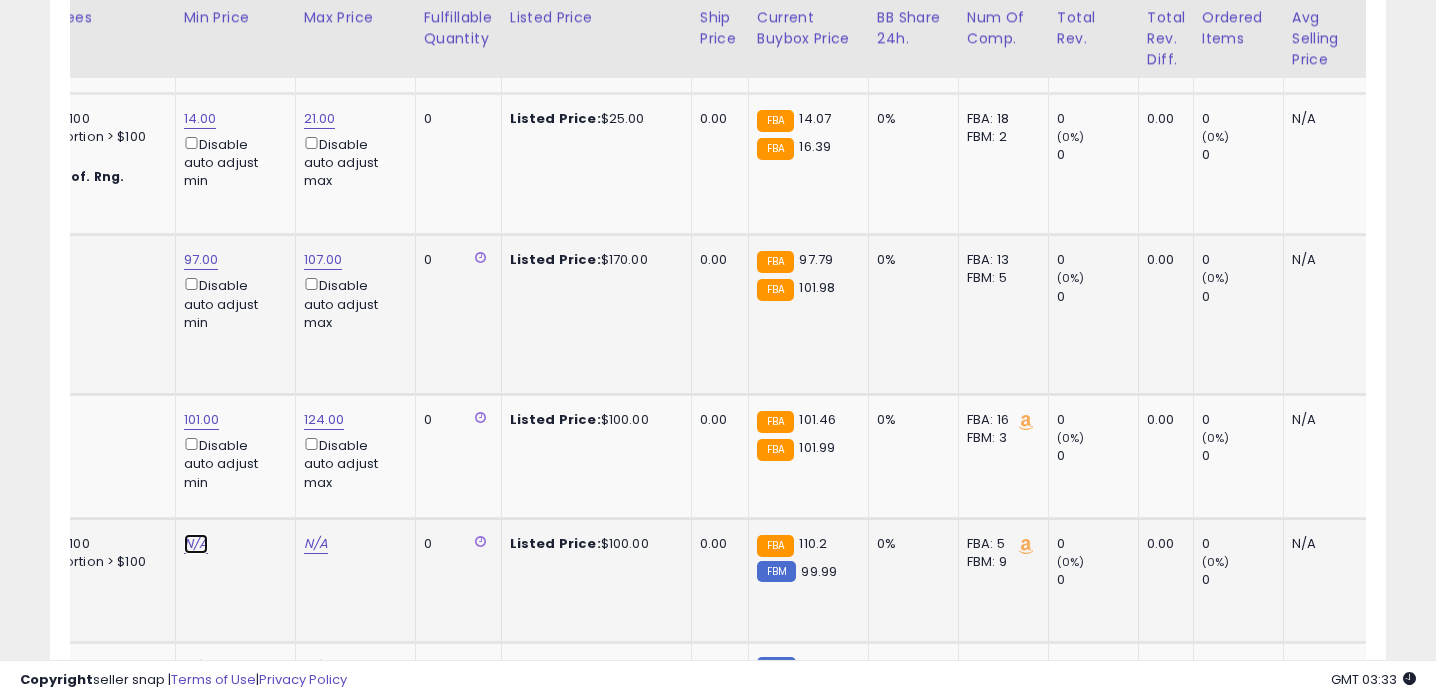 click on "N/A" at bounding box center (196, 544) 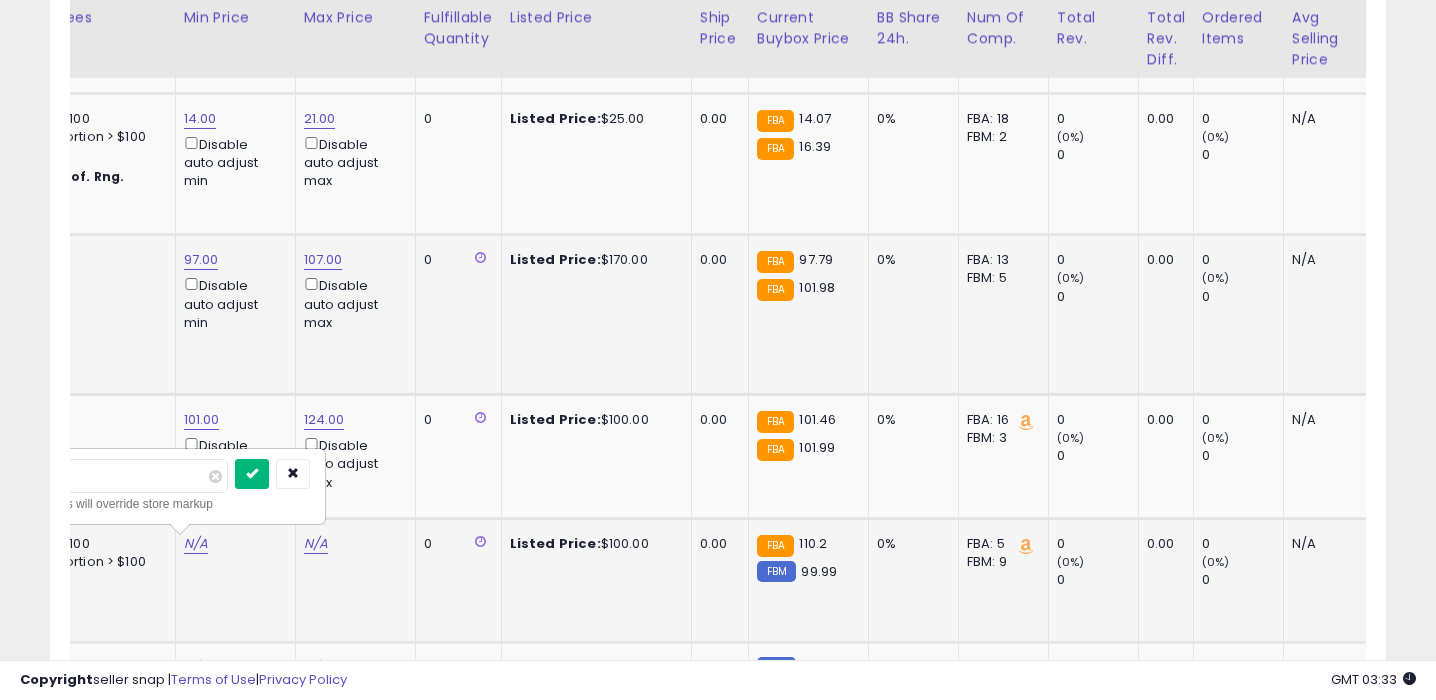 type on "***" 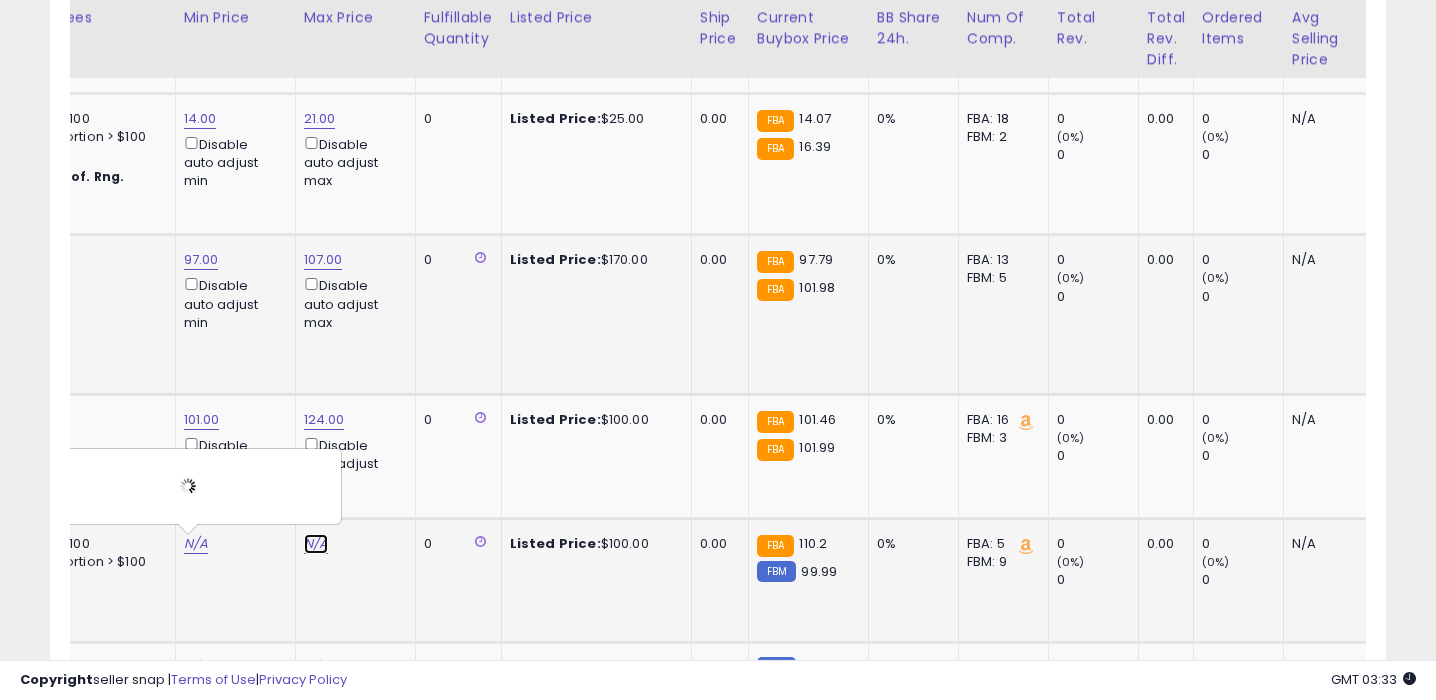 click on "N/A" at bounding box center (316, 544) 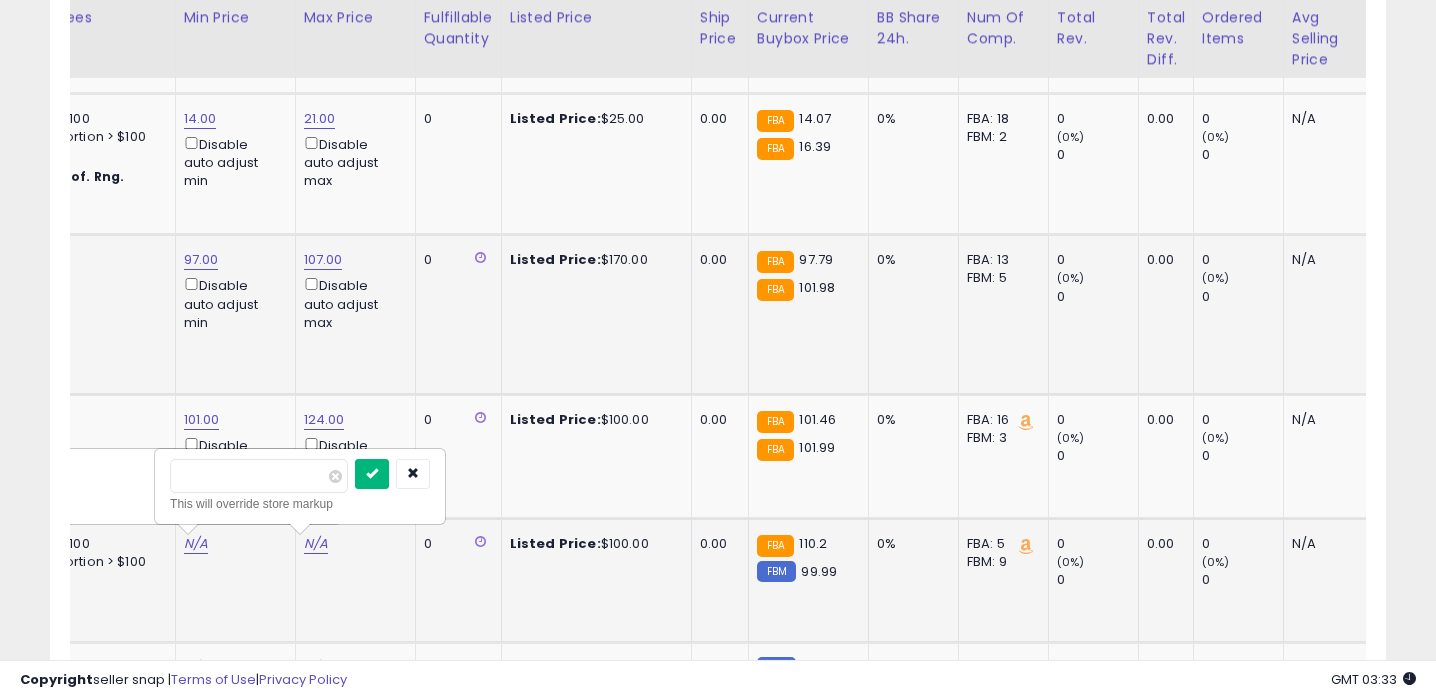 type on "***" 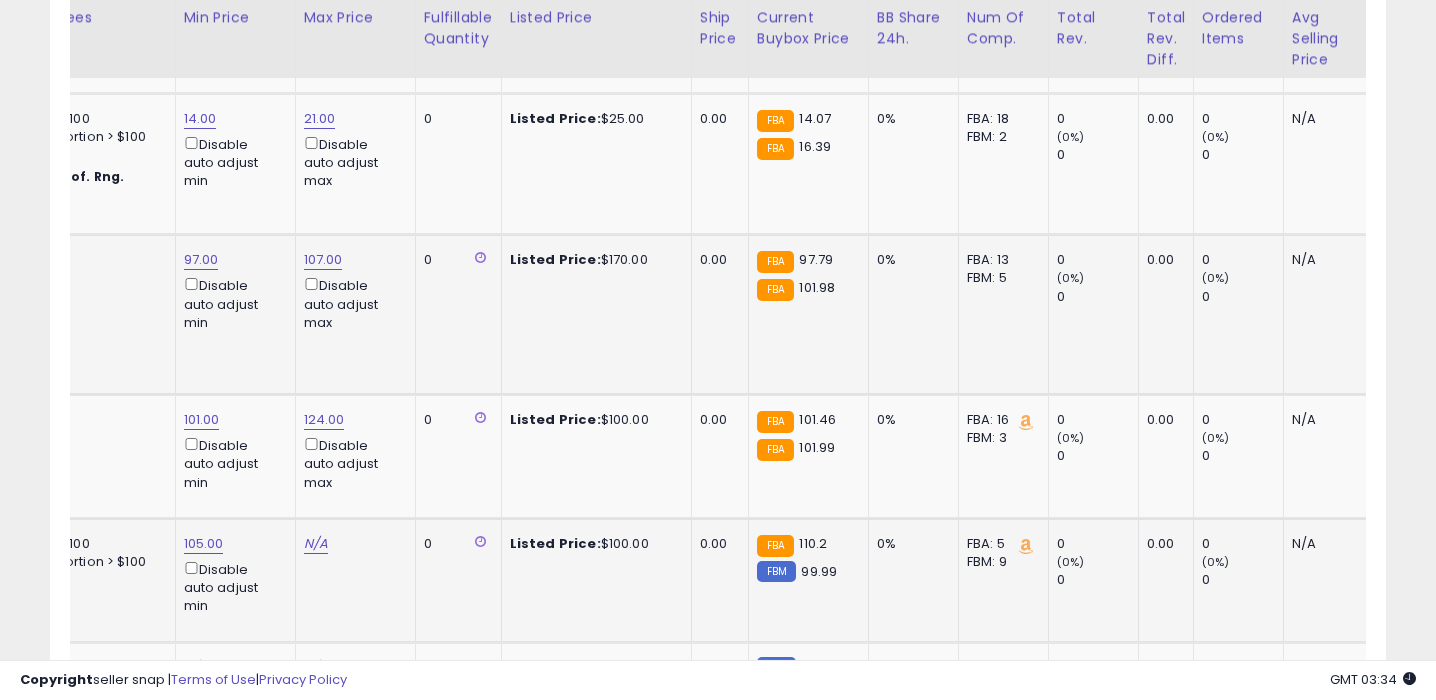 click on "105.00  Disable auto adjust min" 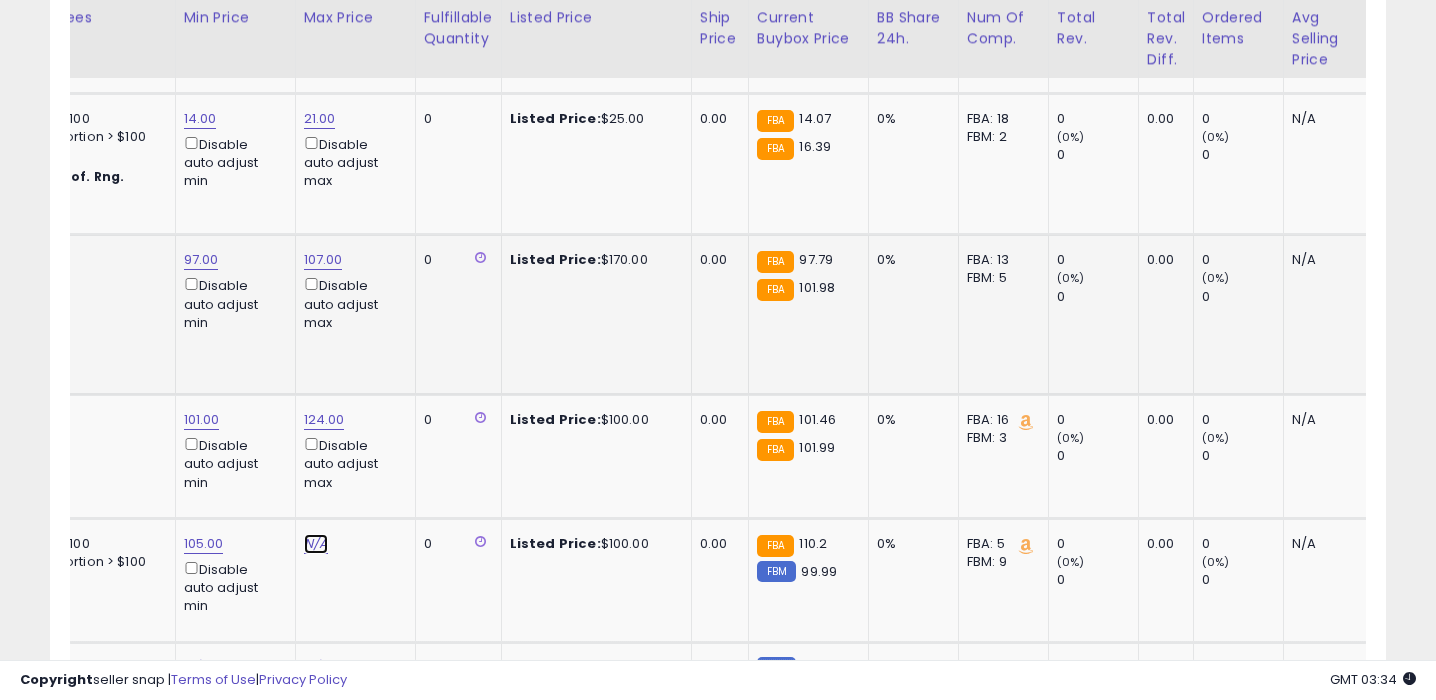 click on "N/A" at bounding box center [316, 544] 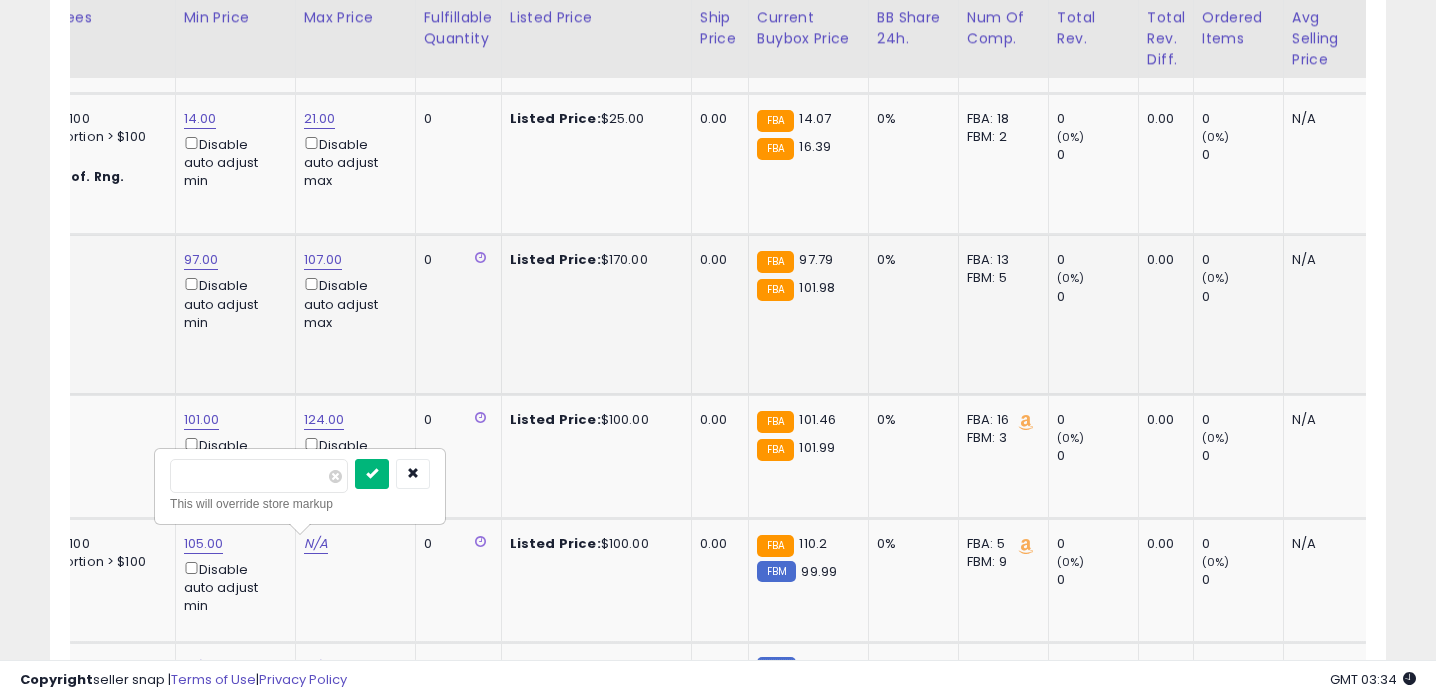 type on "***" 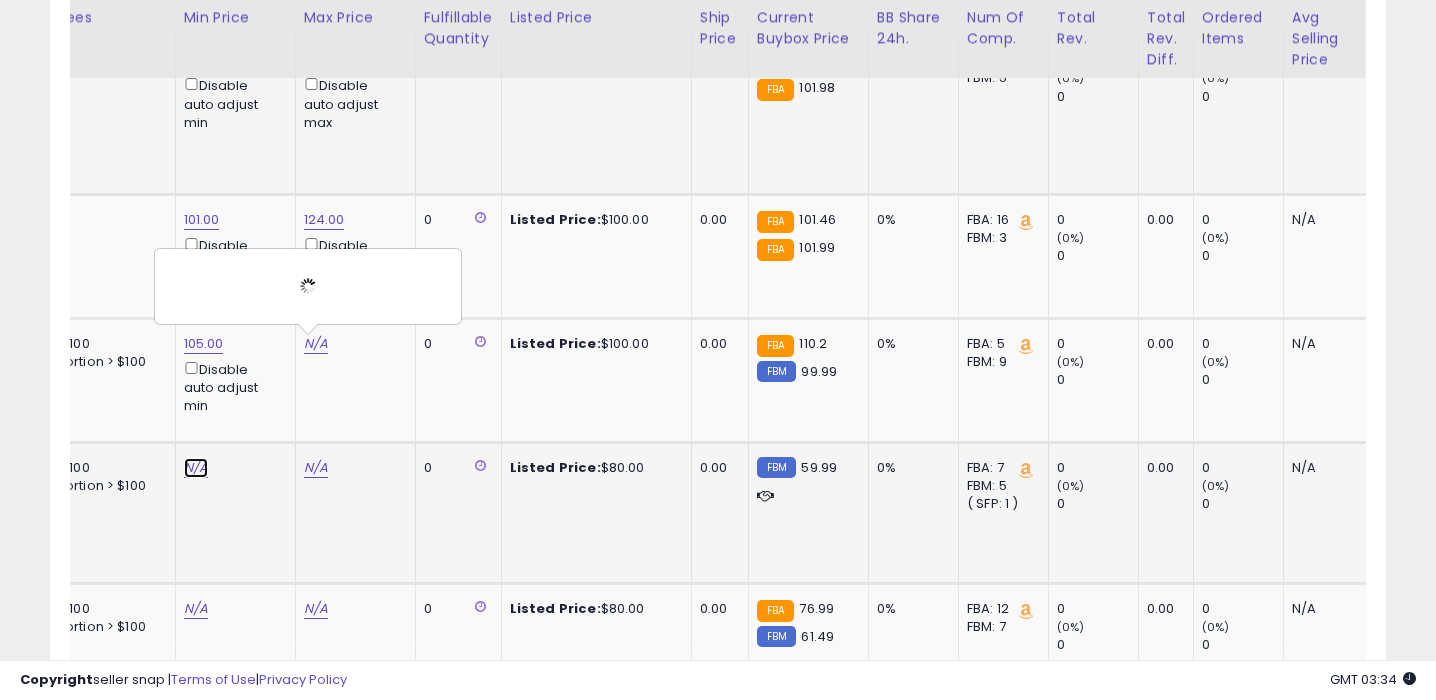 click on "N/A" at bounding box center [196, 468] 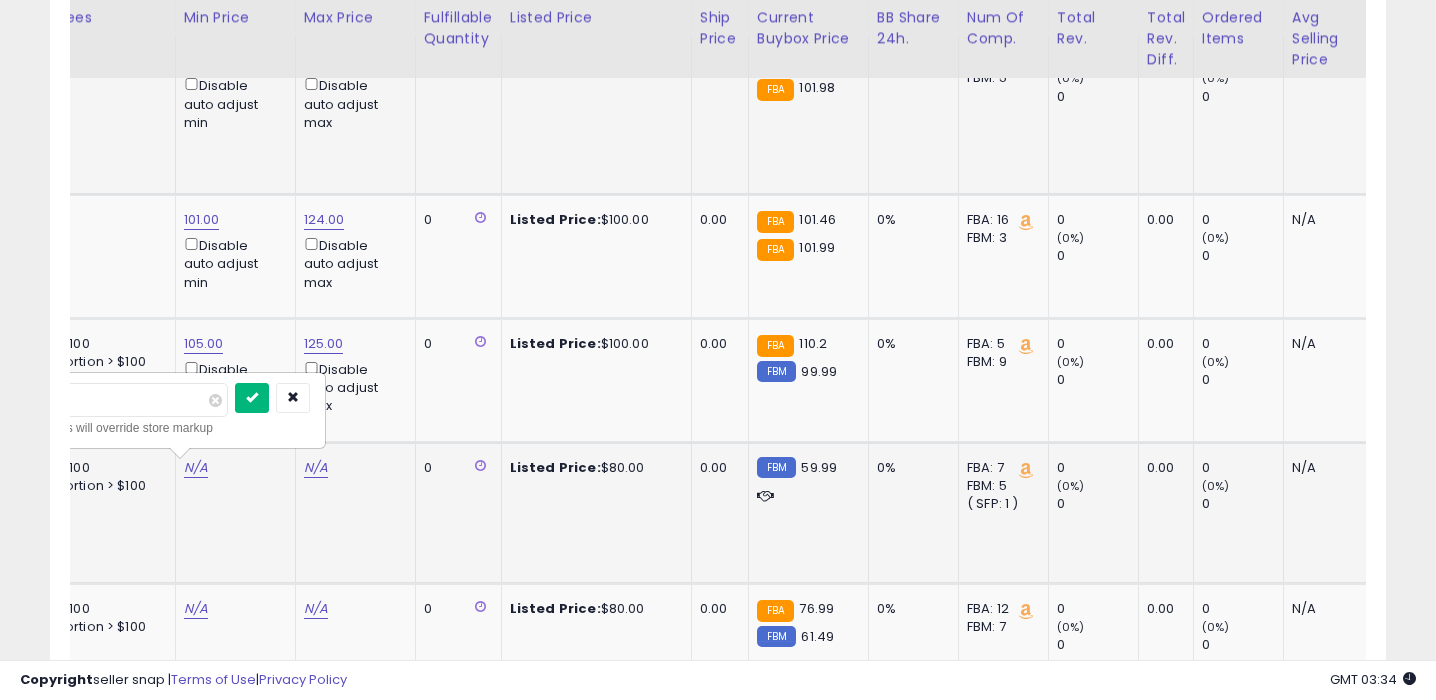 type on "**" 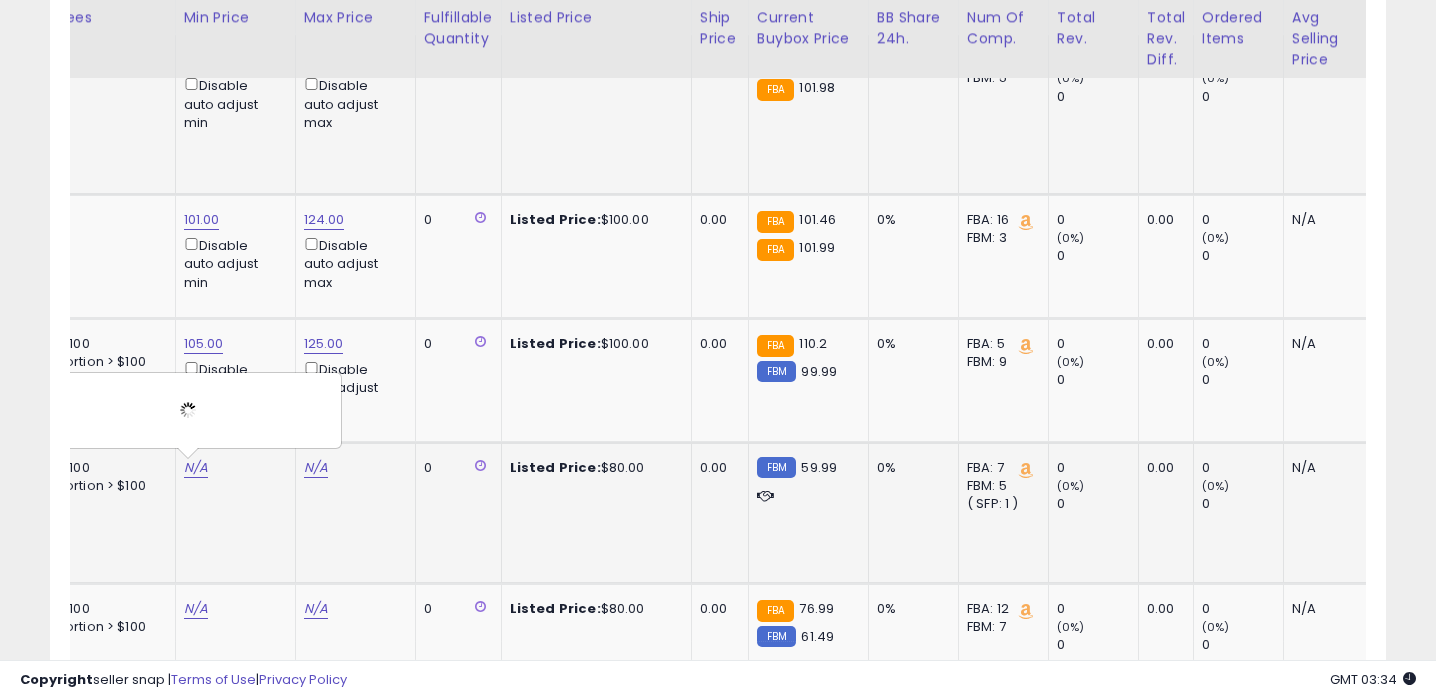 click on "N/A" 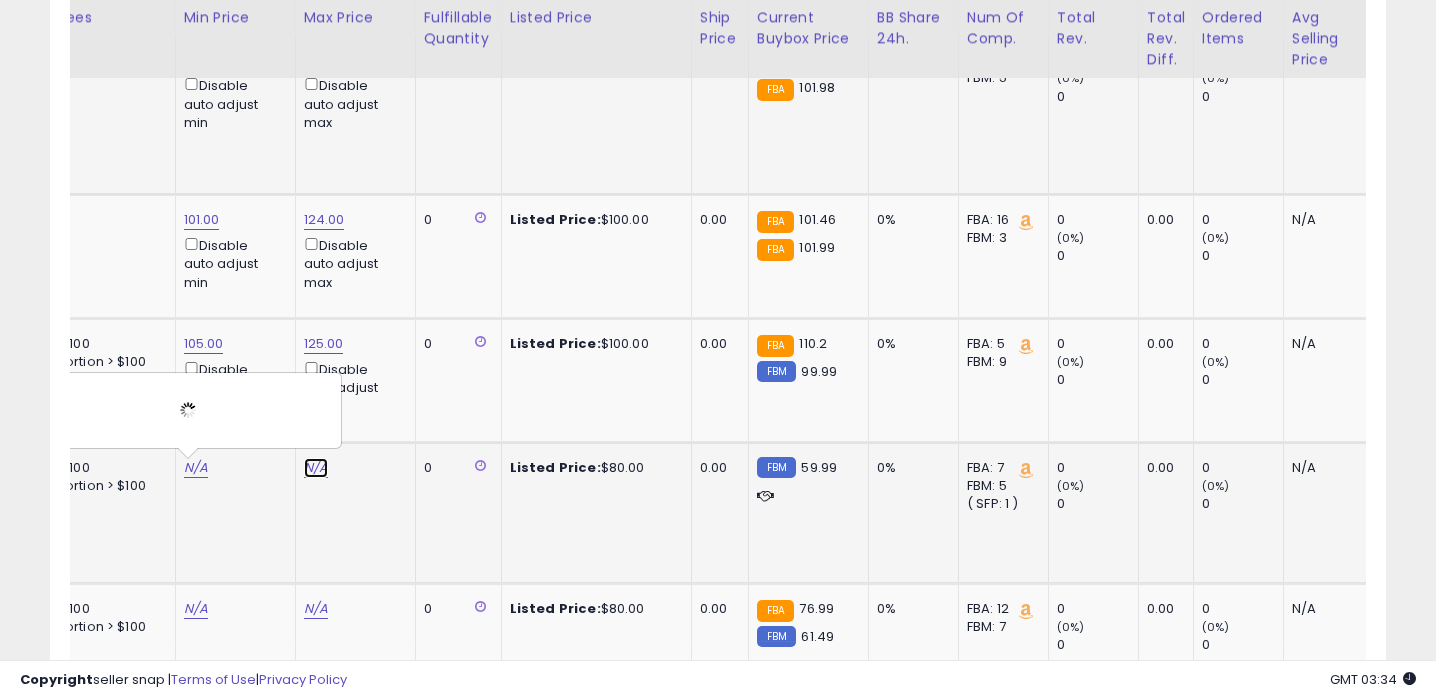 click on "N/A" at bounding box center (316, 468) 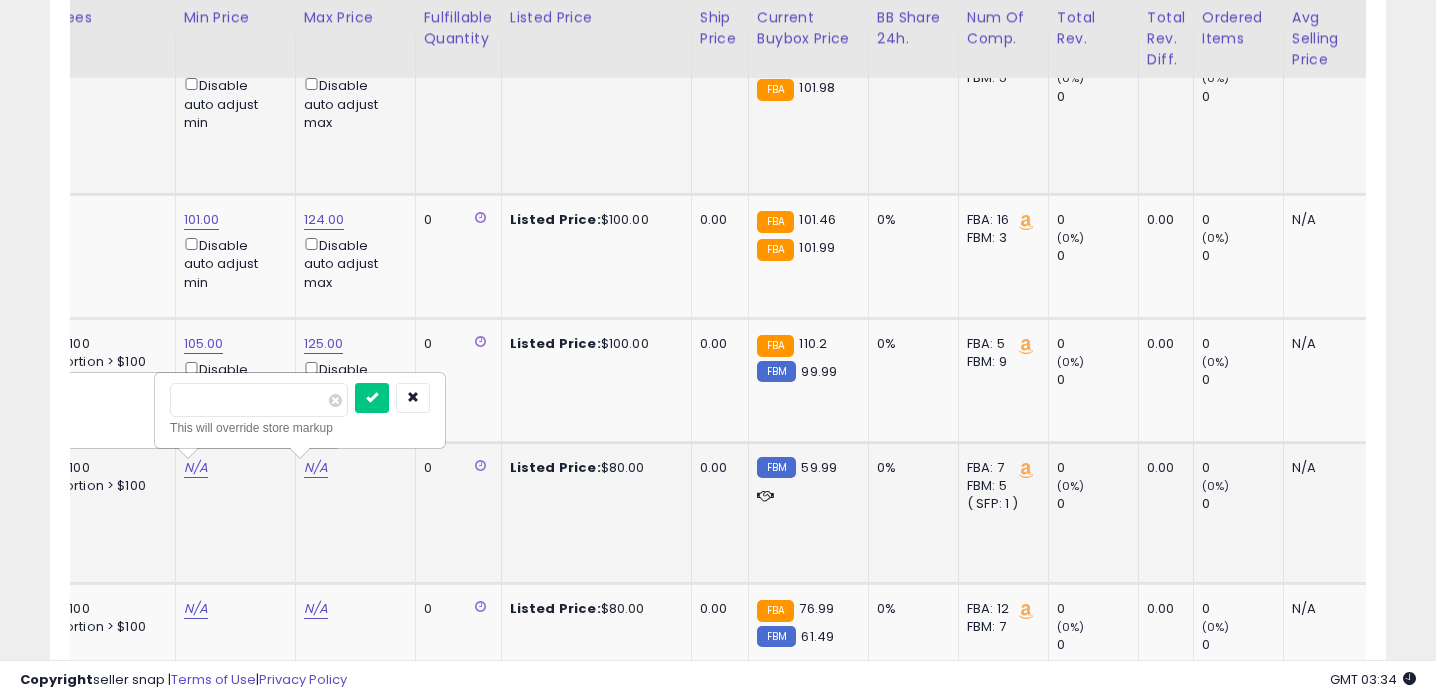 type on "**" 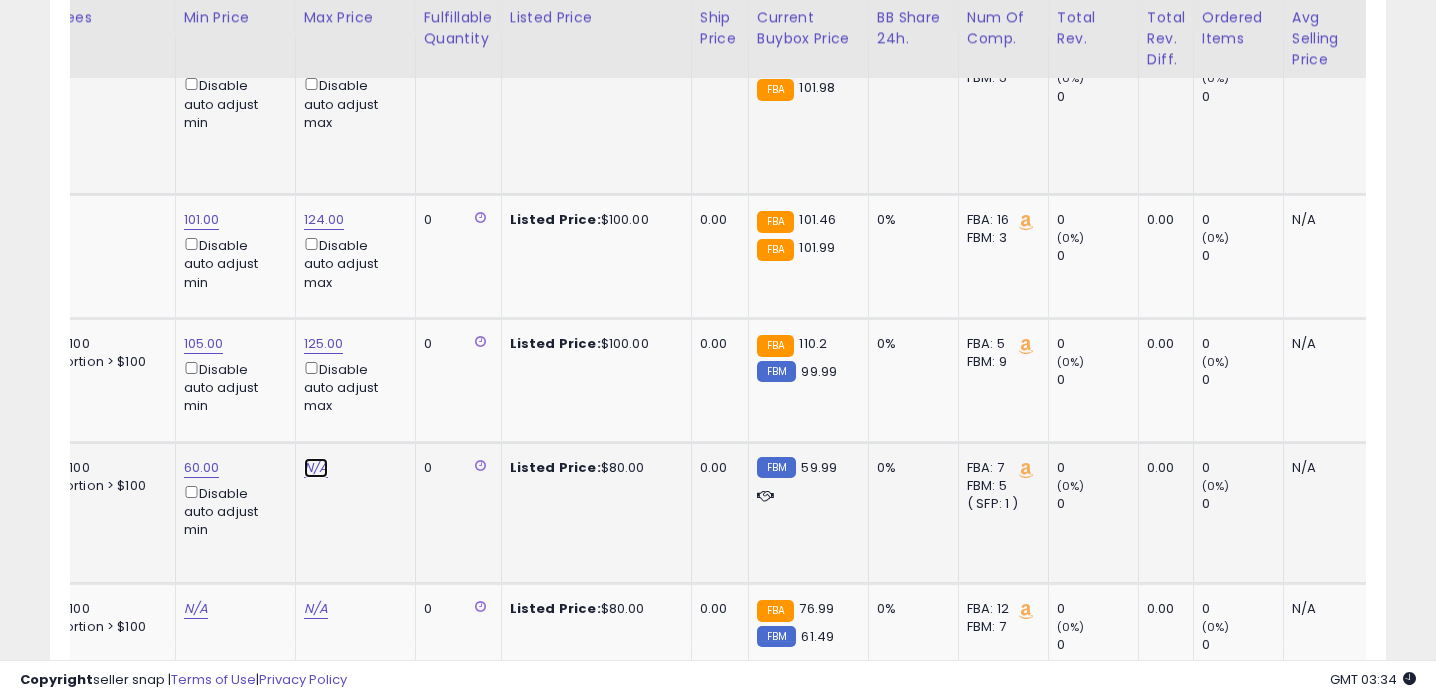 click on "N/A" at bounding box center (316, 468) 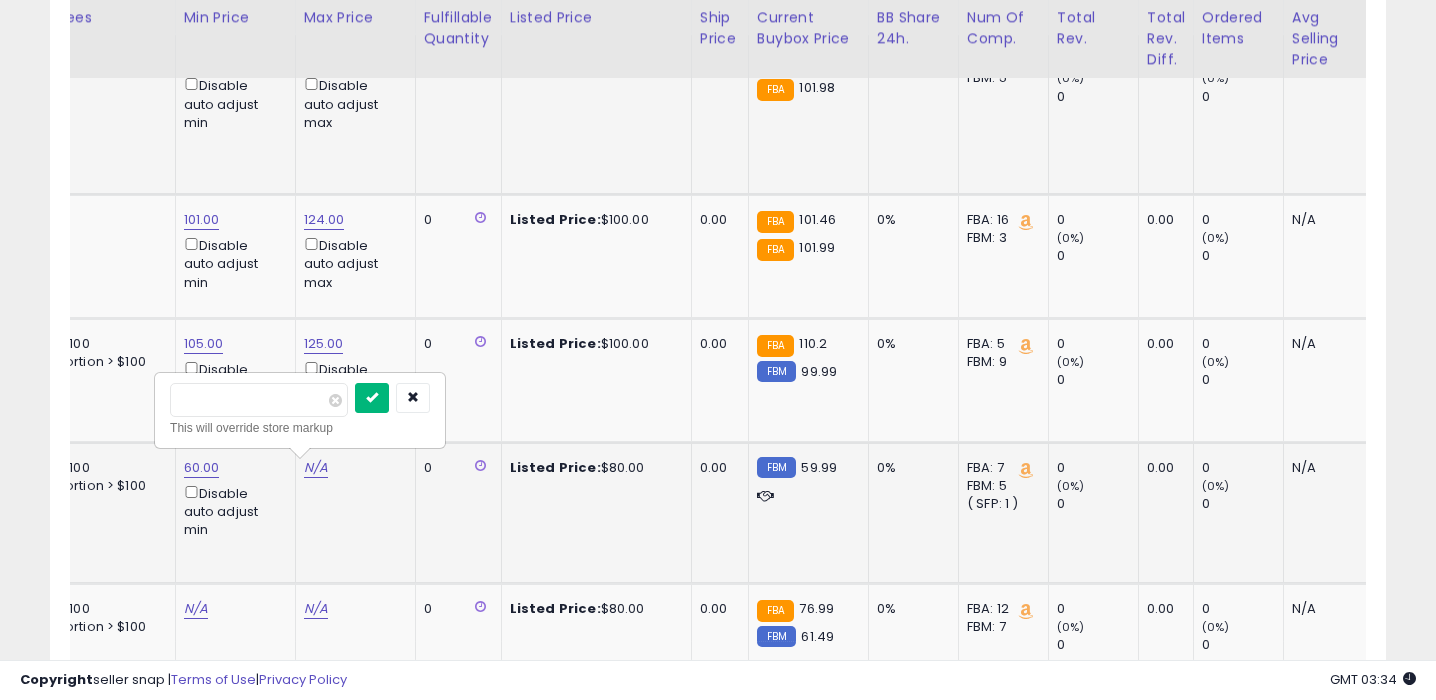 type on "**" 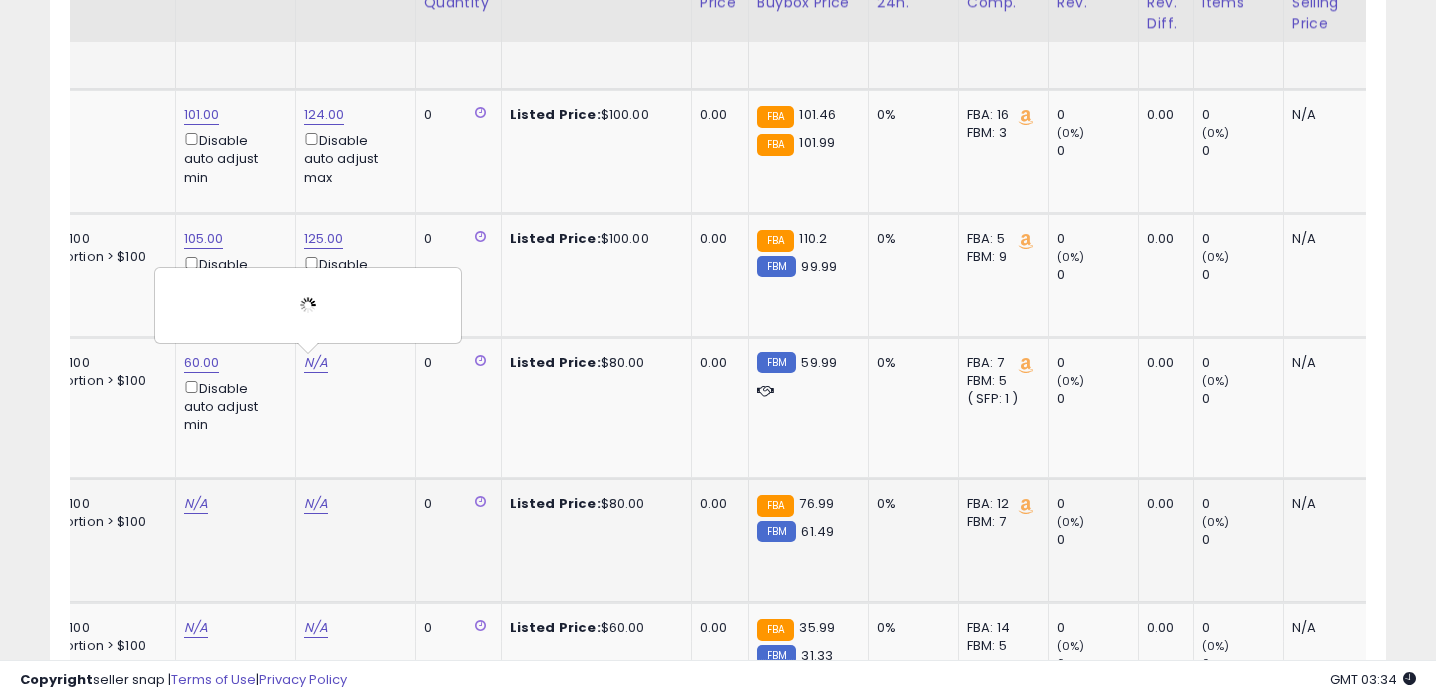 scroll, scrollTop: 1399, scrollLeft: 0, axis: vertical 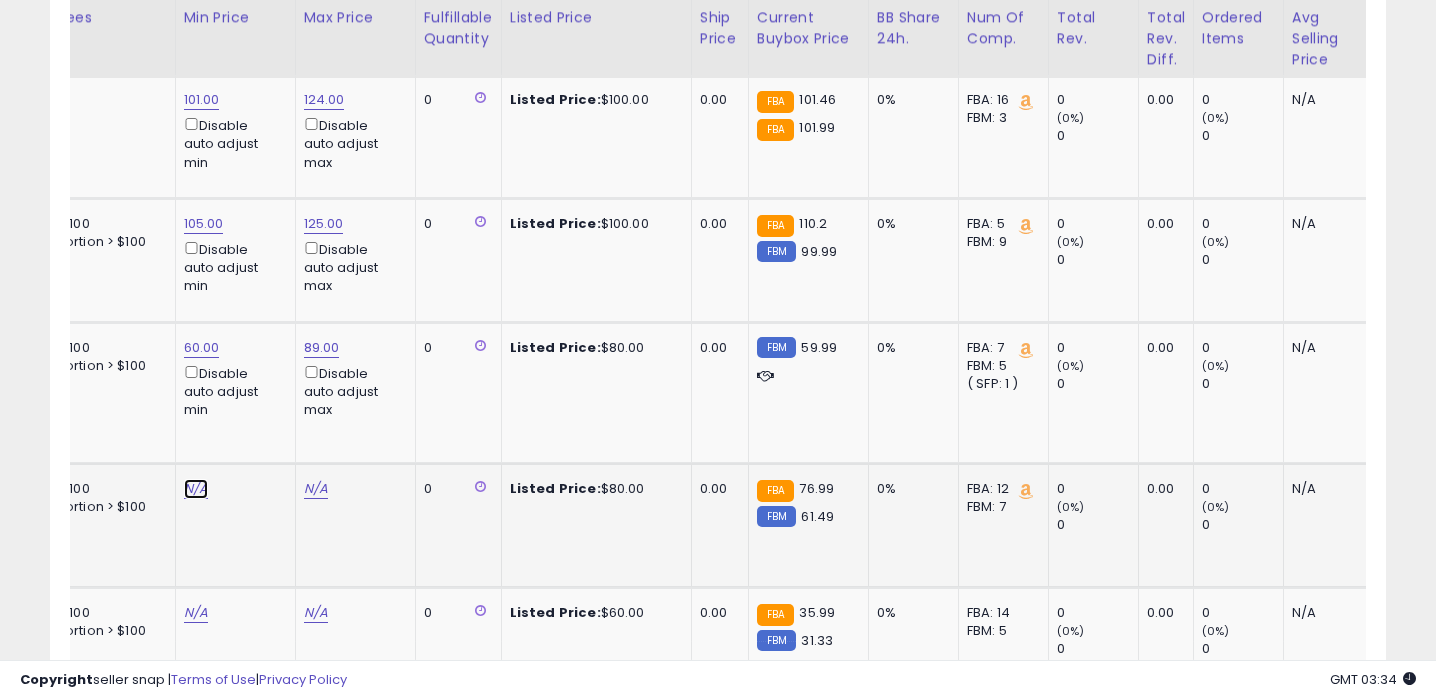 click on "N/A" at bounding box center [196, 489] 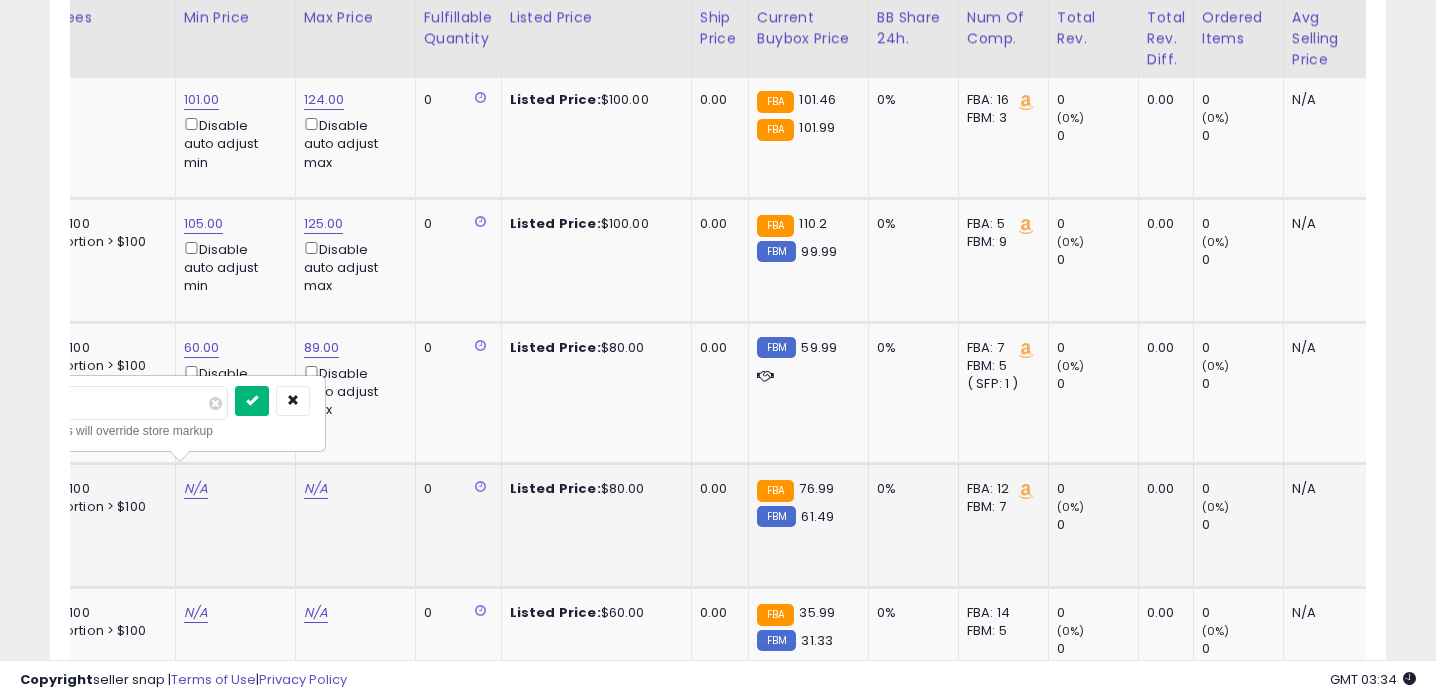 type on "**" 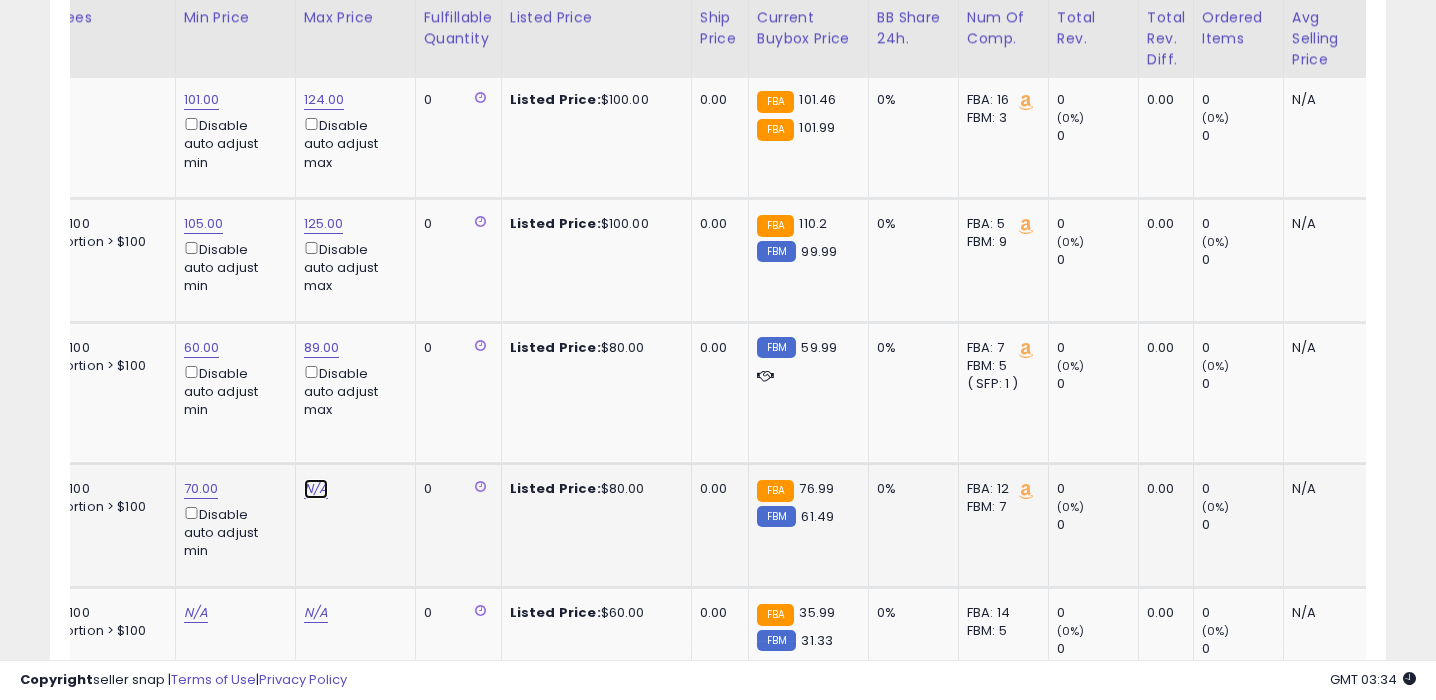 click on "N/A" at bounding box center (316, 489) 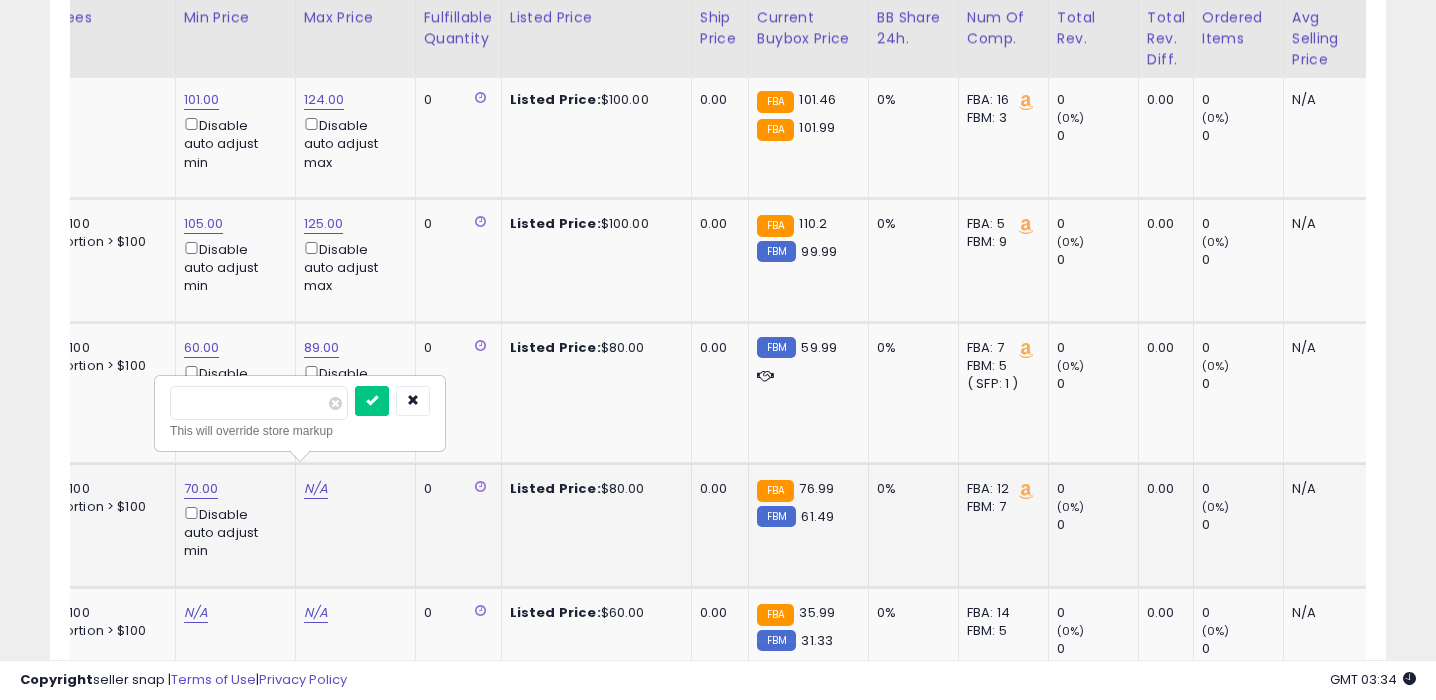 type on "*" 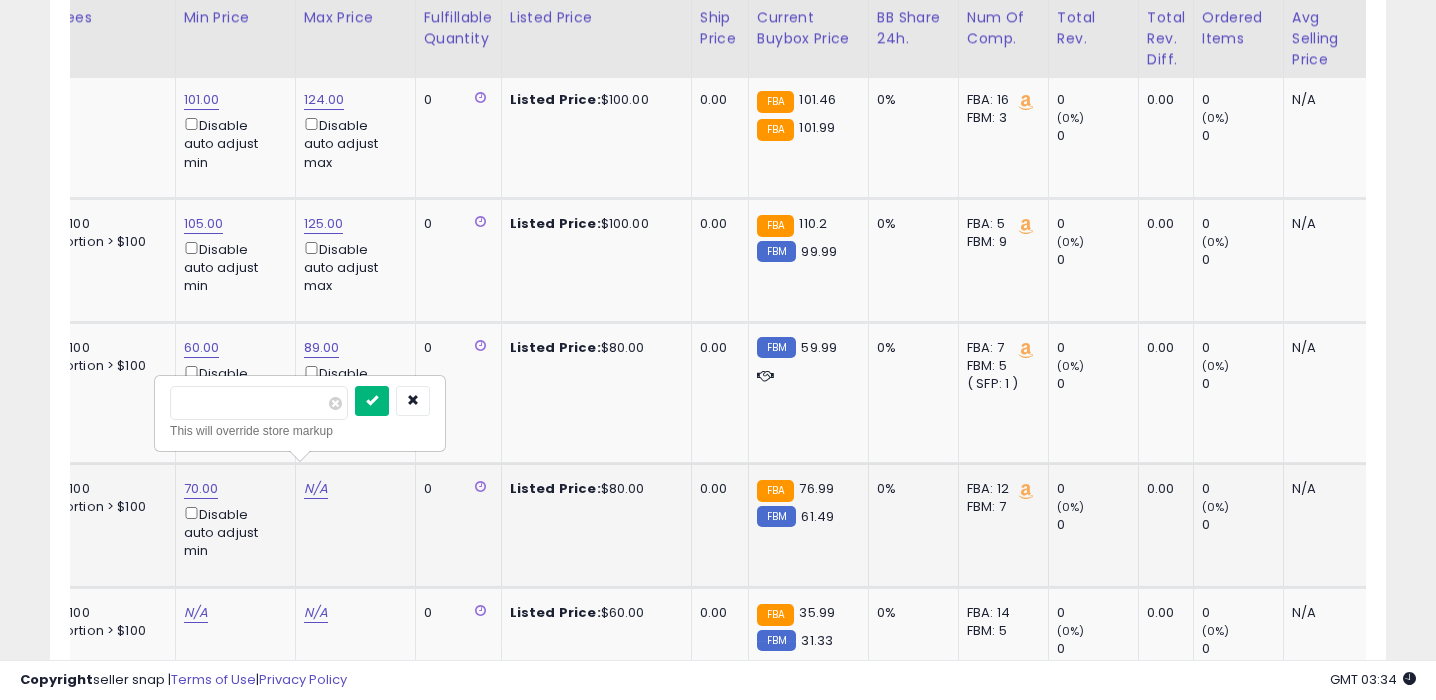 type on "**" 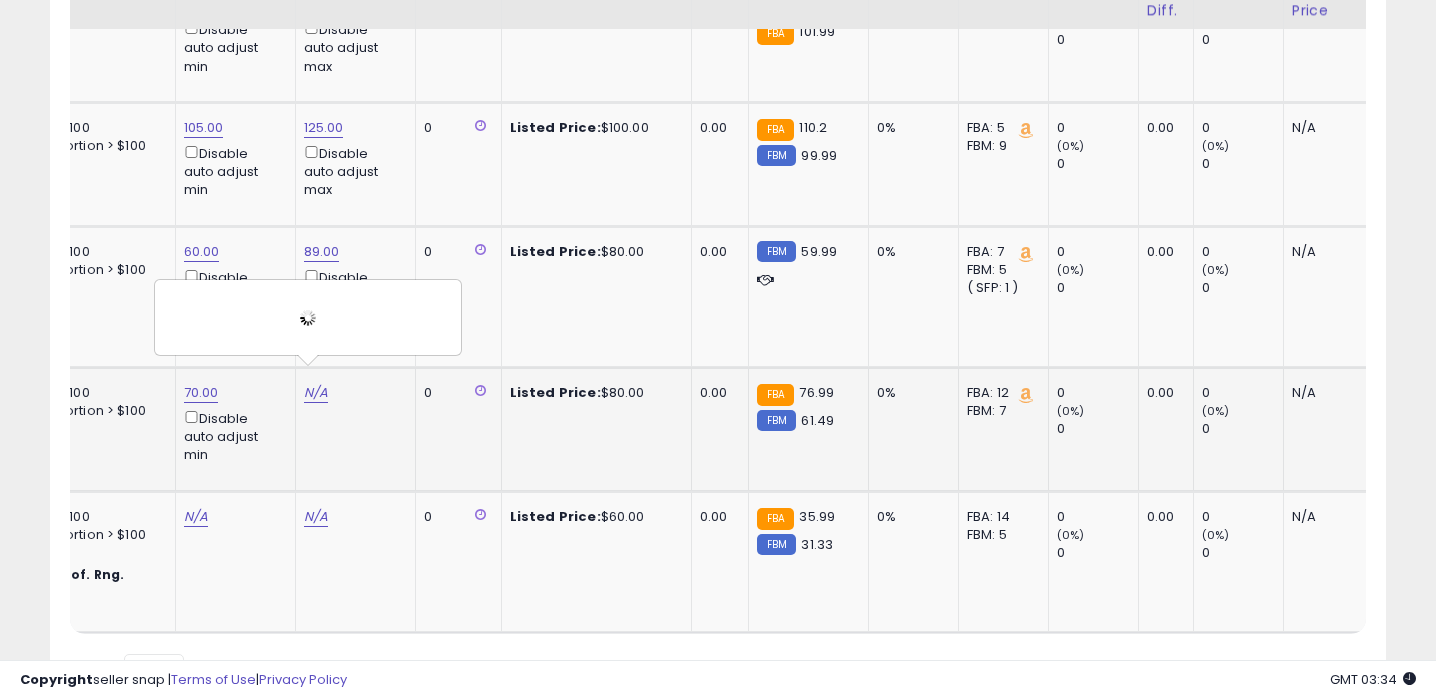 scroll, scrollTop: 1497, scrollLeft: 0, axis: vertical 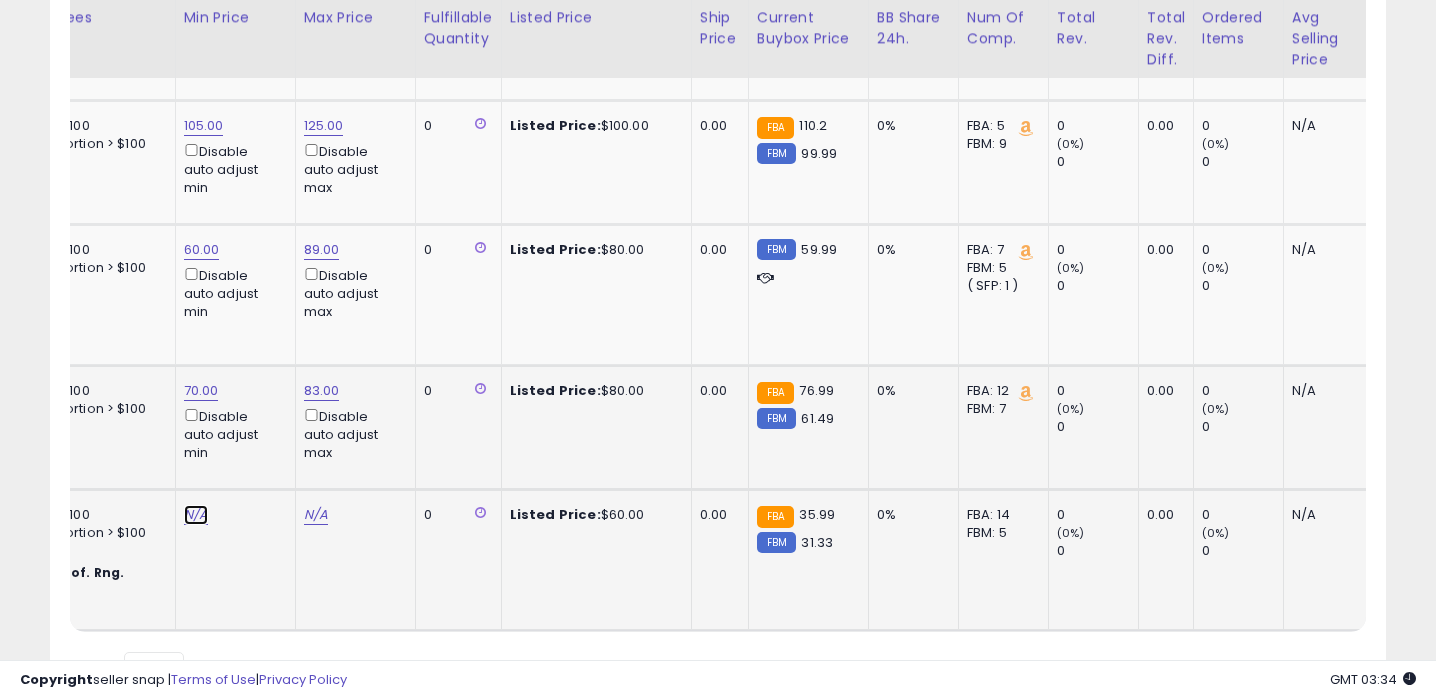 click on "N/A" at bounding box center (196, 515) 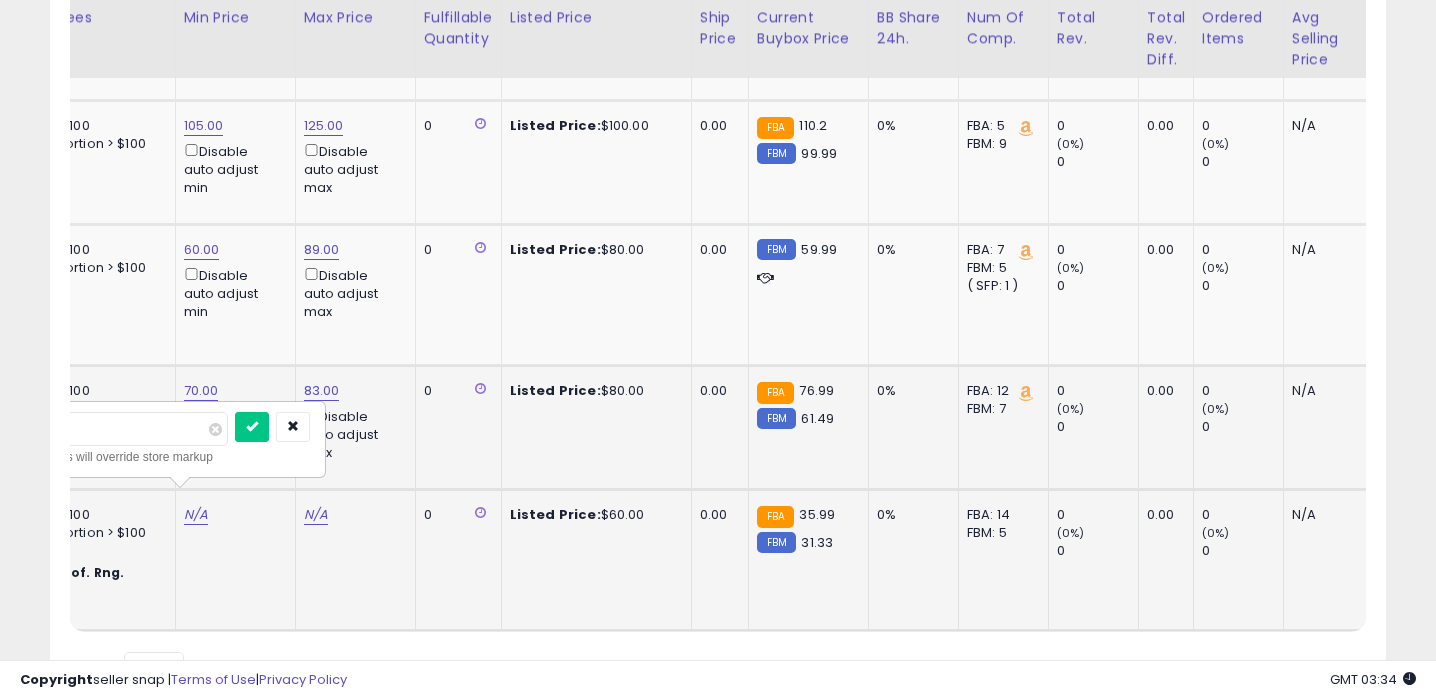 scroll, scrollTop: 0, scrollLeft: 759, axis: horizontal 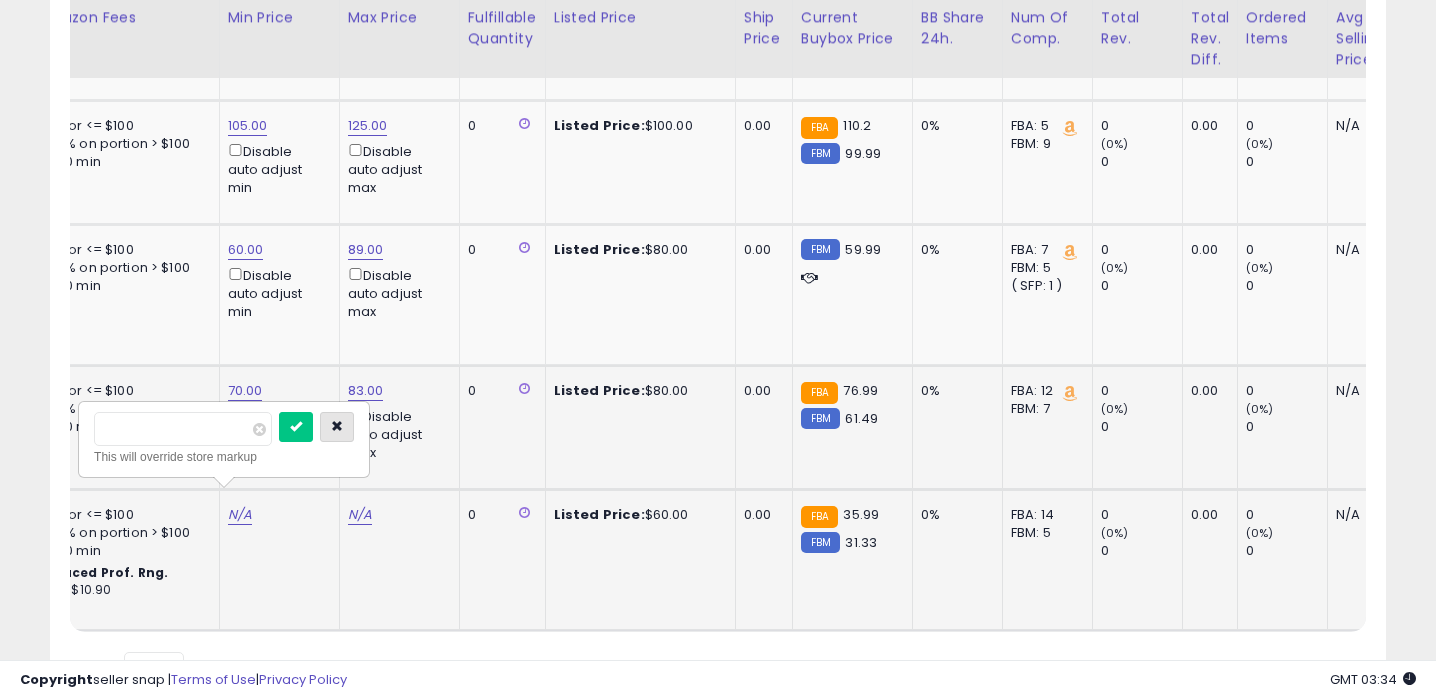 type on "*" 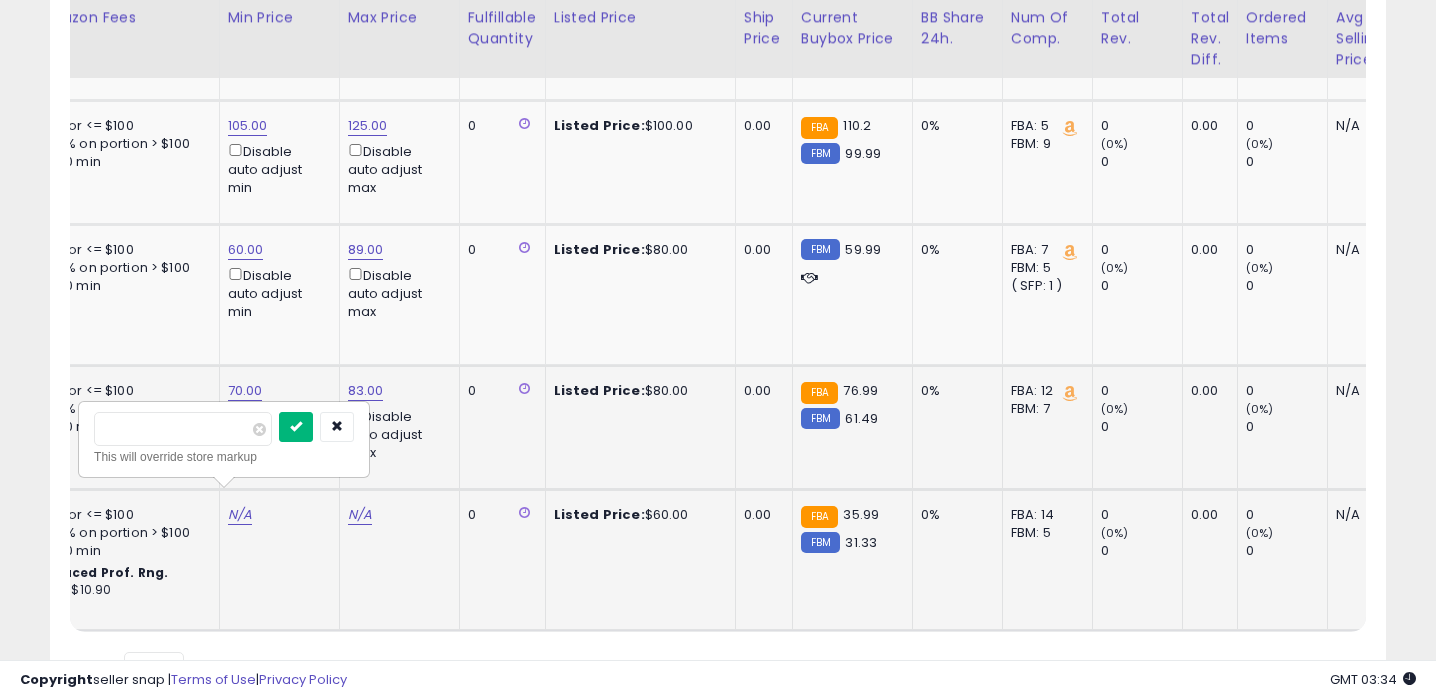 type on "**" 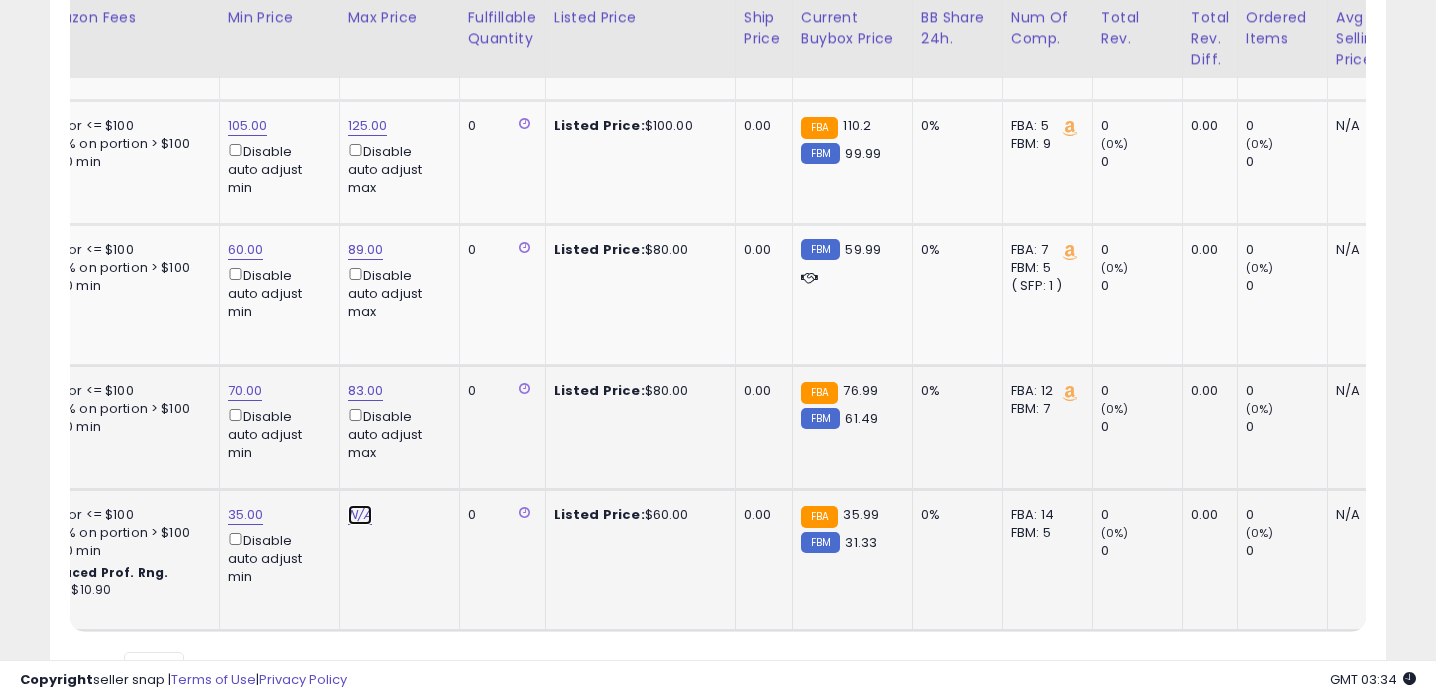 click on "N/A" at bounding box center (360, 515) 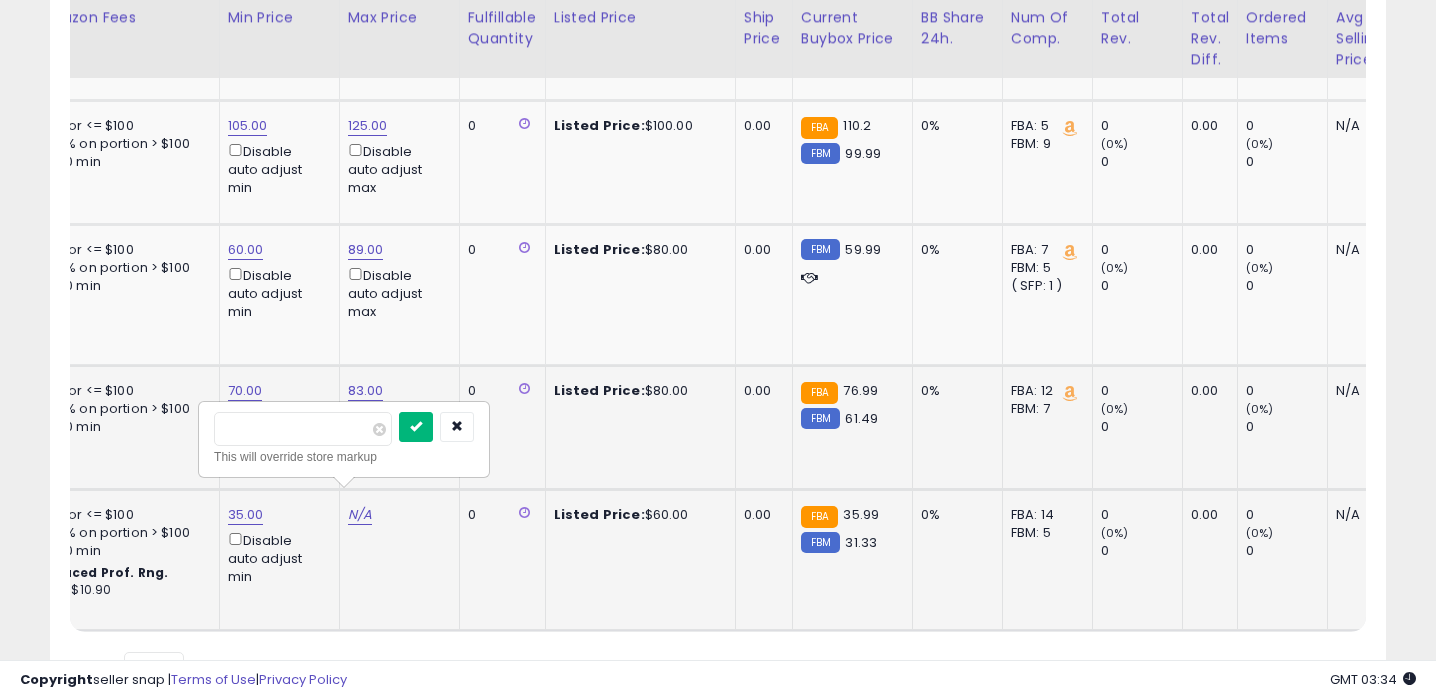 click at bounding box center [416, 427] 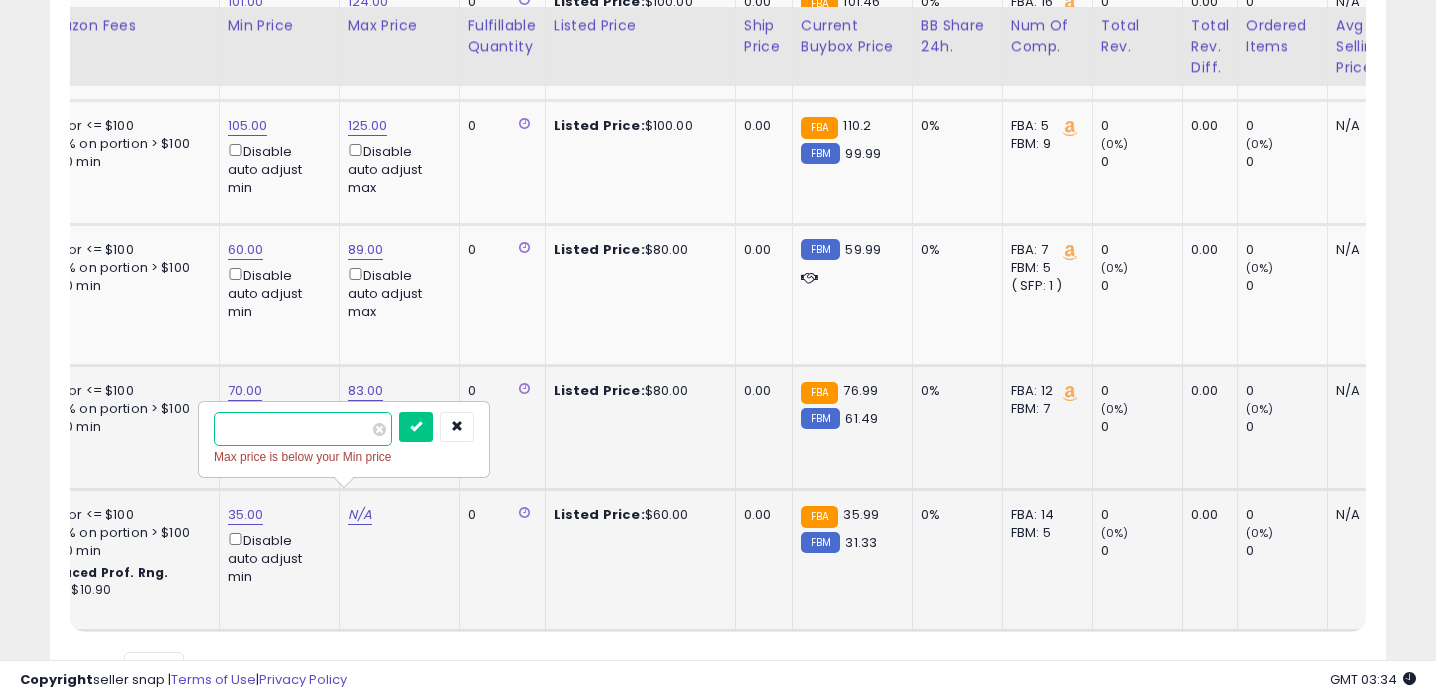 scroll, scrollTop: 1506, scrollLeft: 0, axis: vertical 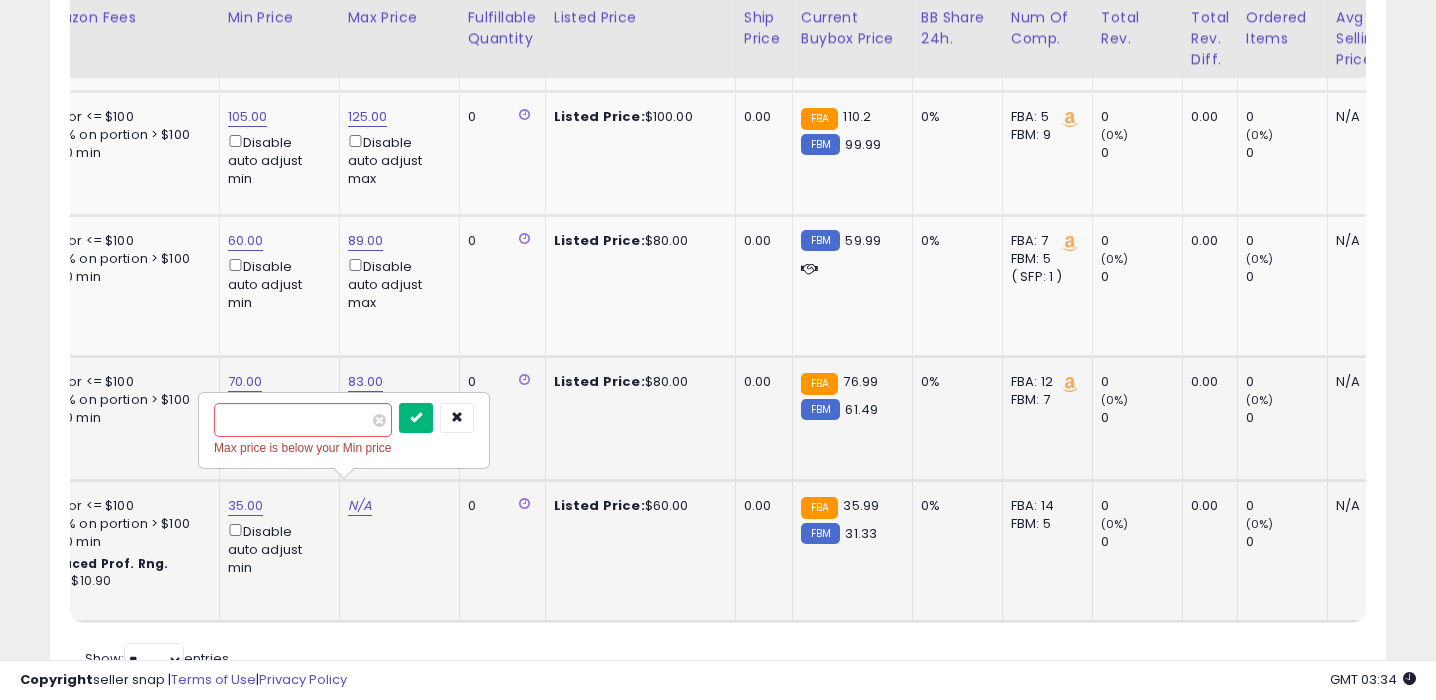 click at bounding box center [416, 417] 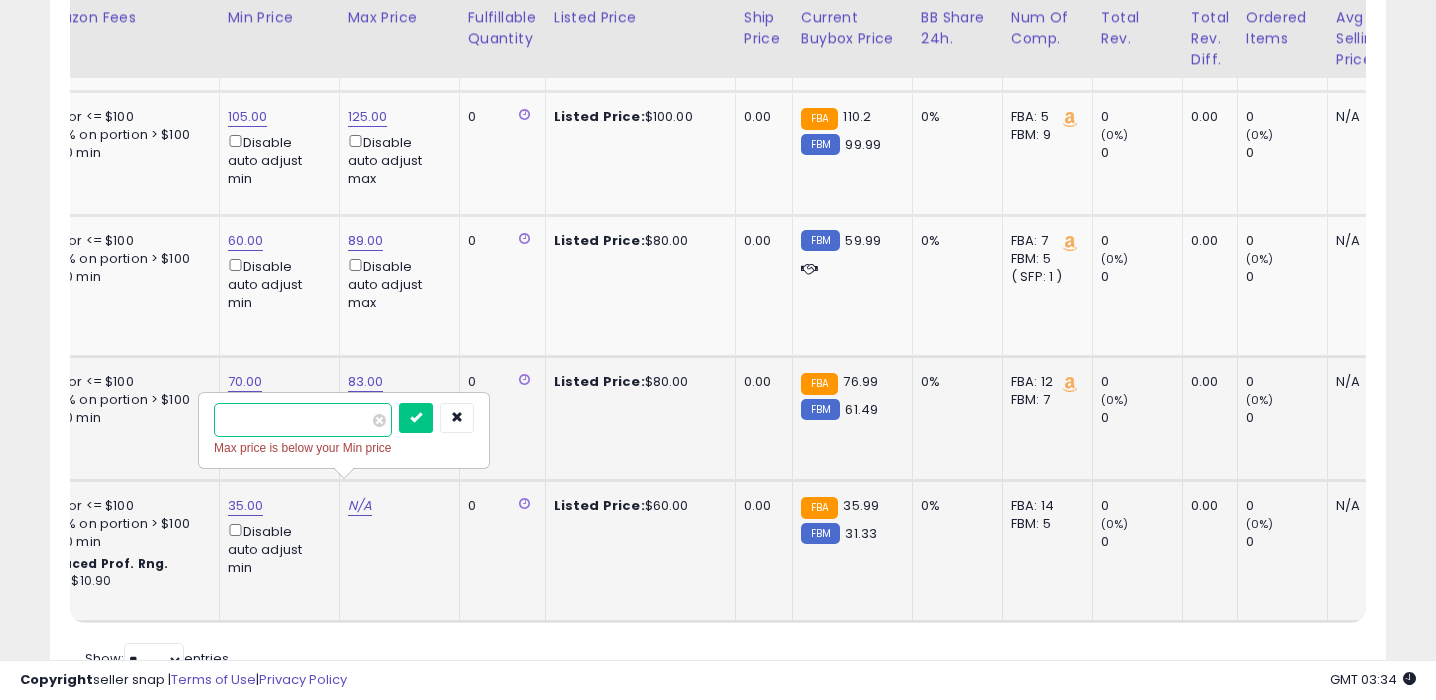 type on "*" 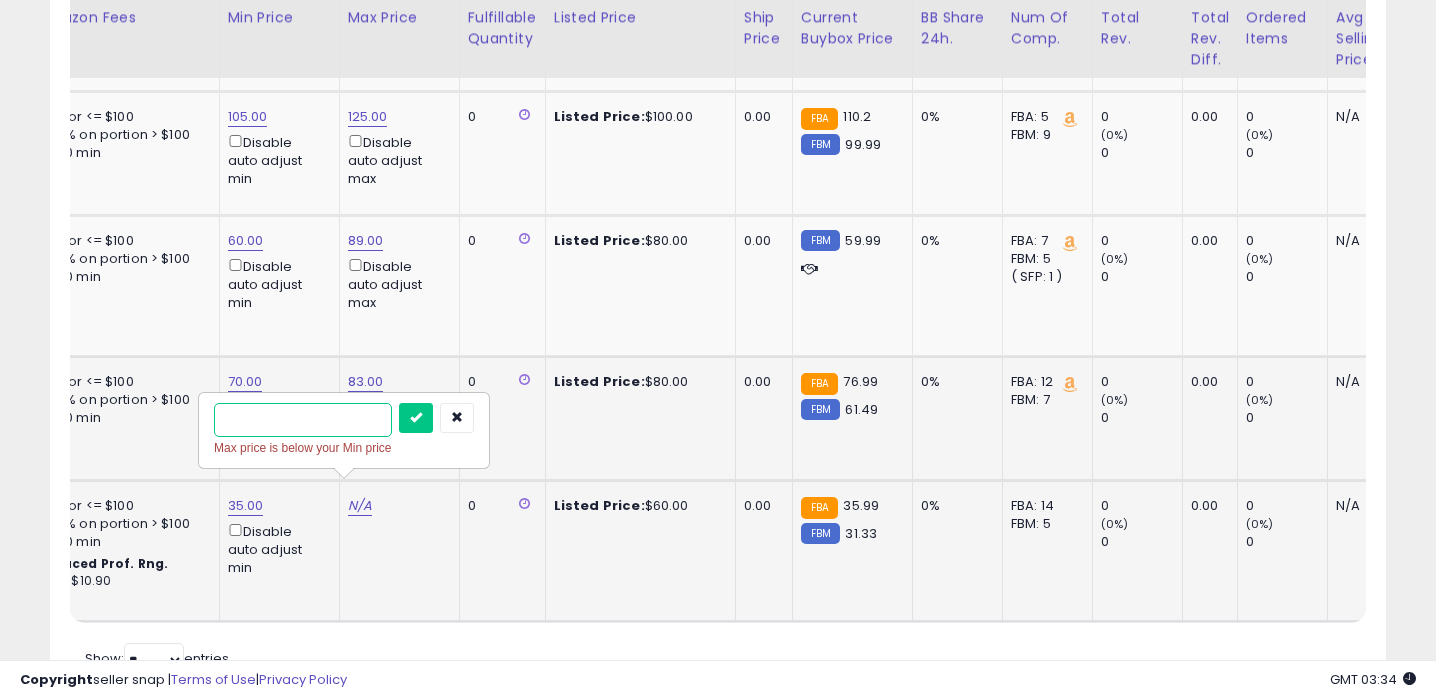 type on "*" 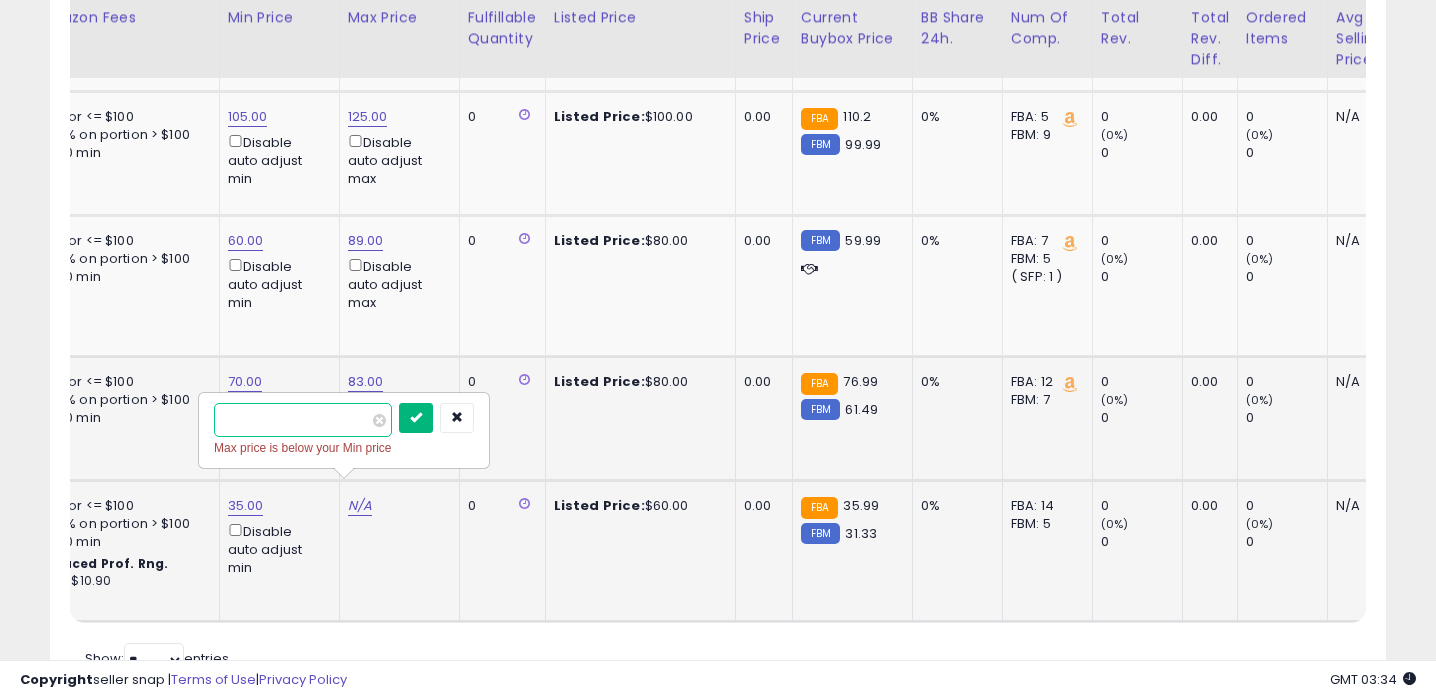 type on "**" 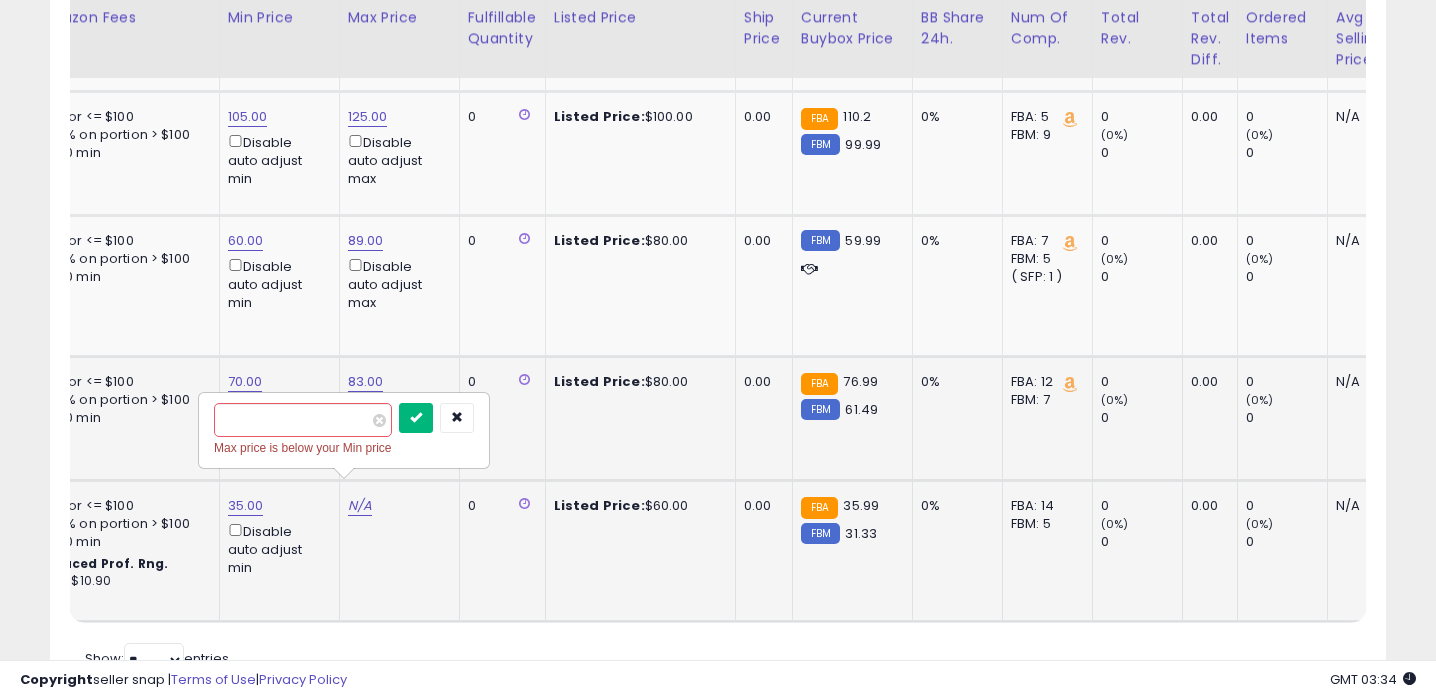 click at bounding box center (416, 417) 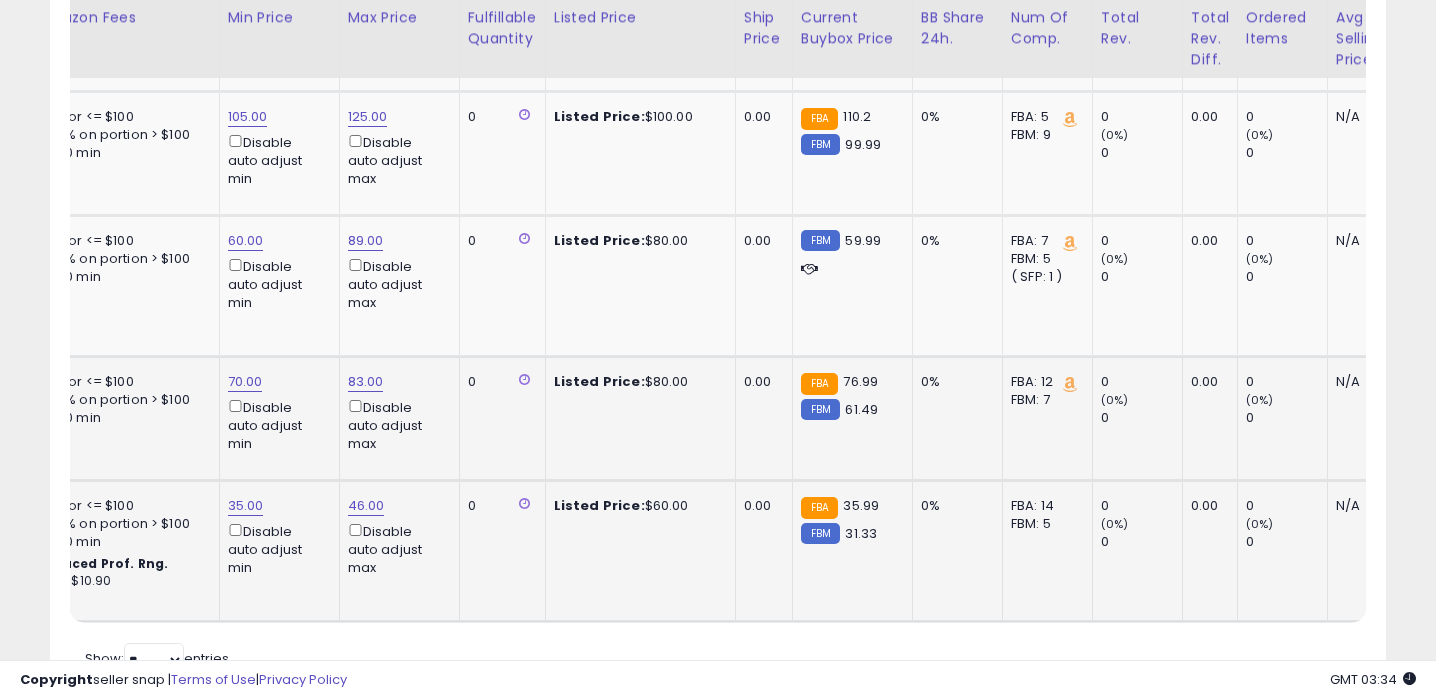 scroll, scrollTop: 0, scrollLeft: 367, axis: horizontal 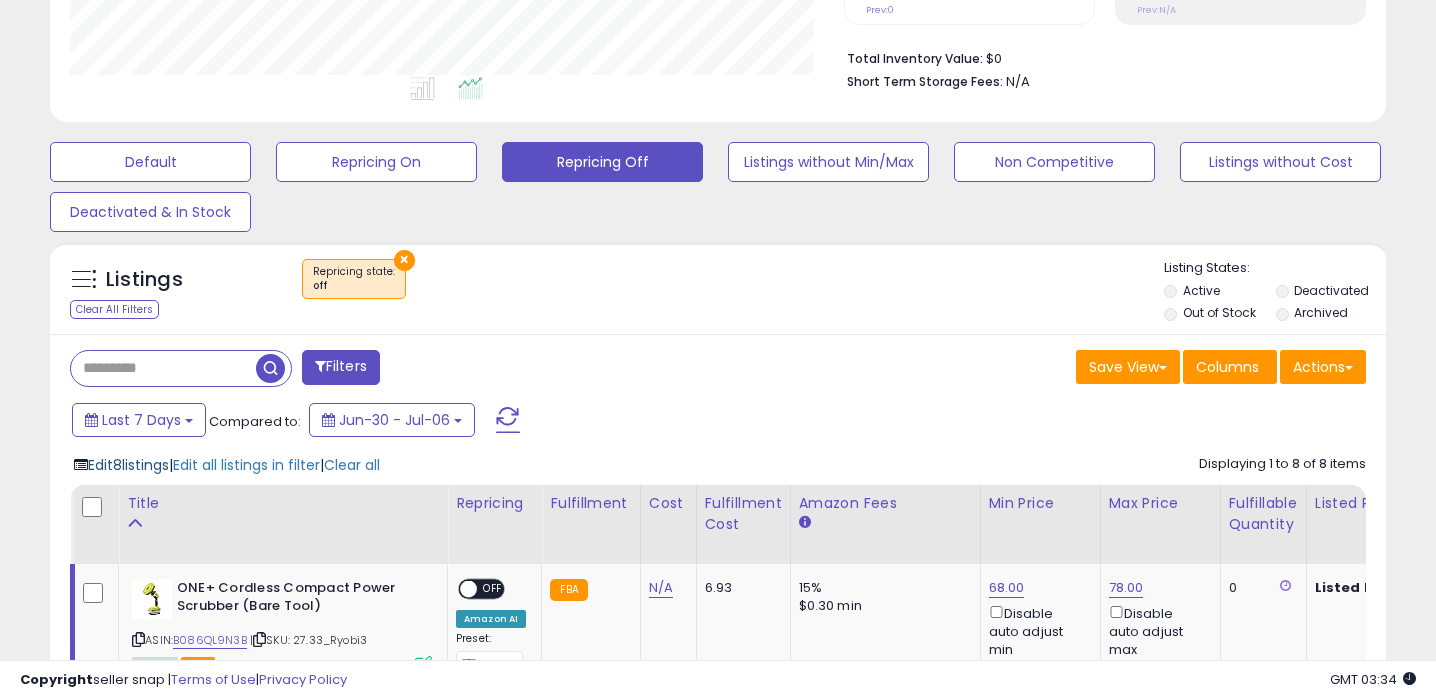 click on "Edit  8  listings" at bounding box center (128, 465) 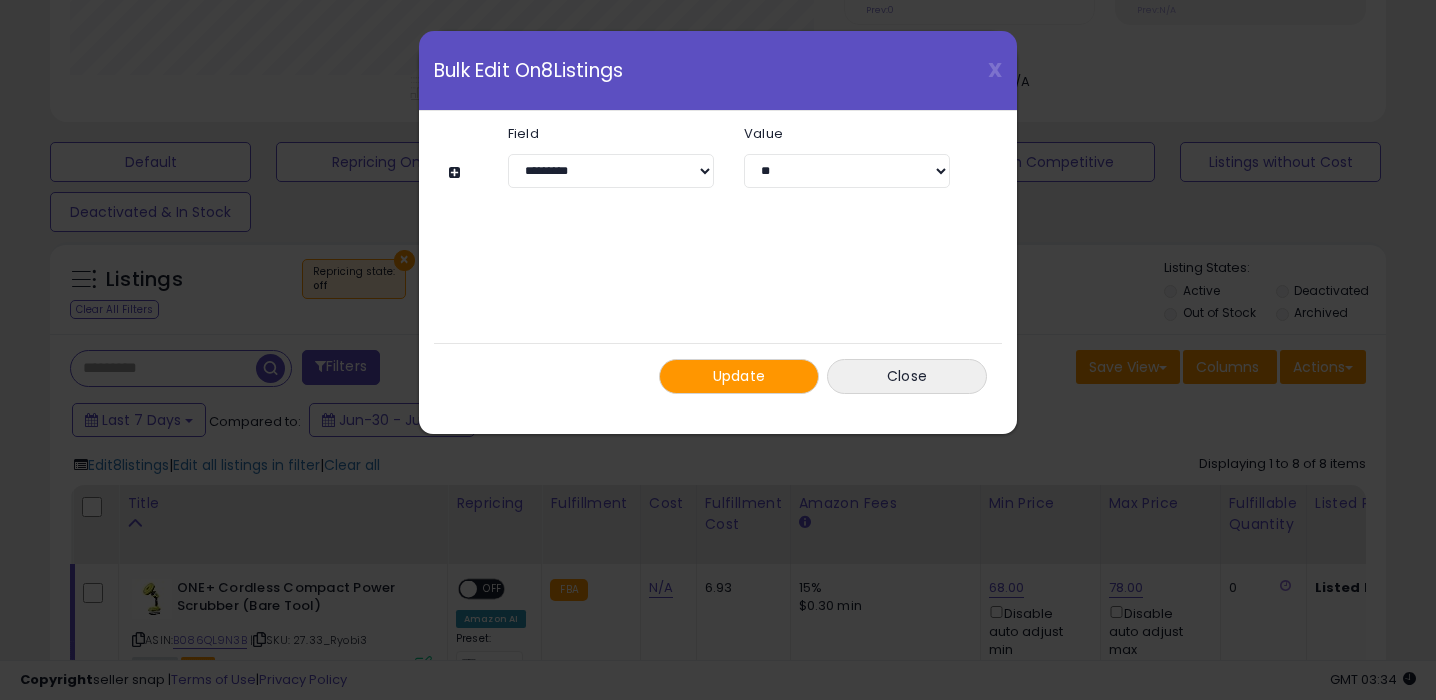 click on "Update" at bounding box center [739, 376] 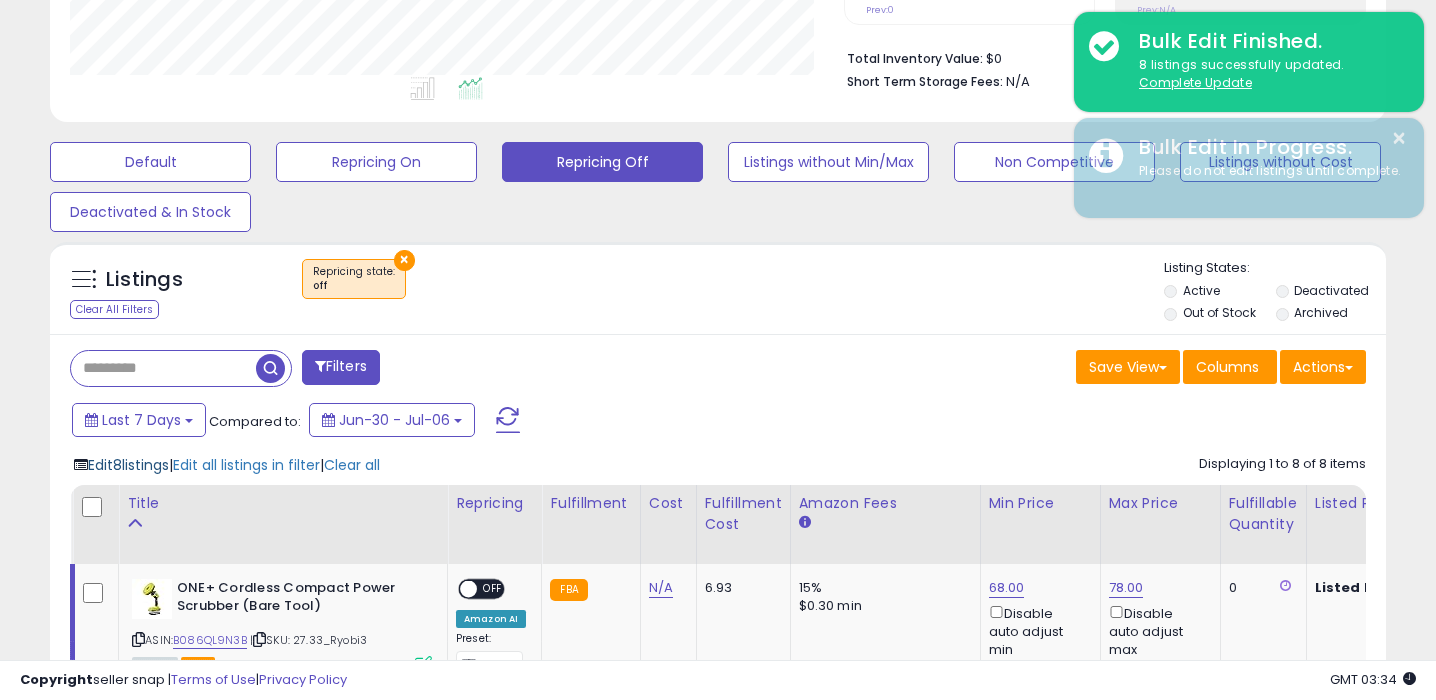 click on "Edit  8  listings" at bounding box center (128, 465) 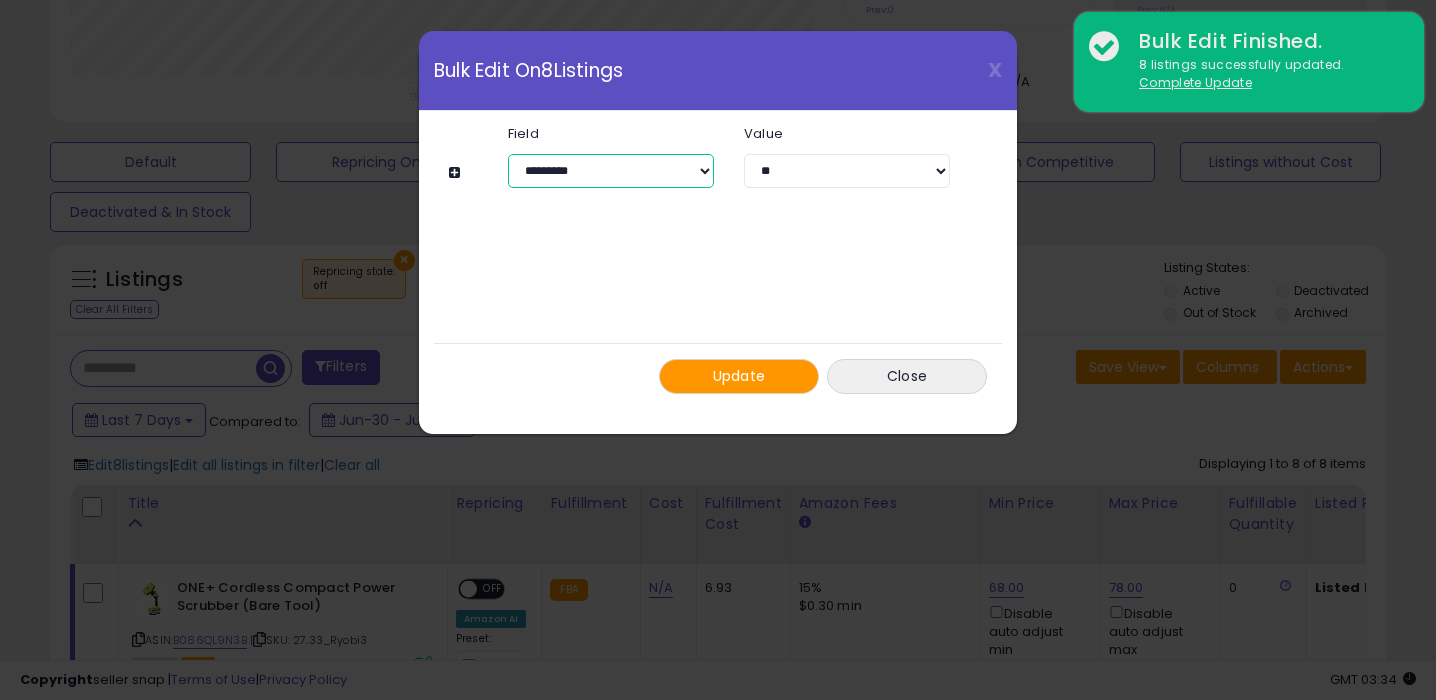 click on "**********" at bounding box center [611, 171] 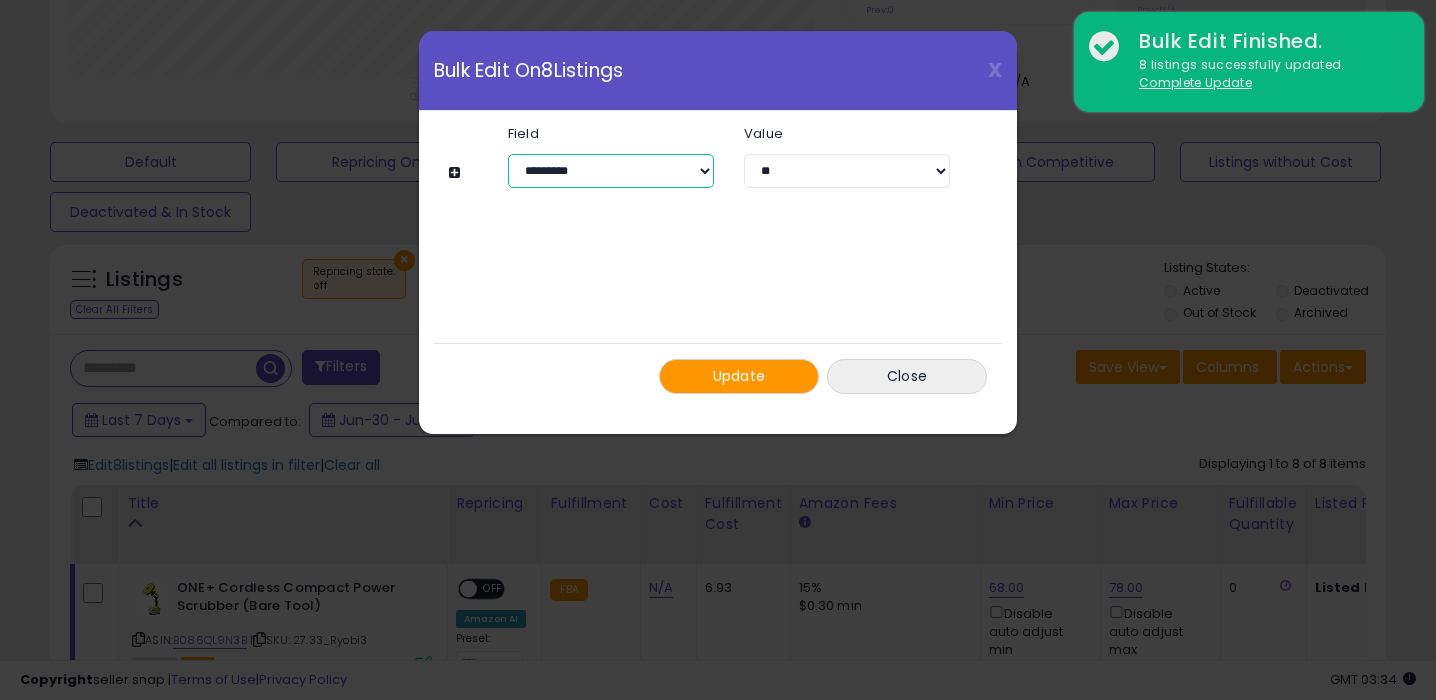 select on "**********" 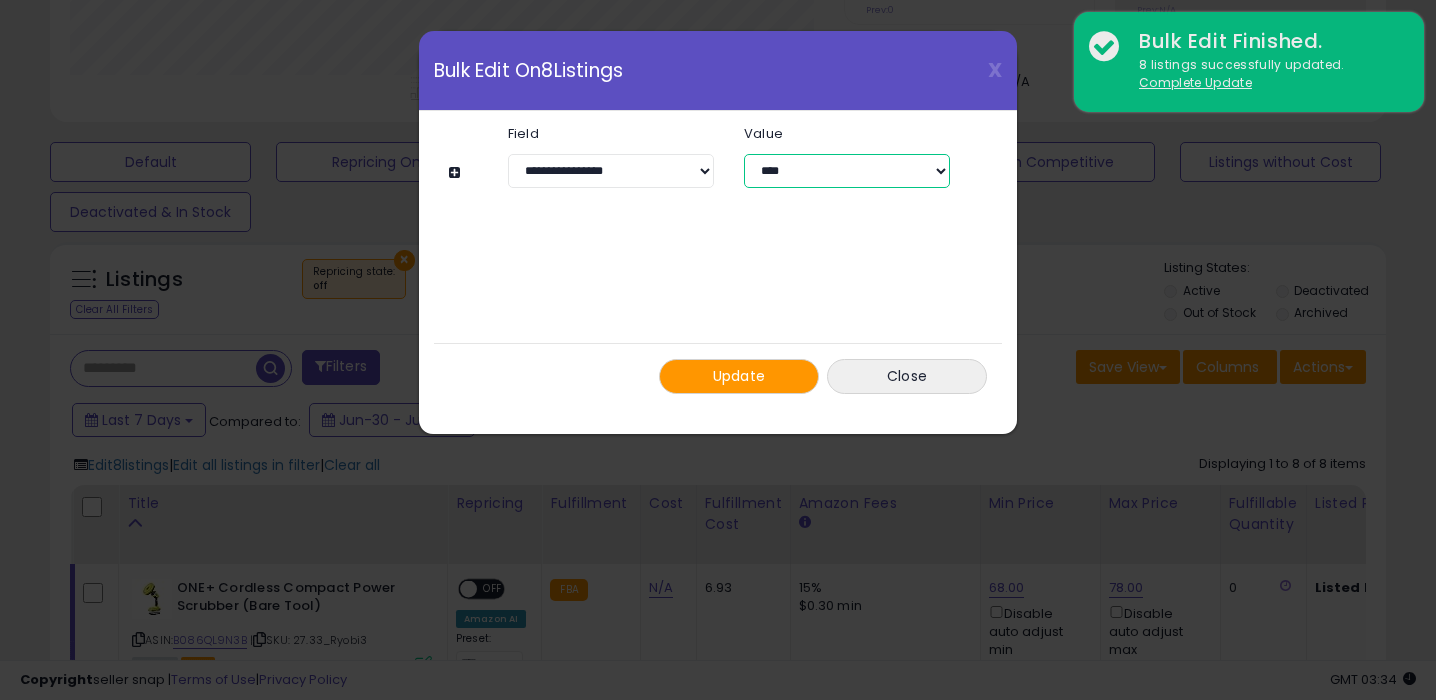 click on "****
********* ****" at bounding box center [847, 171] 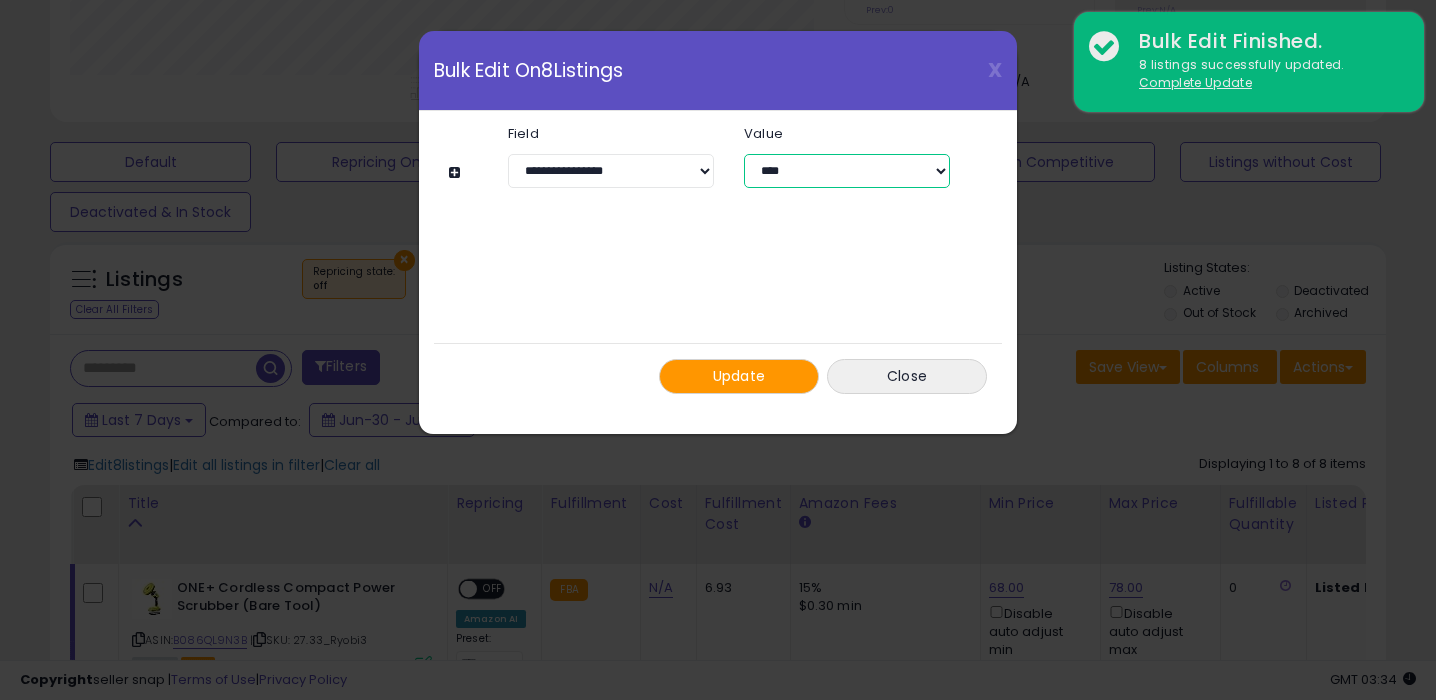 select on "*****" 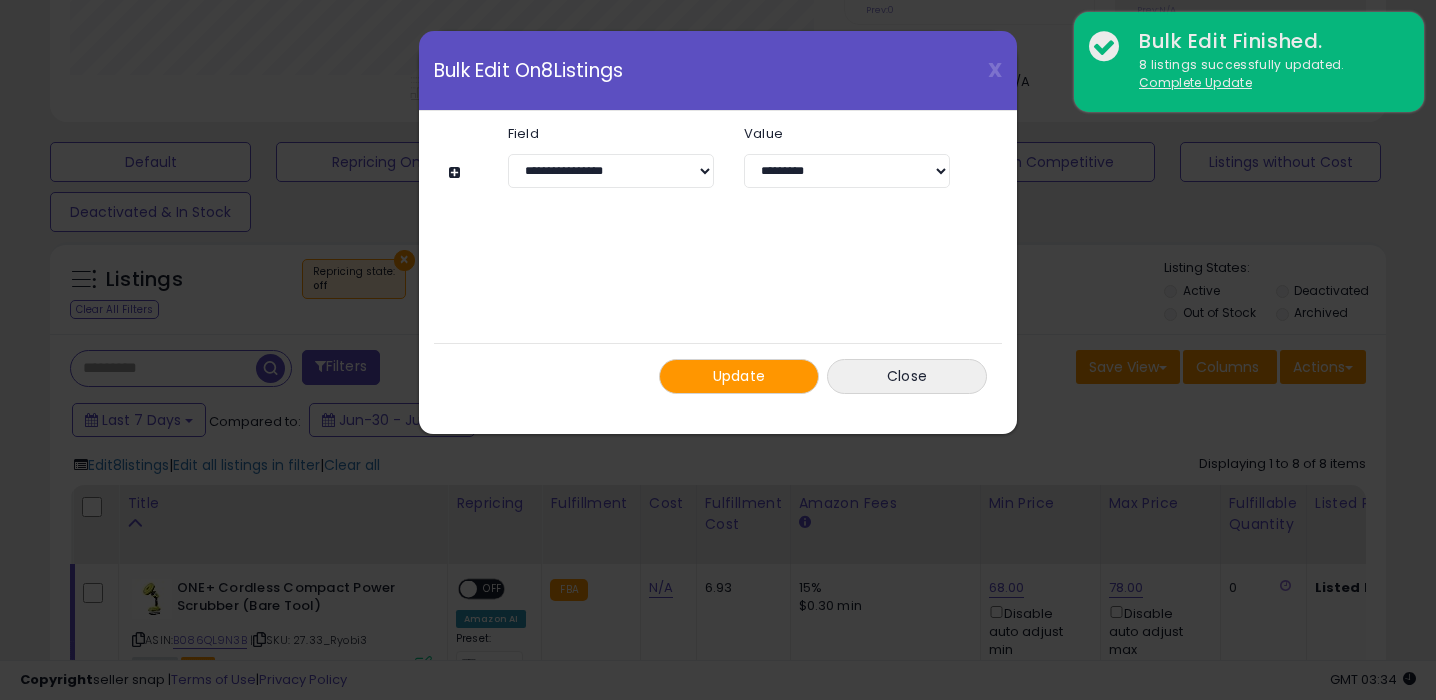 click on "Update" at bounding box center [739, 376] 